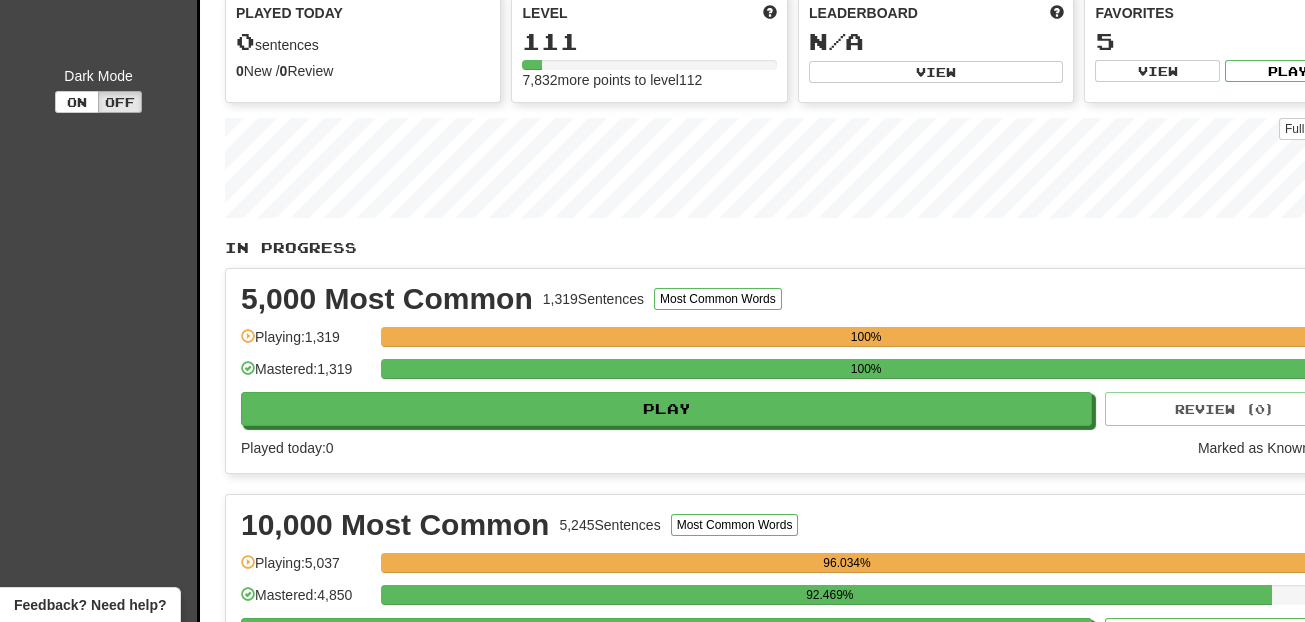 scroll, scrollTop: 224, scrollLeft: 0, axis: vertical 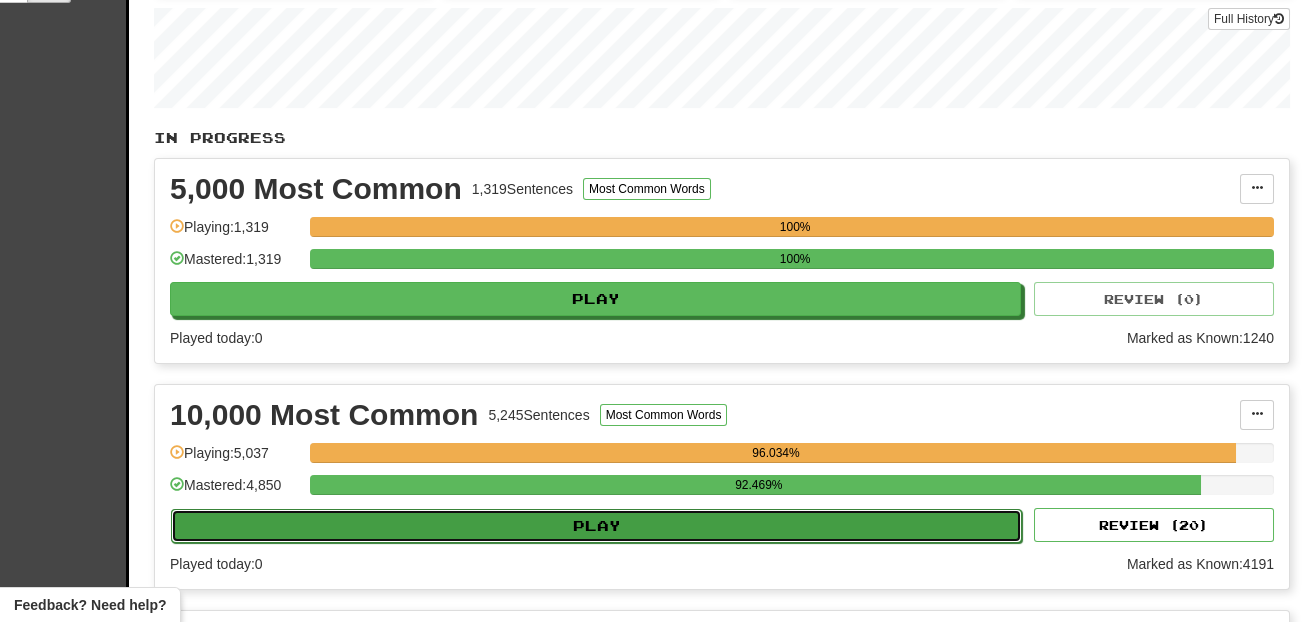 click on "Play" at bounding box center [596, 526] 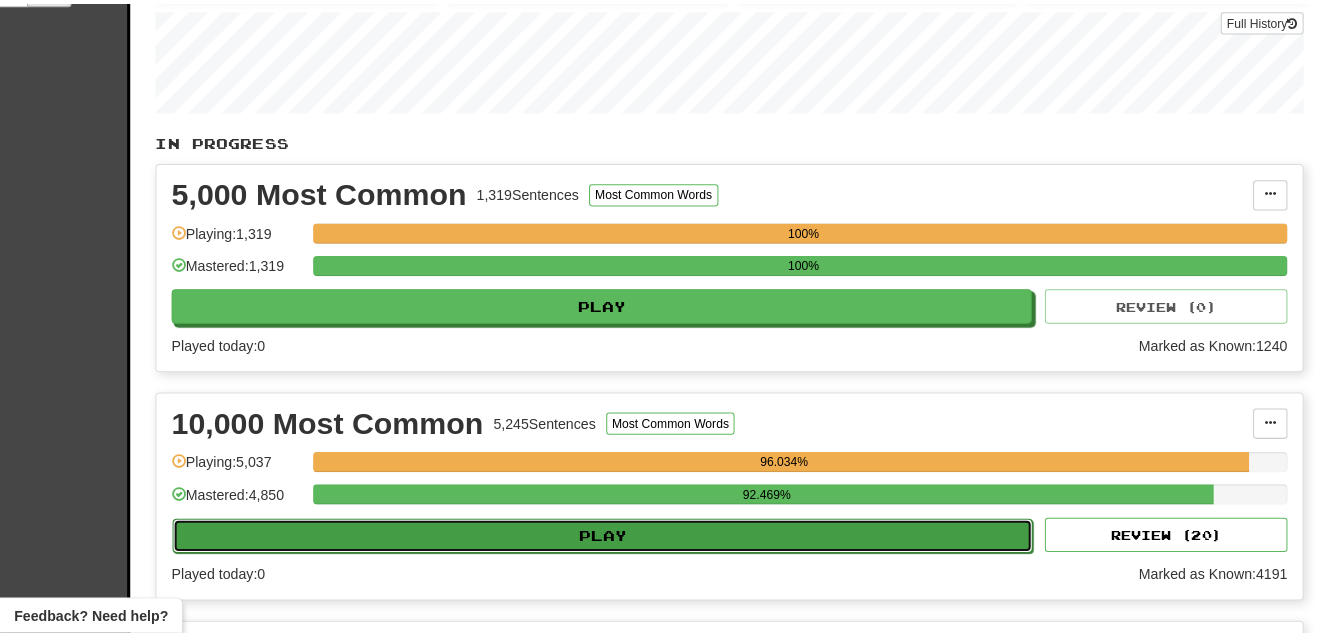 scroll, scrollTop: 303, scrollLeft: 57, axis: both 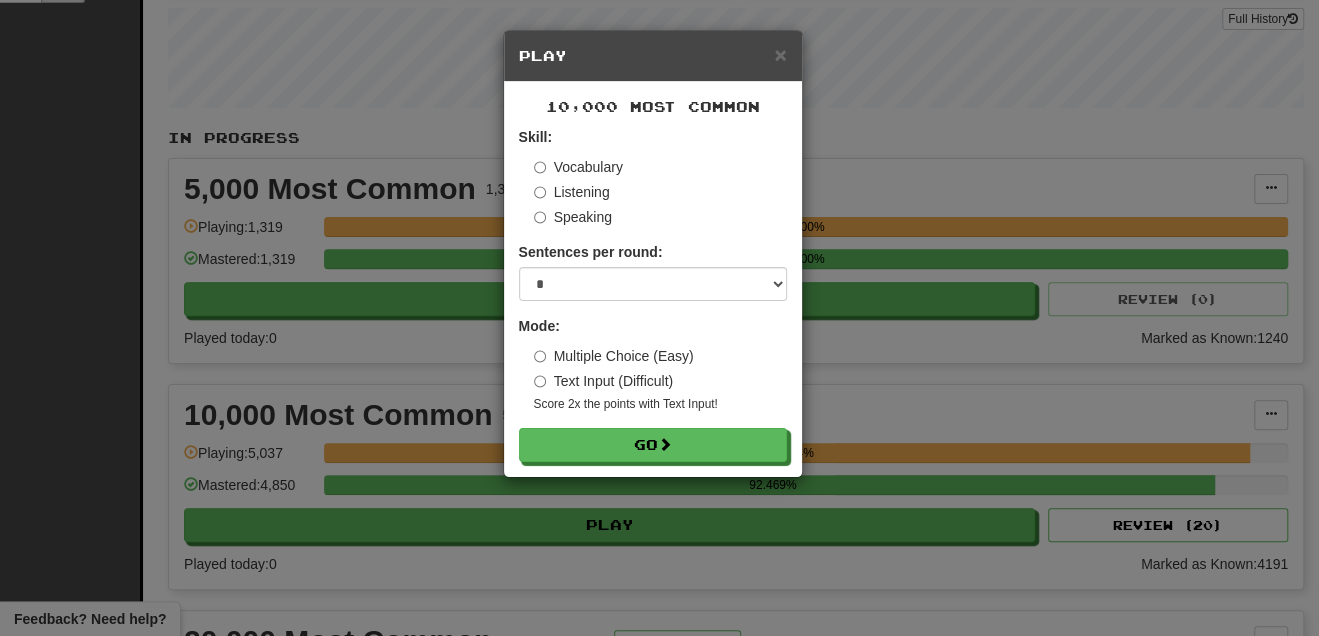 click on "× Play 10,000 Most Common Skill: Vocabulary Listening Speaking Sentences per round: * ** ** ** ** ** *** ******** Mode: Multiple Choice (Easy) Text Input (Difficult) Score 2x the points with Text Input ! Go" at bounding box center [659, 318] 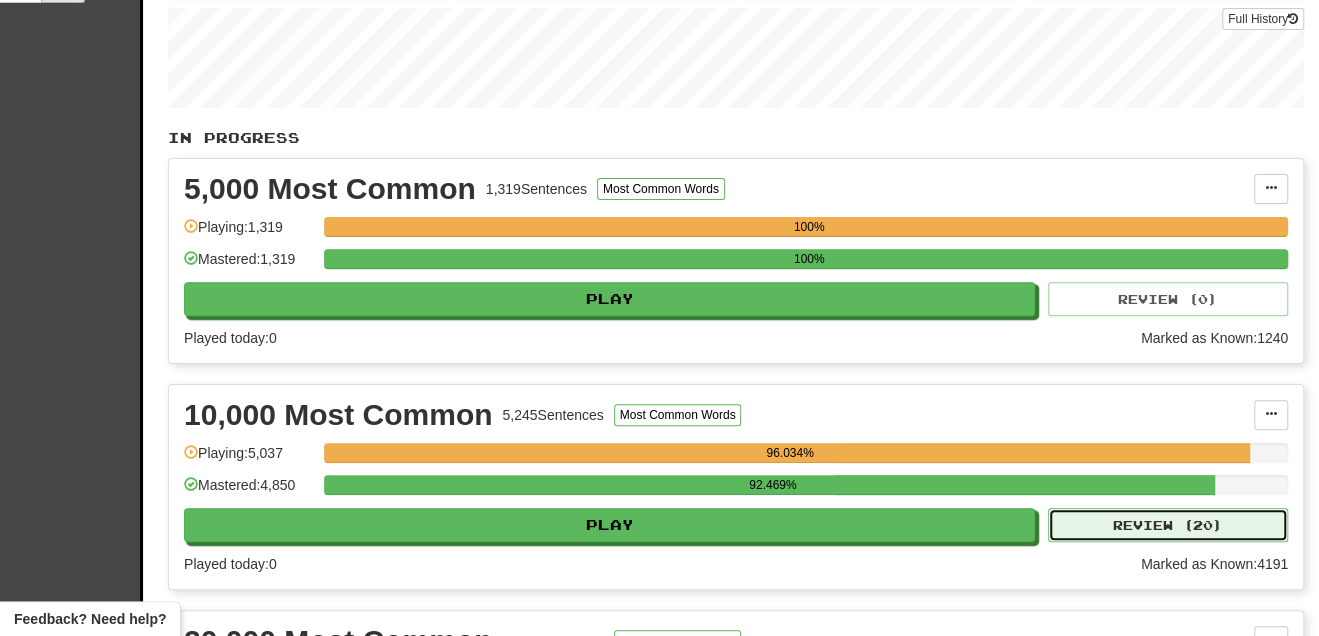 click on "Review ( 20 )" at bounding box center [1168, 525] 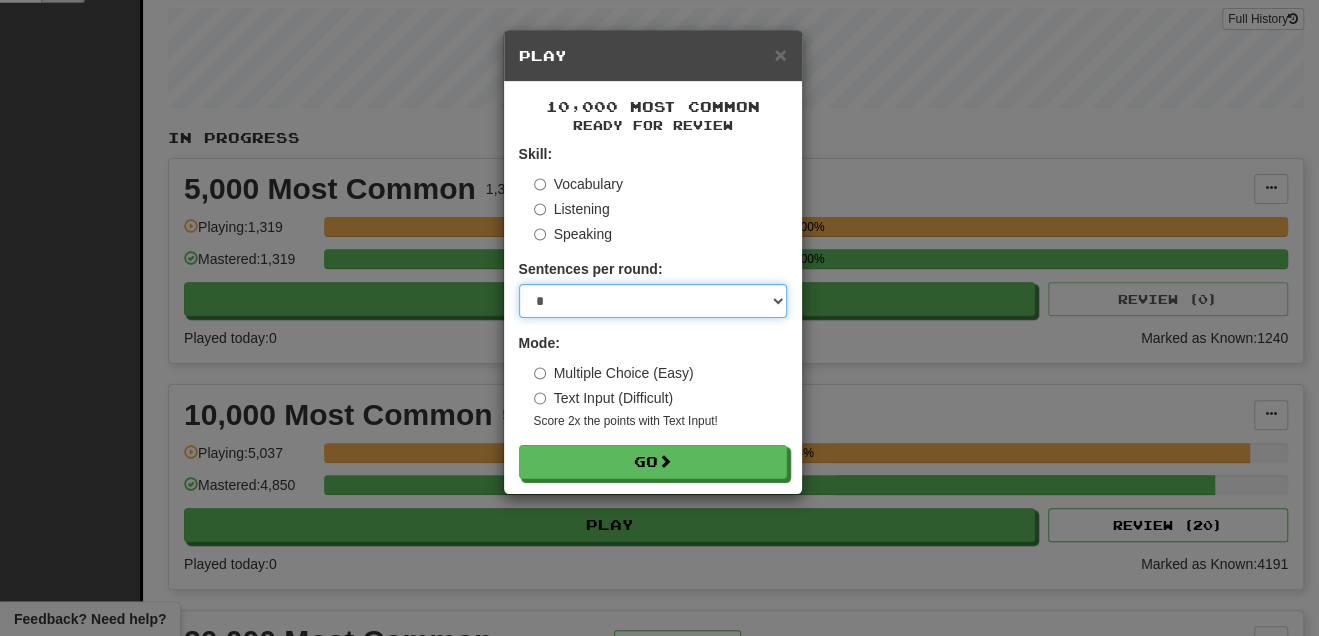 click on "* ** ** ** ** ** *** ********" at bounding box center (653, 301) 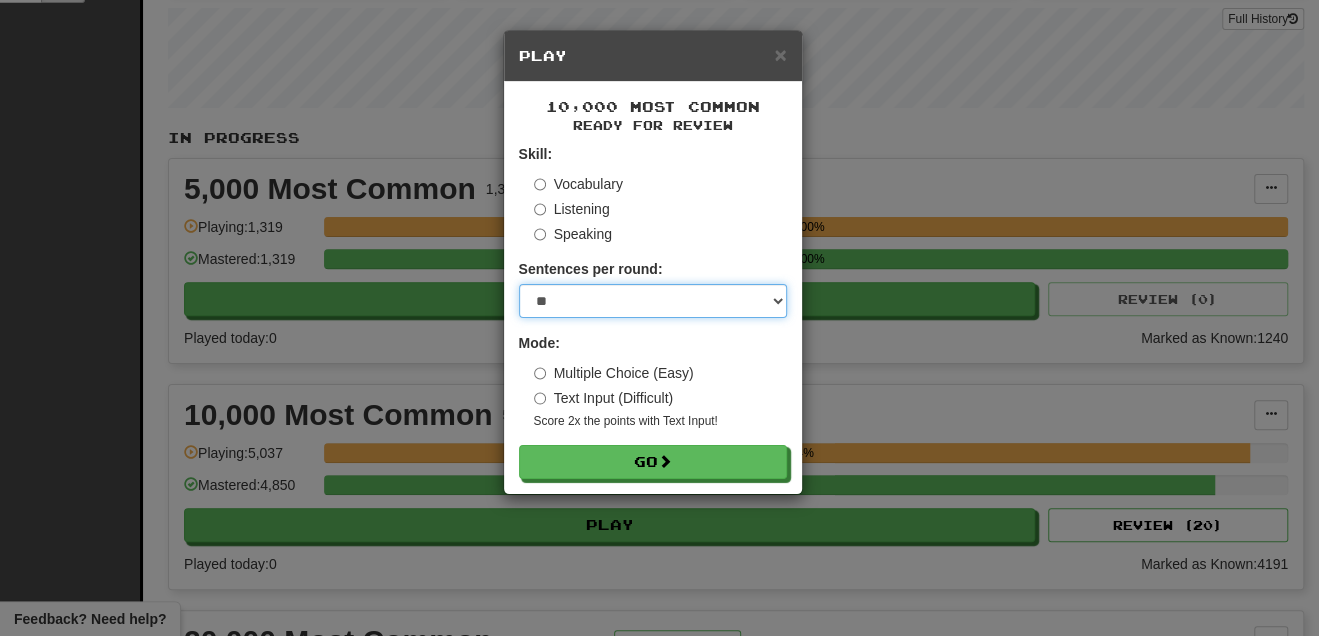 click on "* ** ** ** ** ** *** ********" at bounding box center [653, 301] 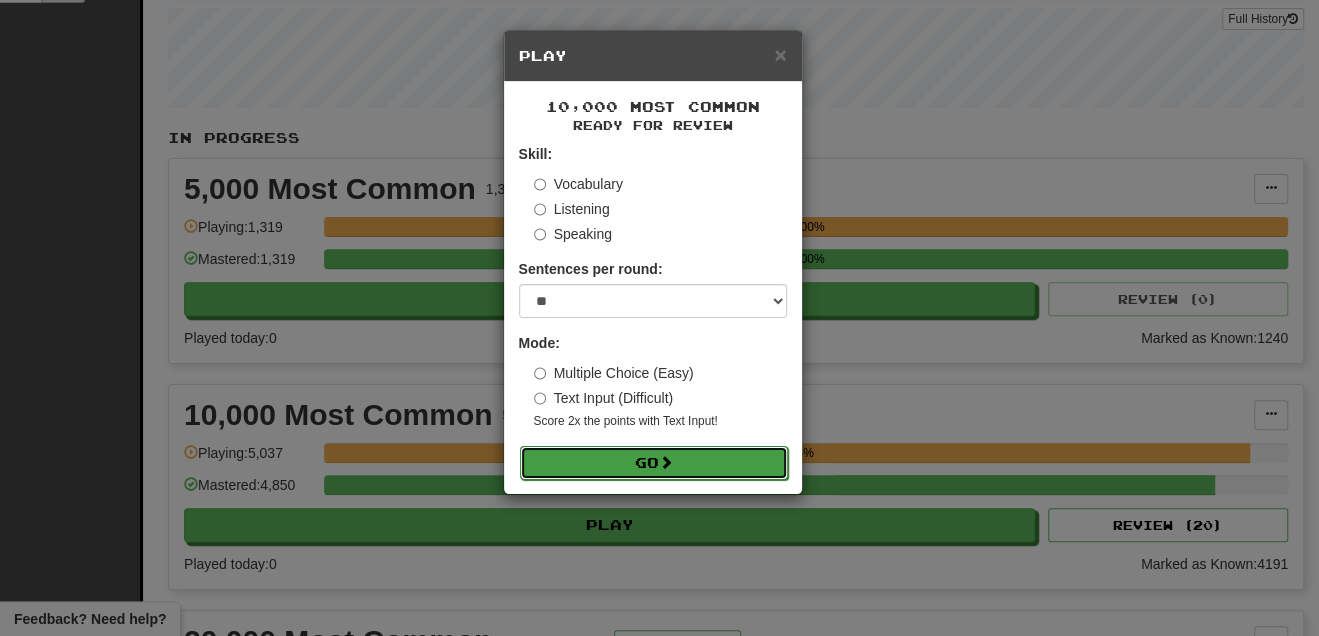 click on "Go" at bounding box center (654, 463) 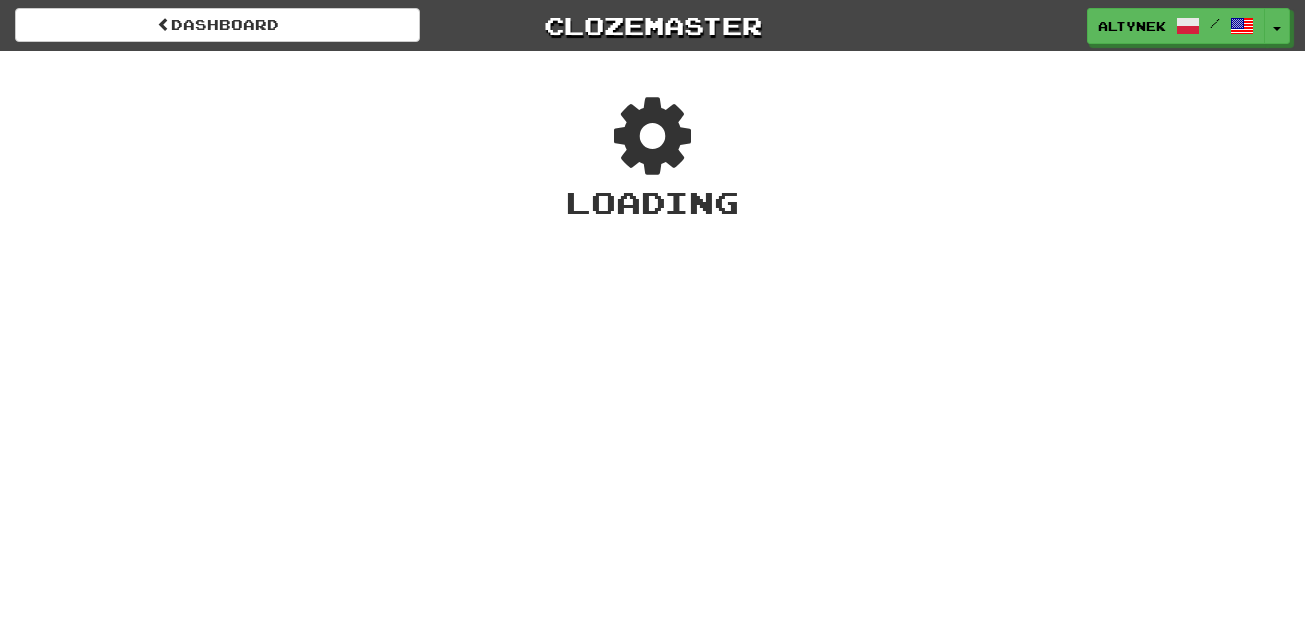 scroll, scrollTop: 0, scrollLeft: 0, axis: both 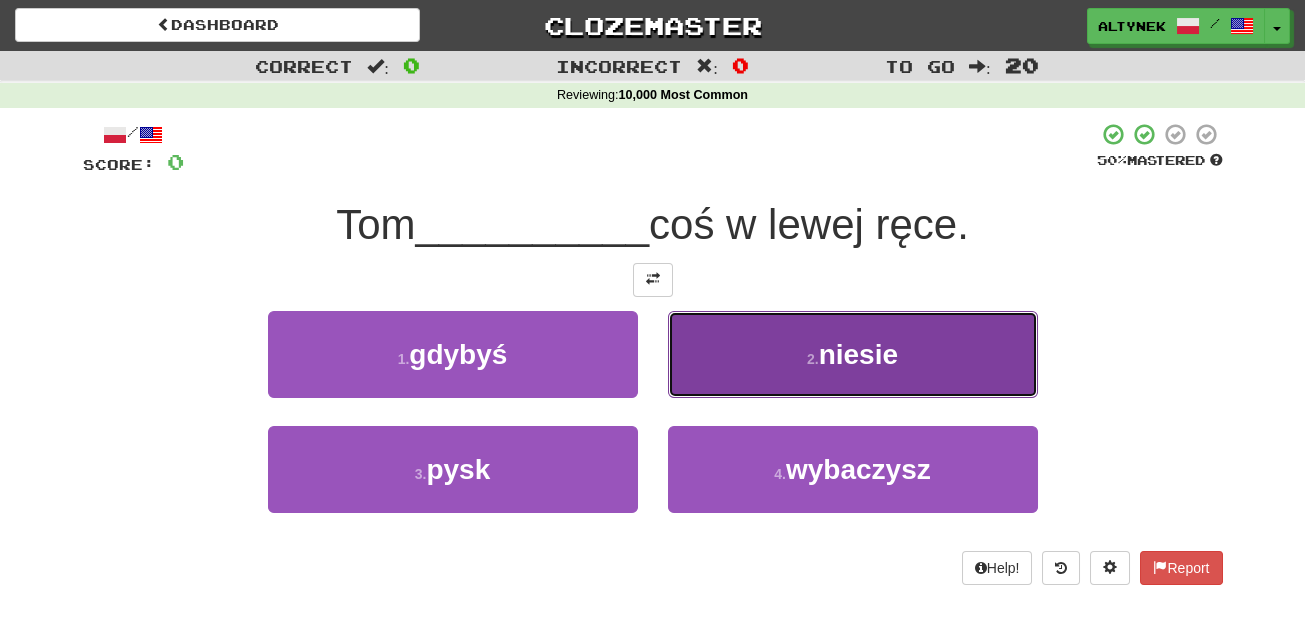 click on "2 .  niesie" at bounding box center (853, 354) 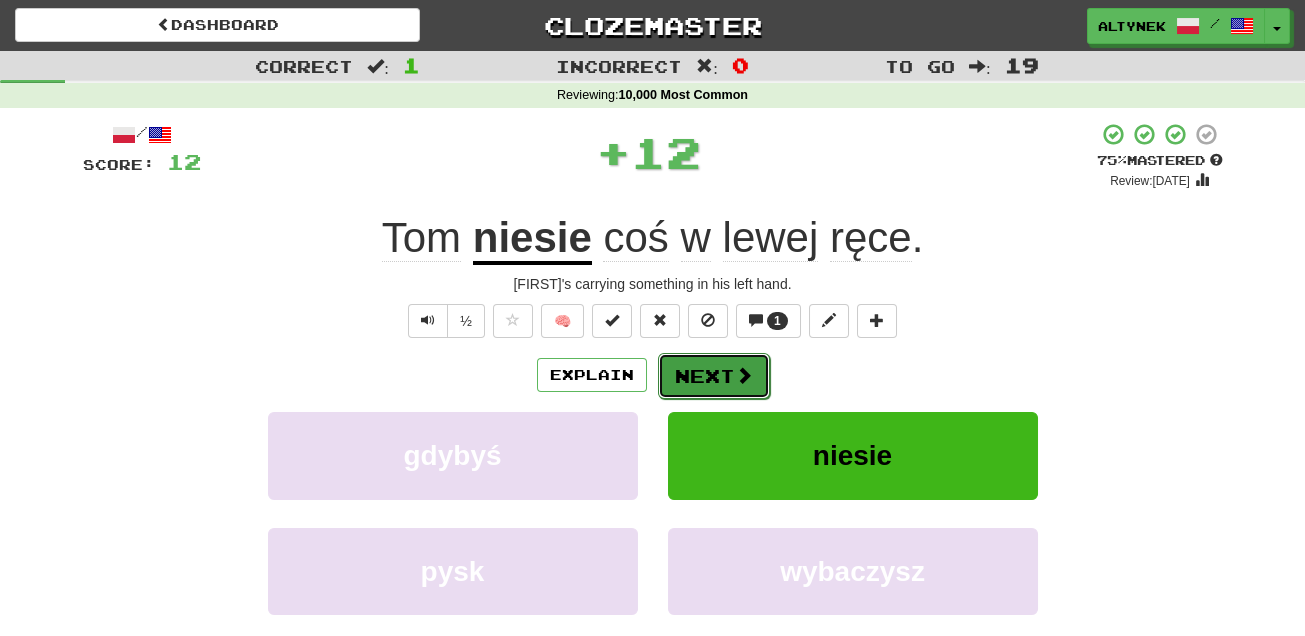 click on "Next" at bounding box center [714, 376] 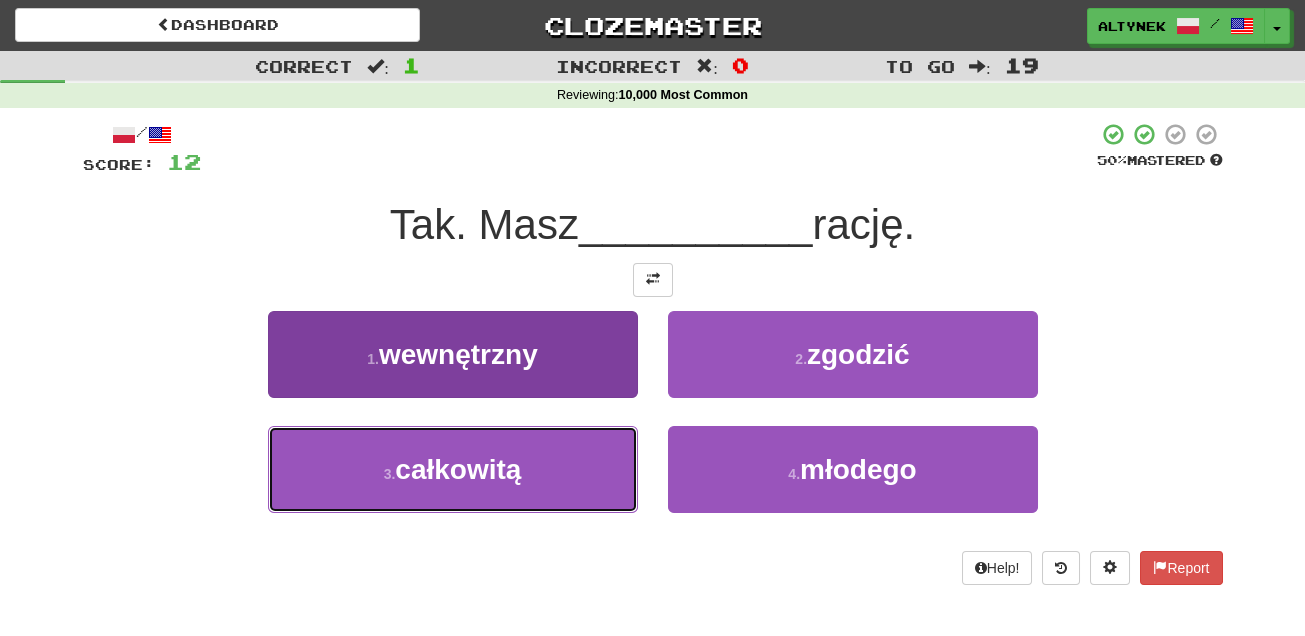 click on "3 .  całkowitą" at bounding box center [453, 469] 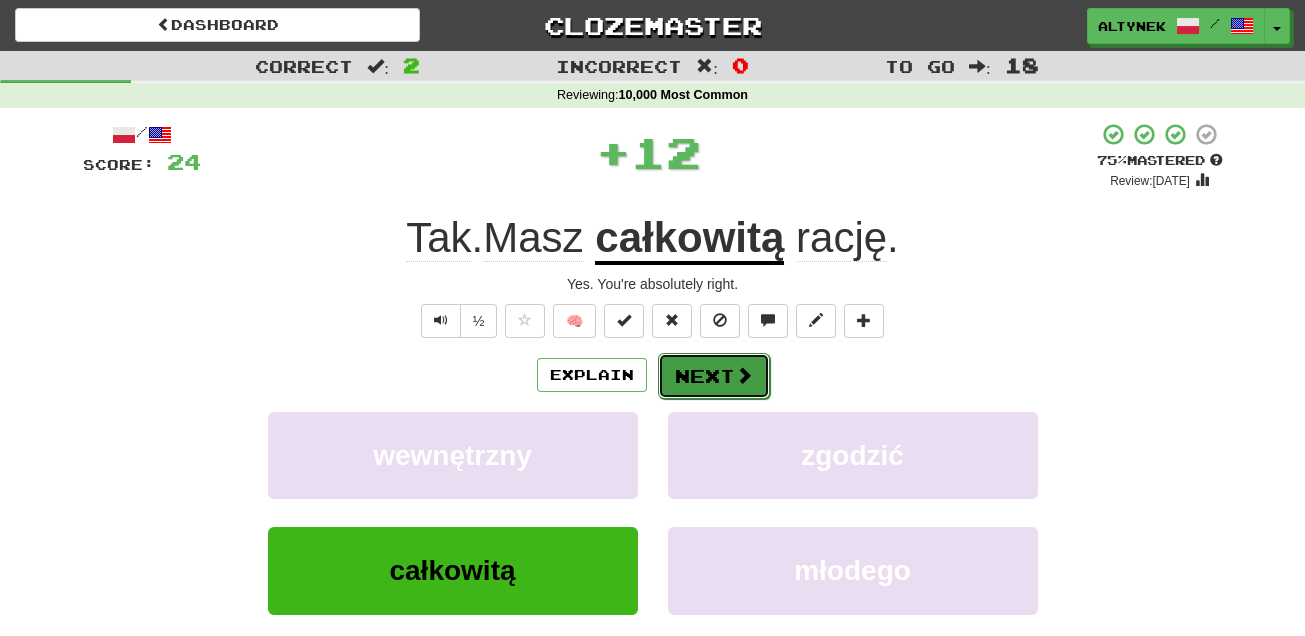 click on "Next" at bounding box center [714, 376] 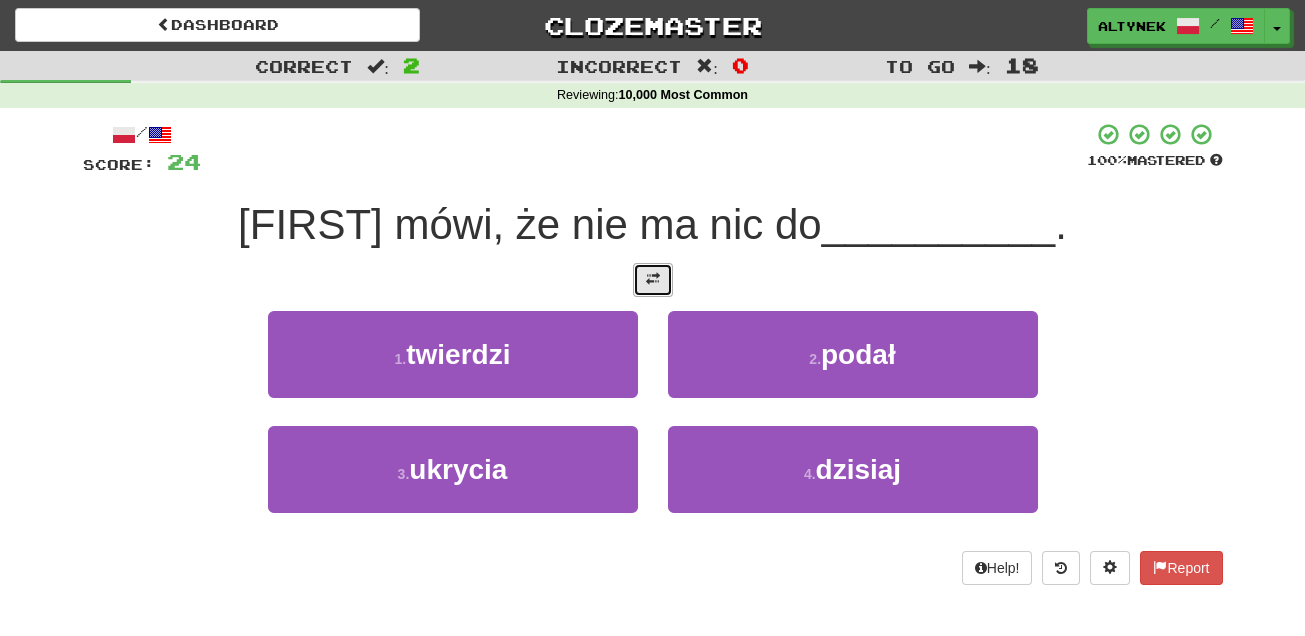 click at bounding box center (653, 280) 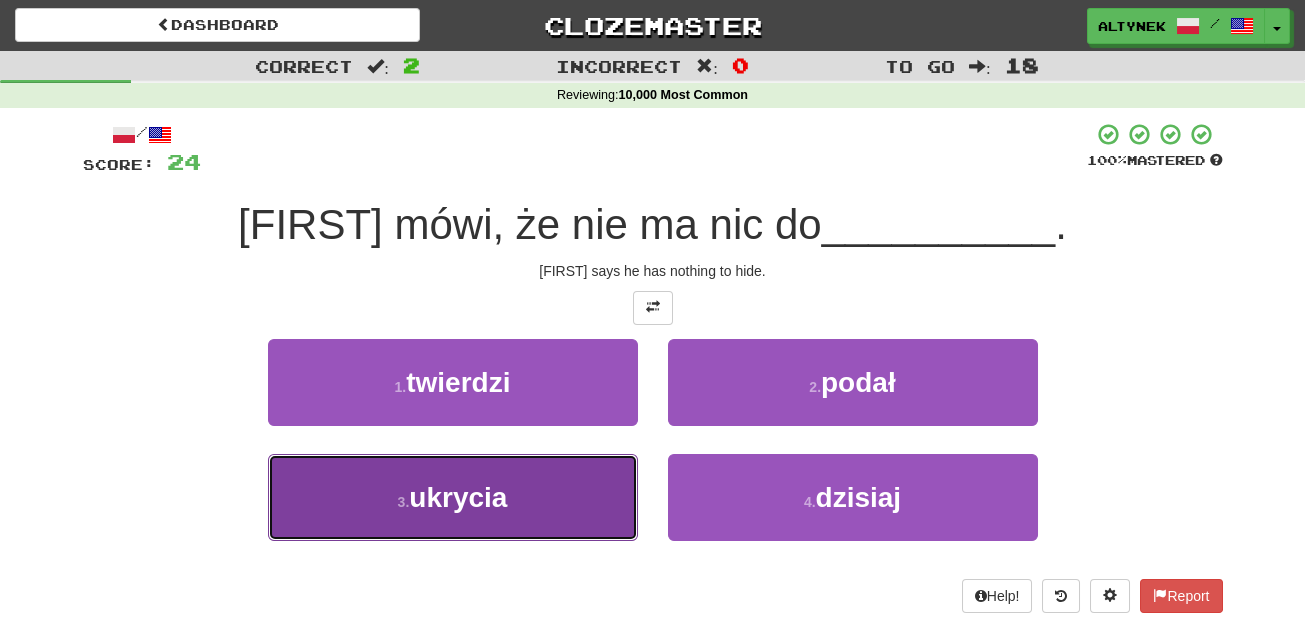 click on "ukrycia" at bounding box center (458, 497) 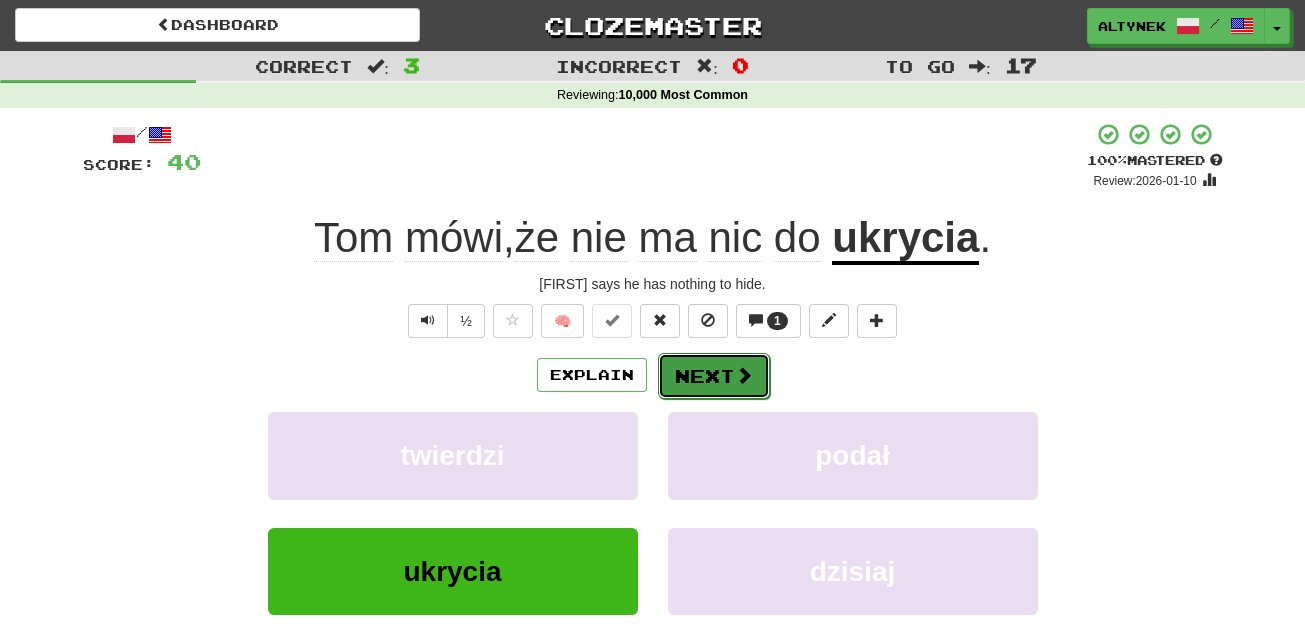 click on "Next" at bounding box center (714, 376) 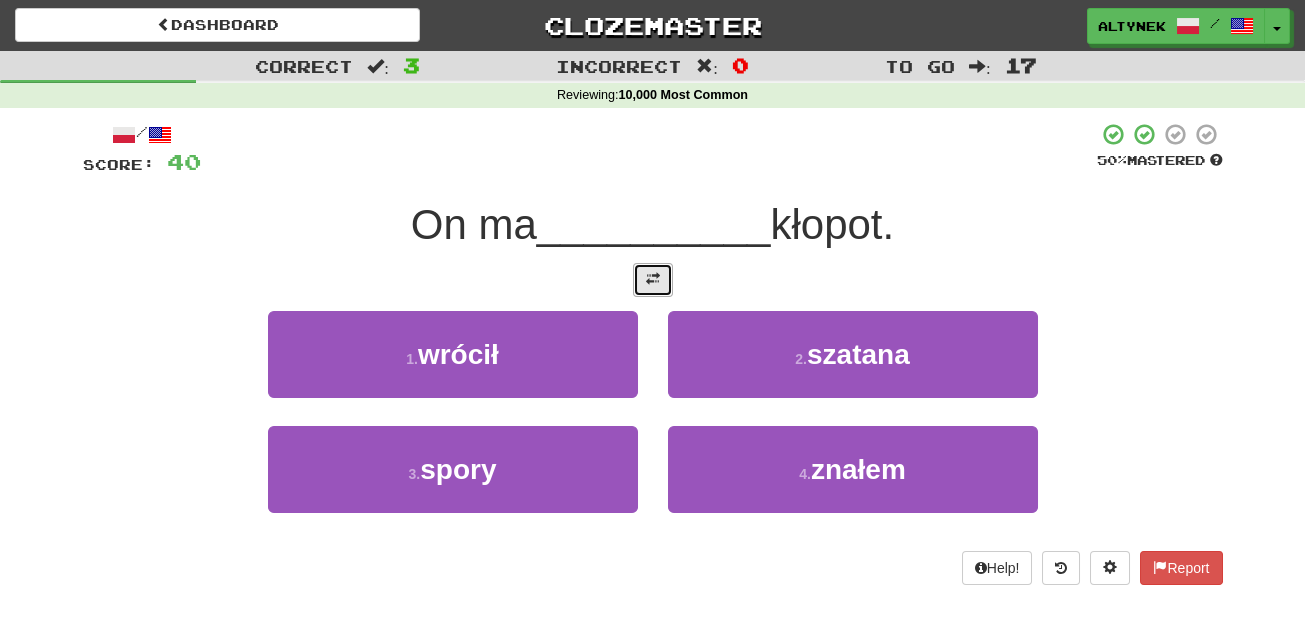 click at bounding box center [653, 280] 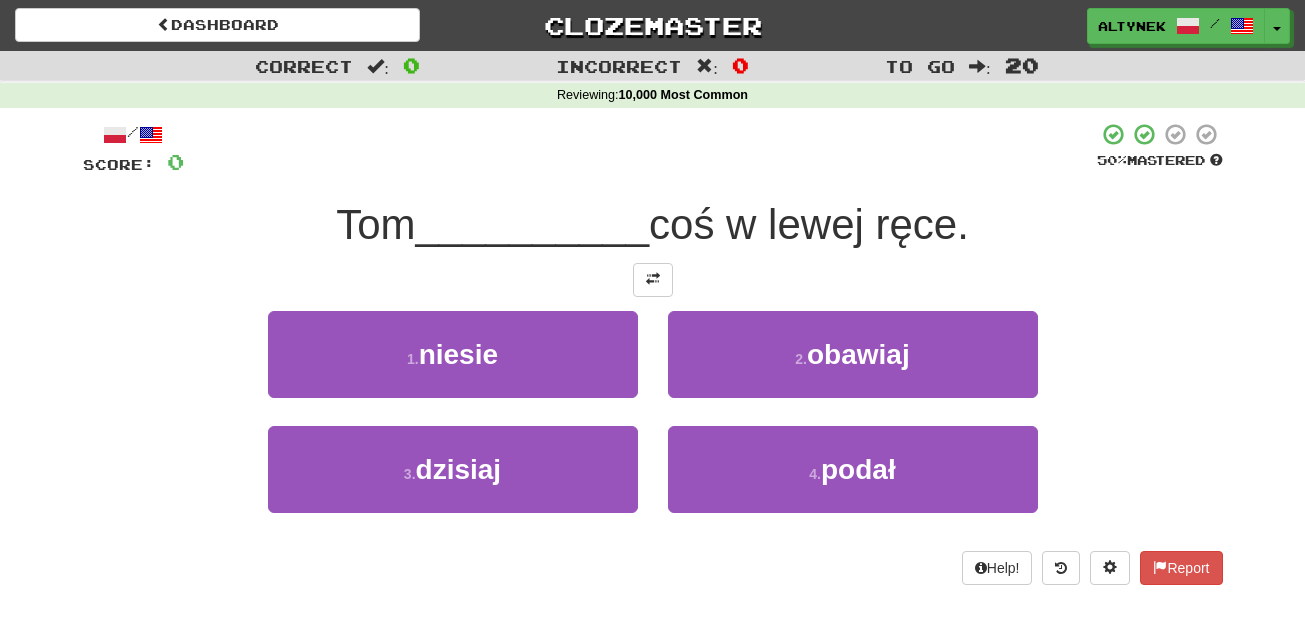 scroll, scrollTop: 0, scrollLeft: 0, axis: both 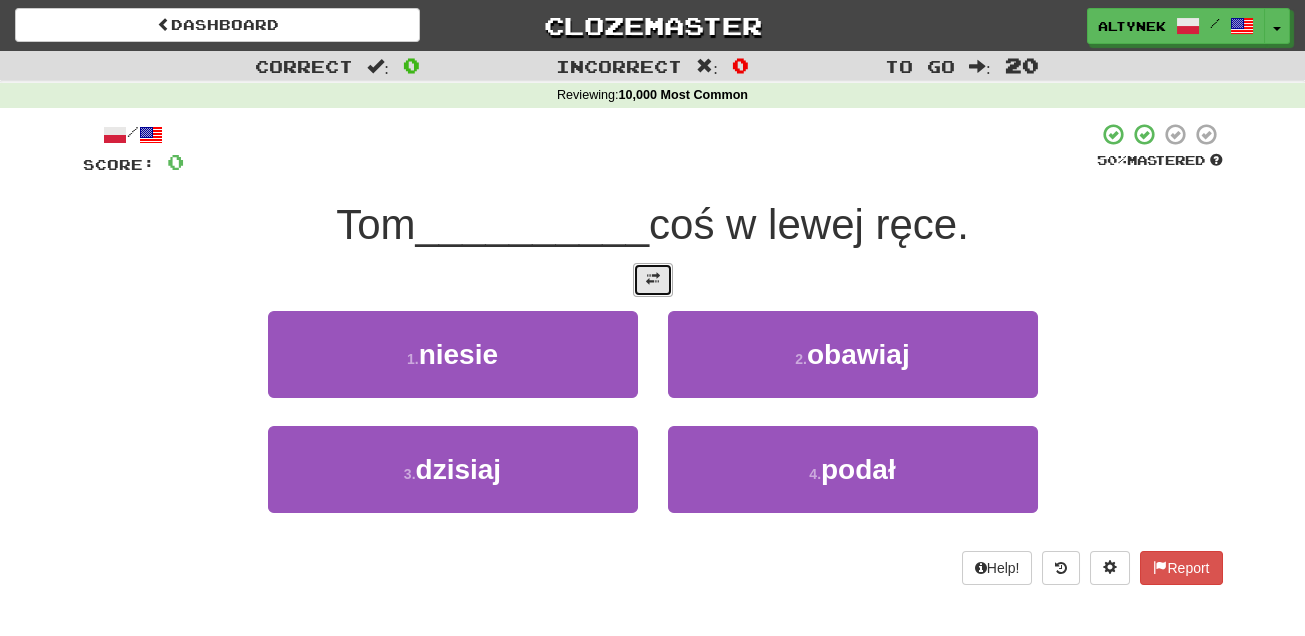 click at bounding box center (653, 279) 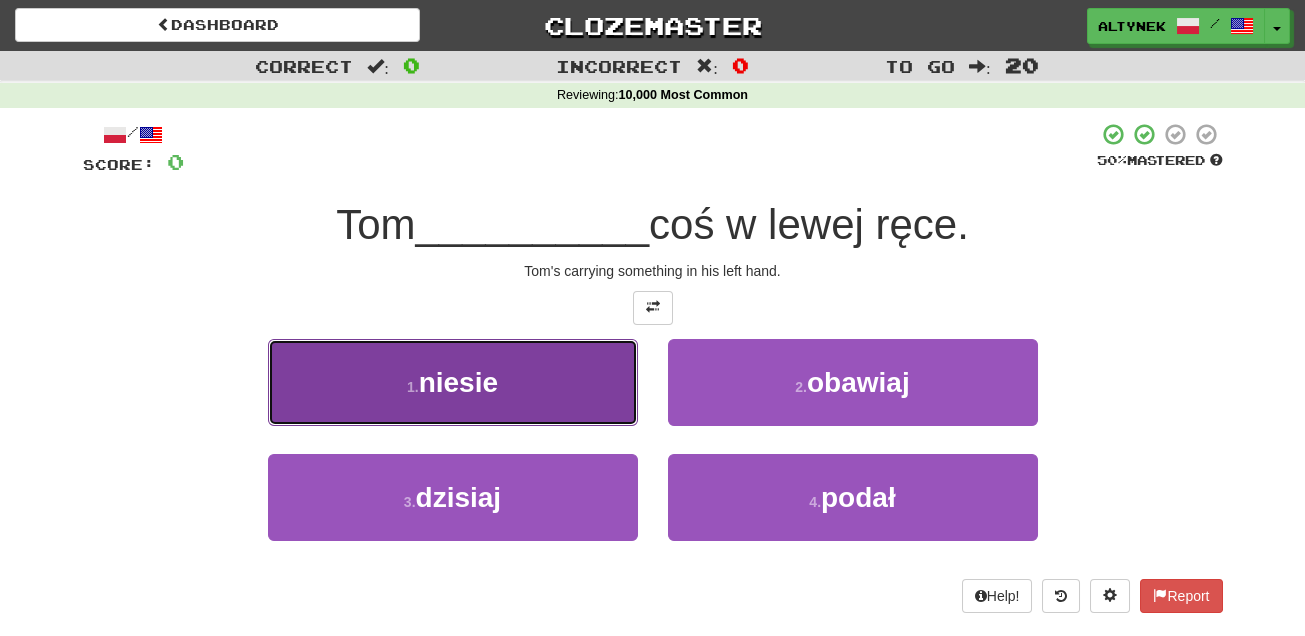 click on "1 .  niesie" at bounding box center (453, 382) 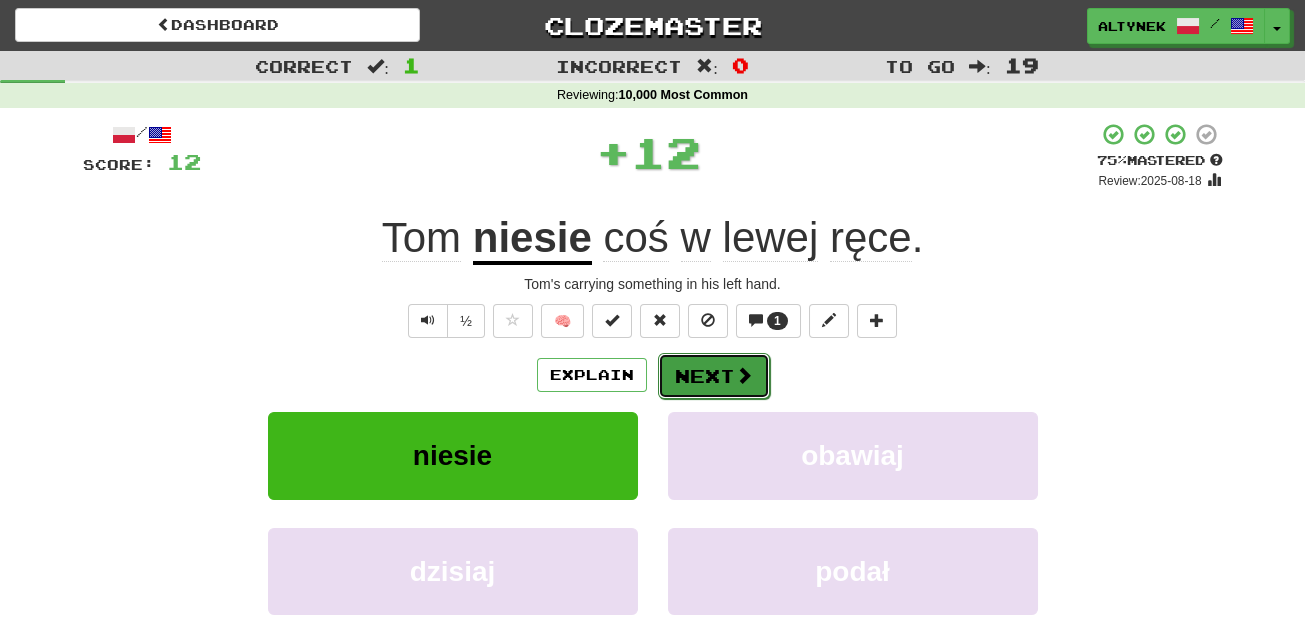 click on "Next" at bounding box center [714, 376] 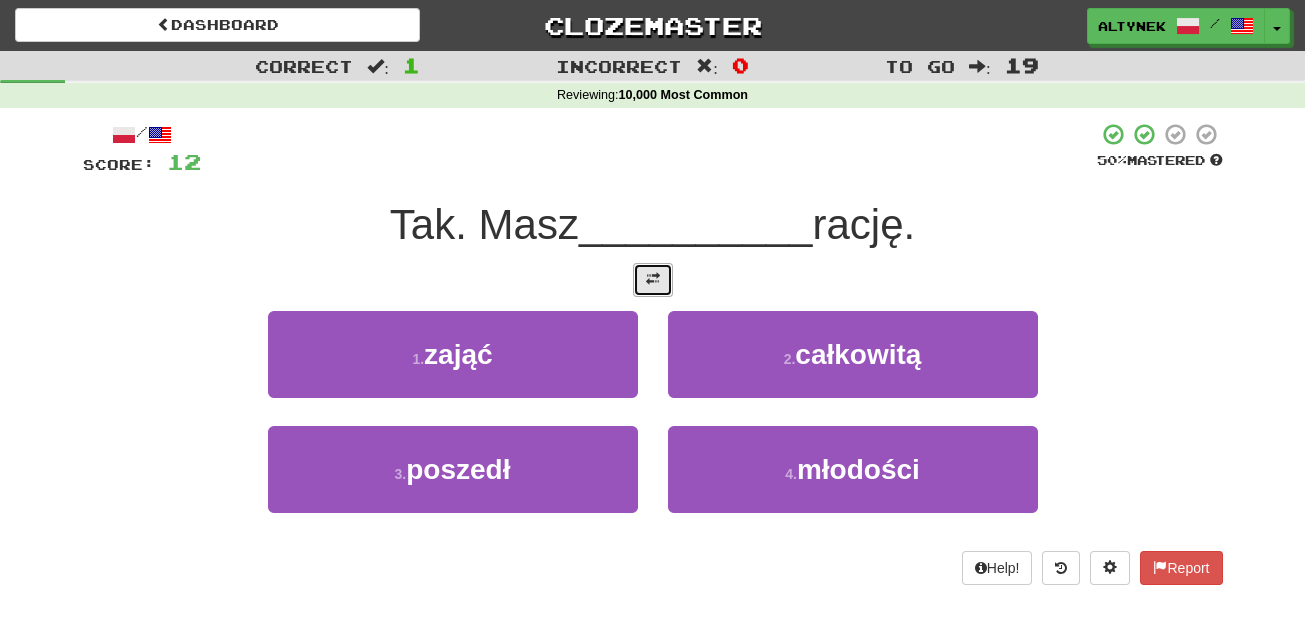 click at bounding box center (653, 279) 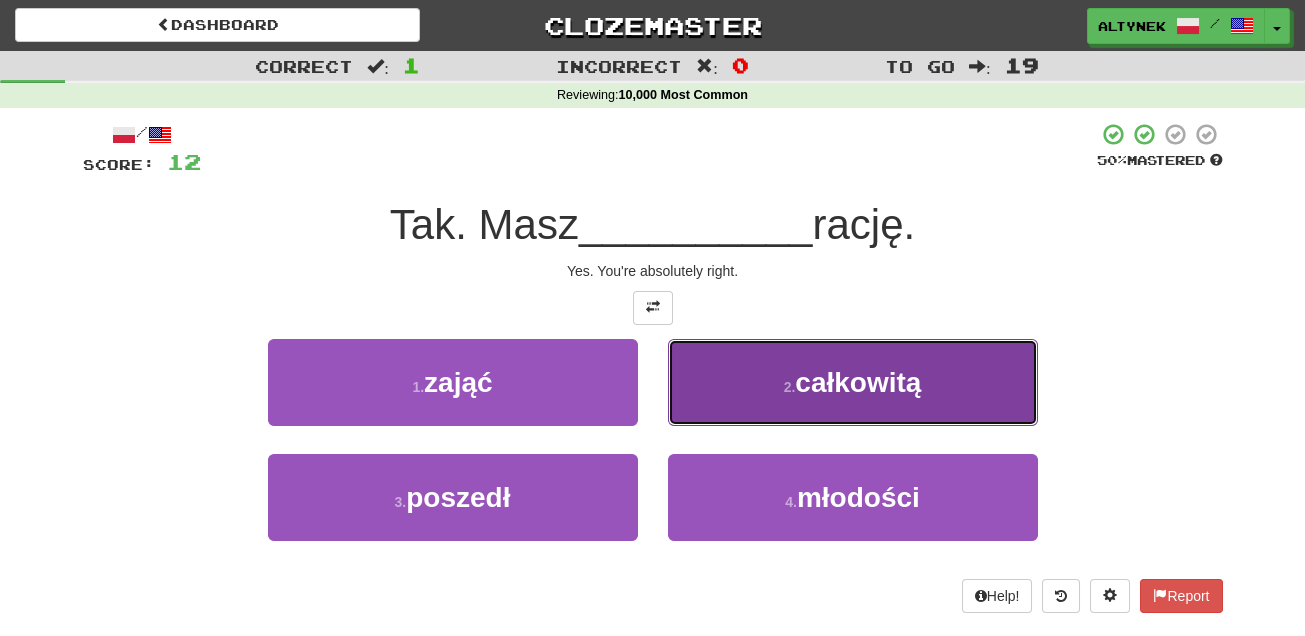 click on "2 .  całkowitą" at bounding box center (853, 382) 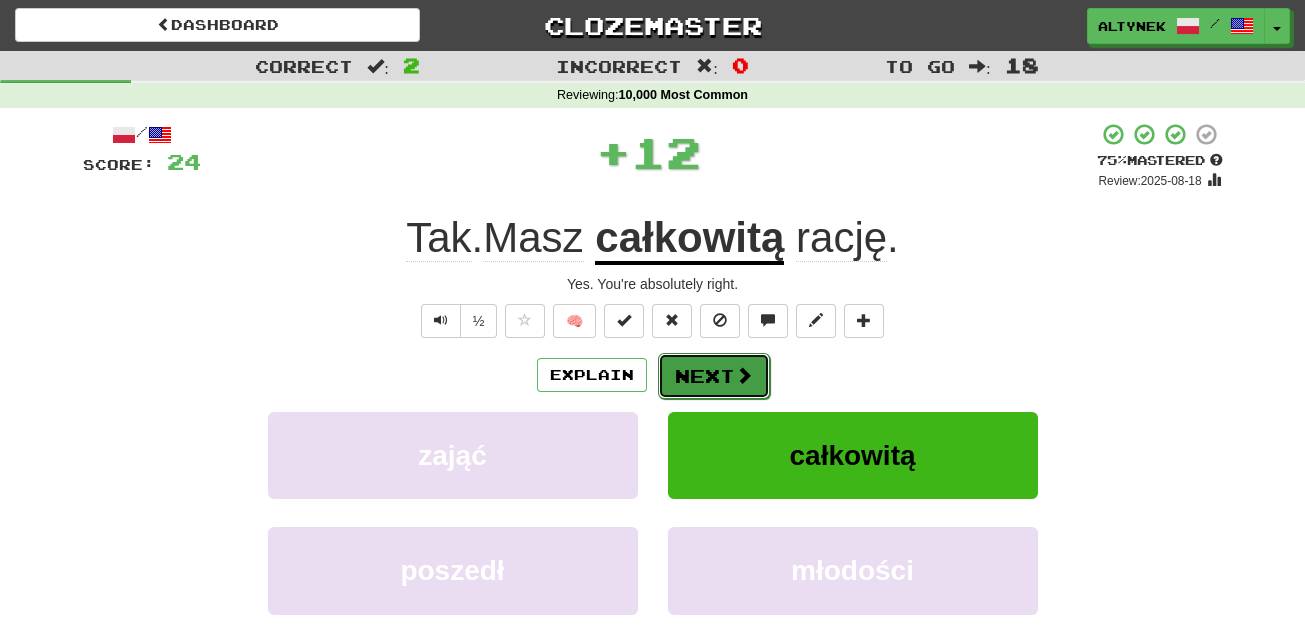 click on "Next" at bounding box center [714, 376] 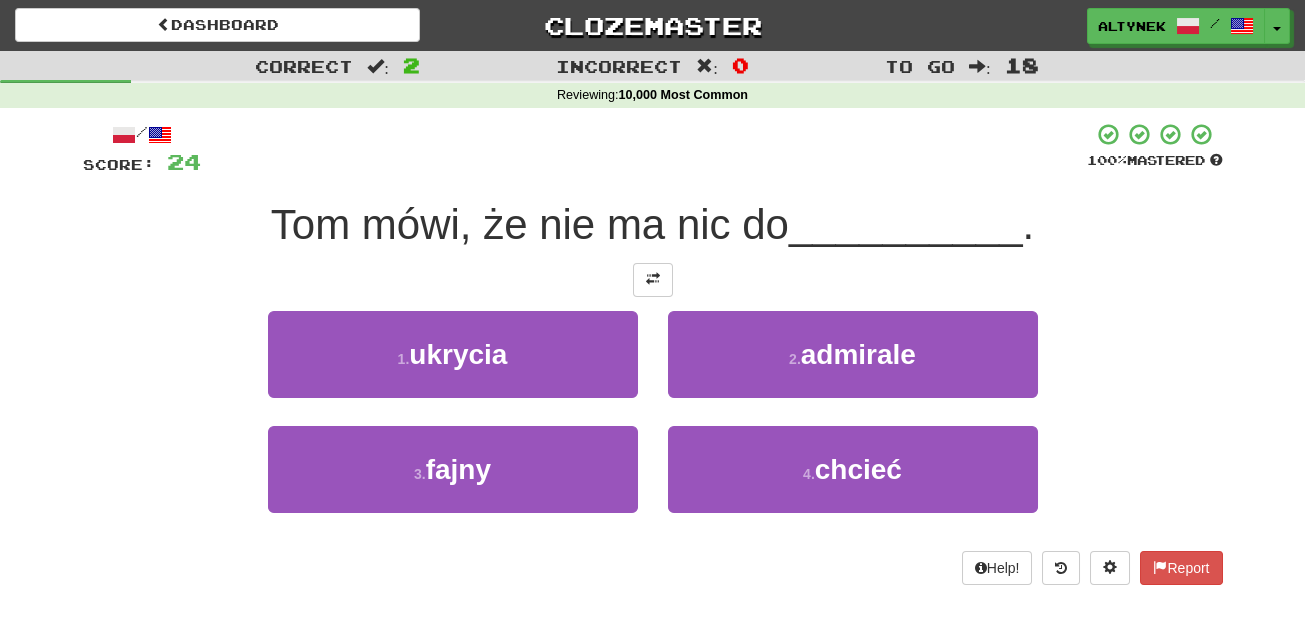 click on "/  Score:   24 100 %  Mastered Tom mówi, że nie ma nic do  __________ . 1 .  ukrycia 2 .  admirale 3 .  fajny 4 .  chcieć  Help!  Report" at bounding box center (653, 353) 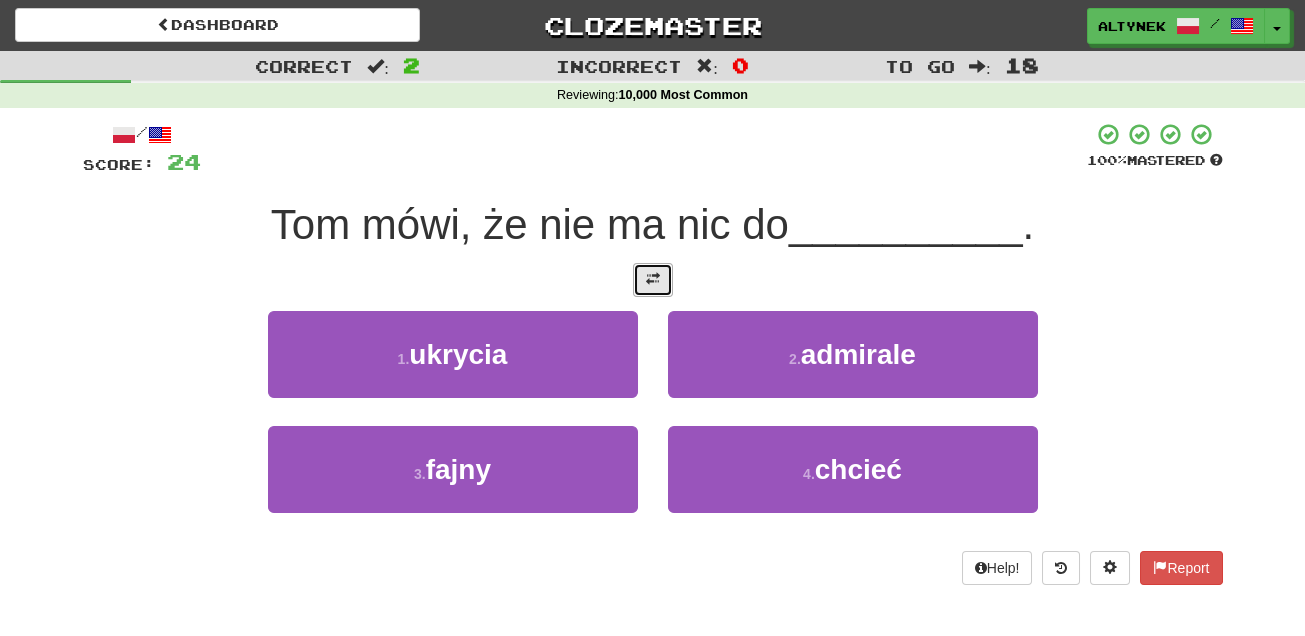 click at bounding box center (653, 280) 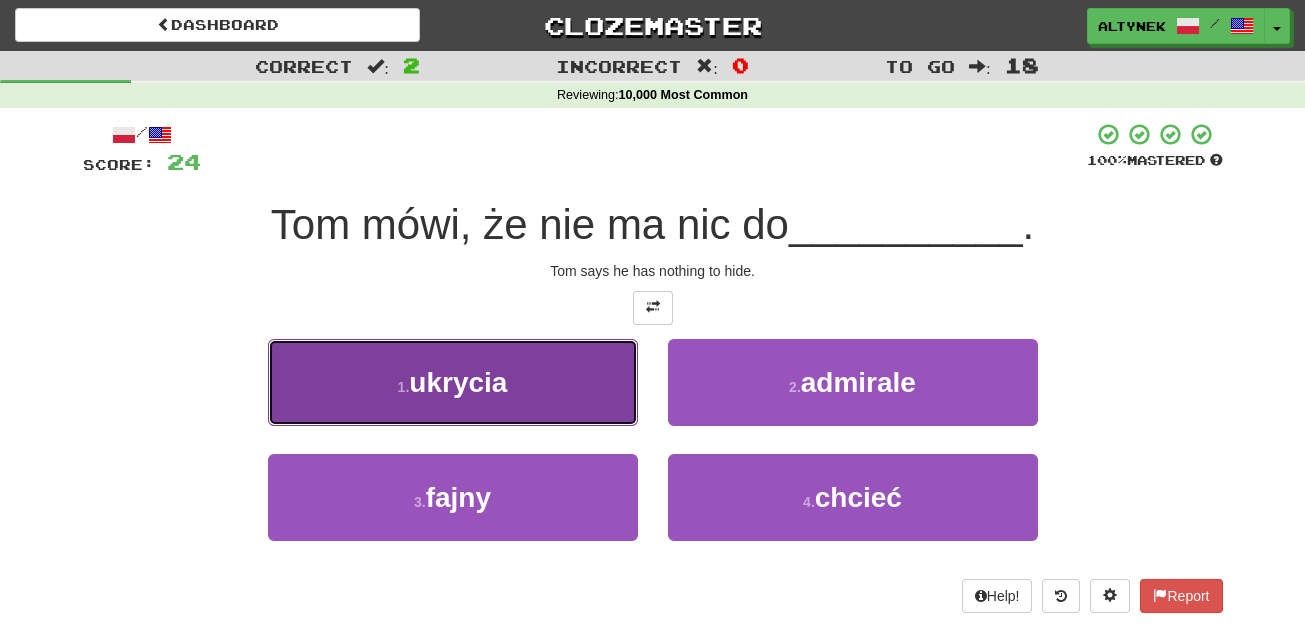 click on "1 .  ukrycia" at bounding box center [453, 382] 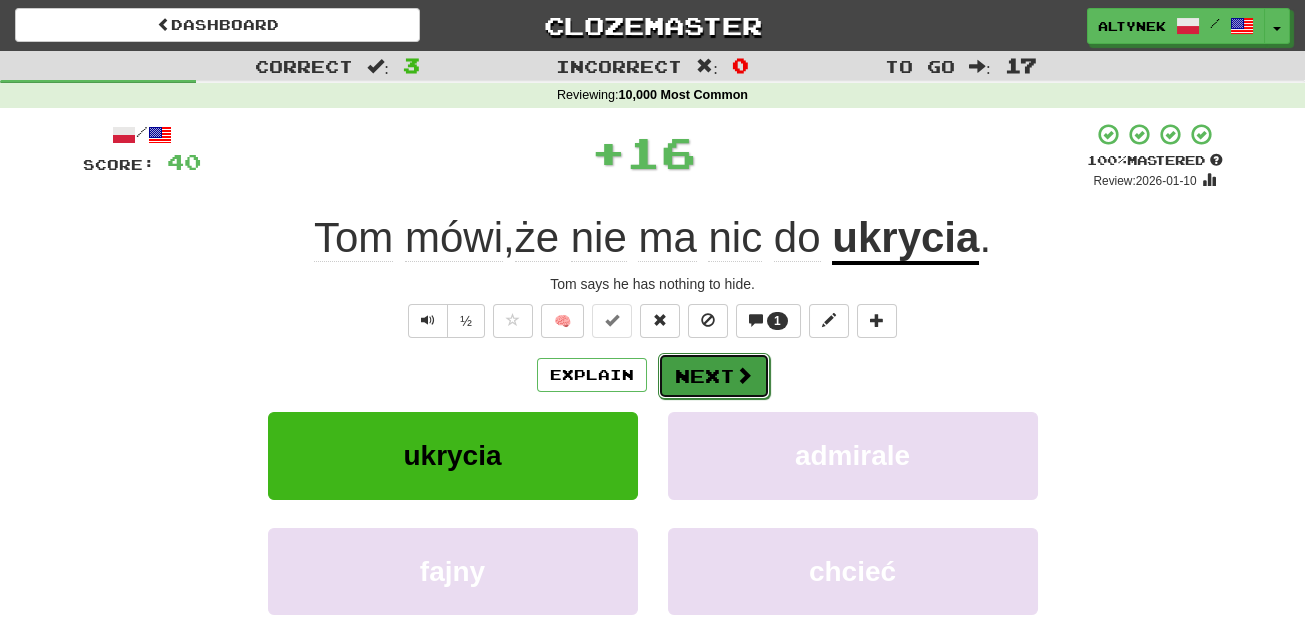 click on "Next" at bounding box center (714, 376) 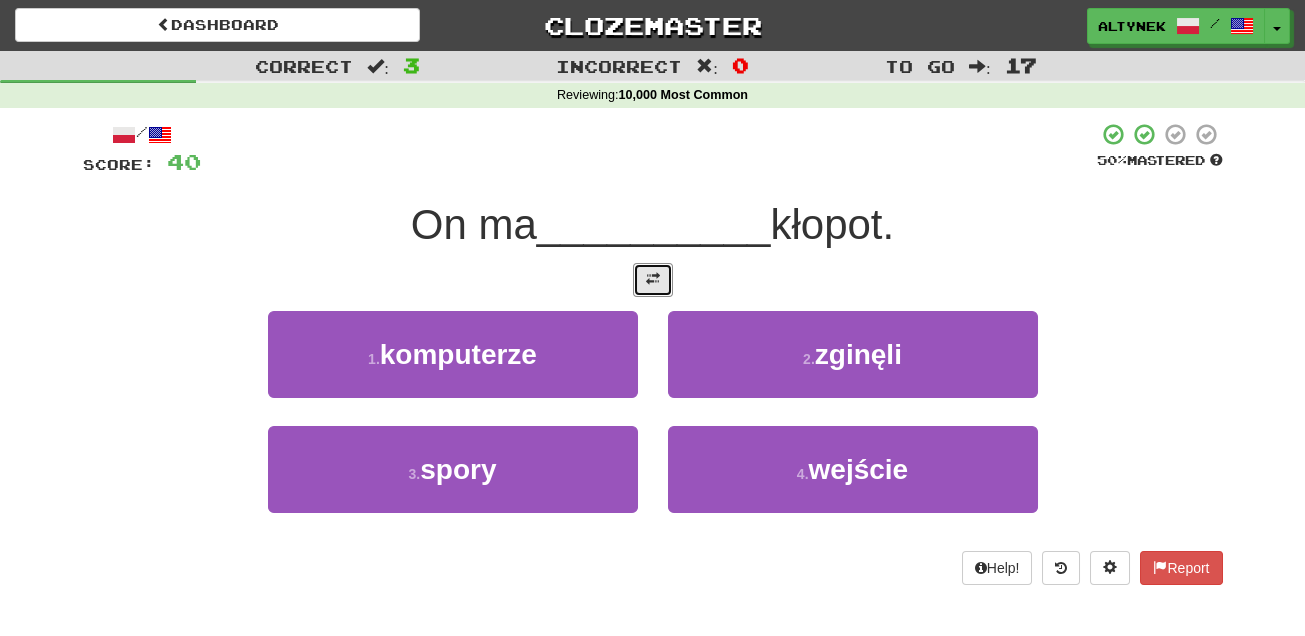 click at bounding box center (653, 279) 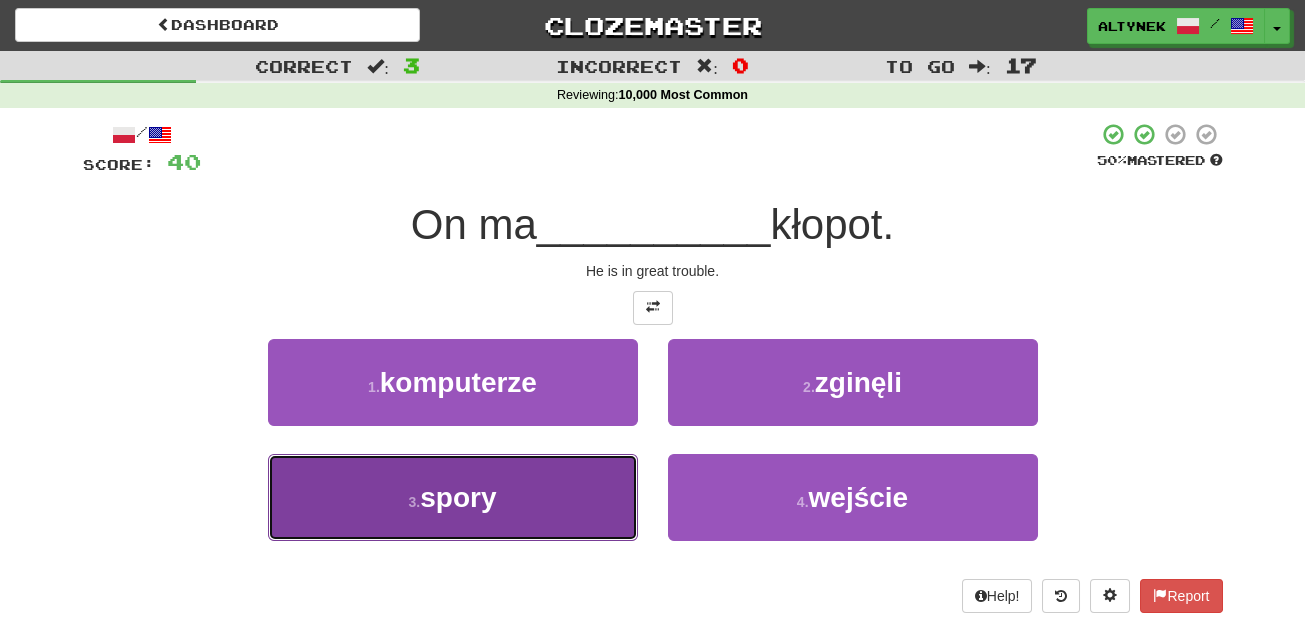 click on "spory" at bounding box center [458, 497] 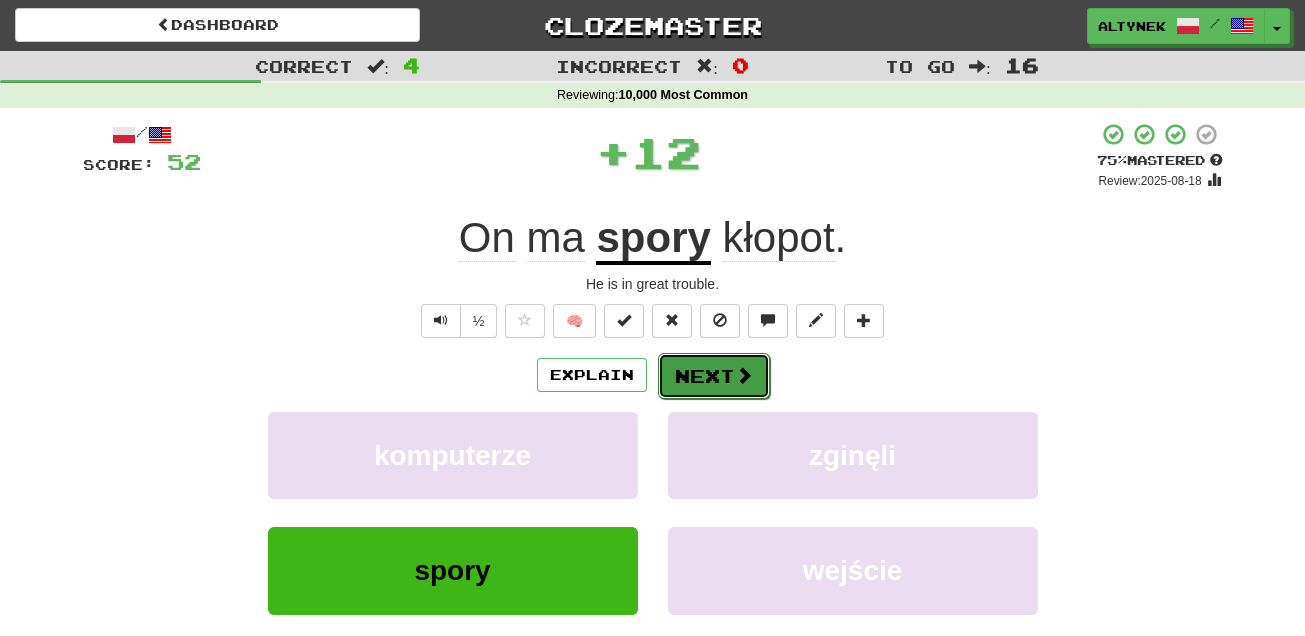 click on "Next" at bounding box center (714, 376) 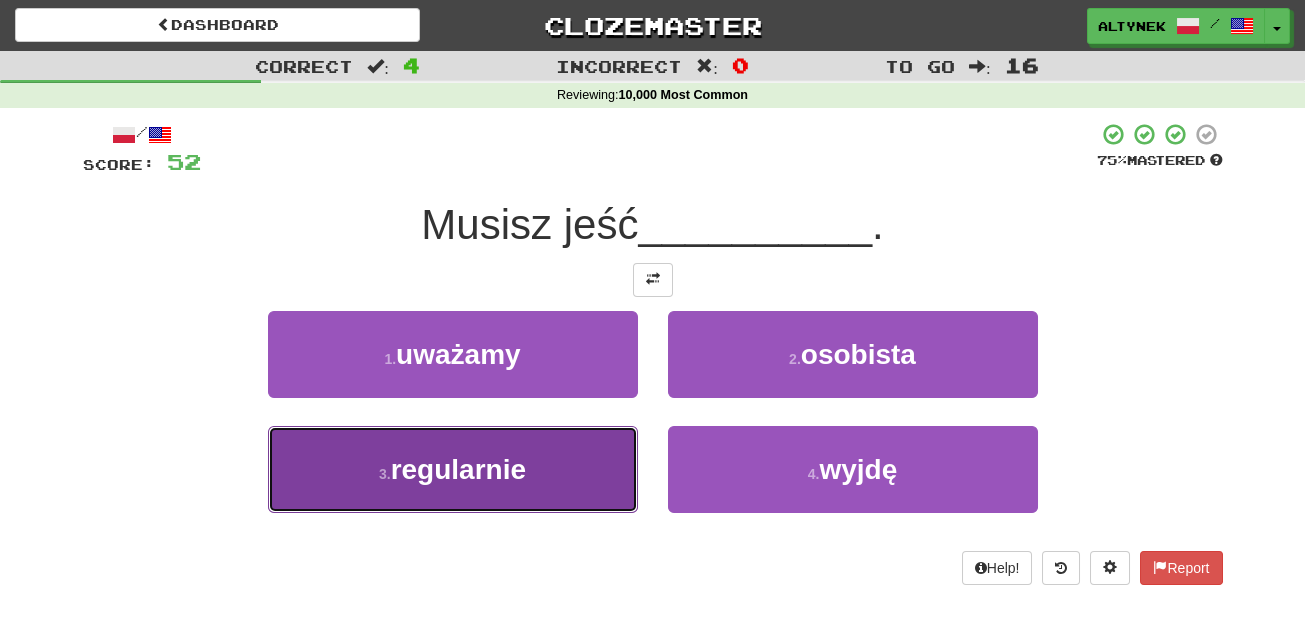 click on "regularnie" at bounding box center (458, 469) 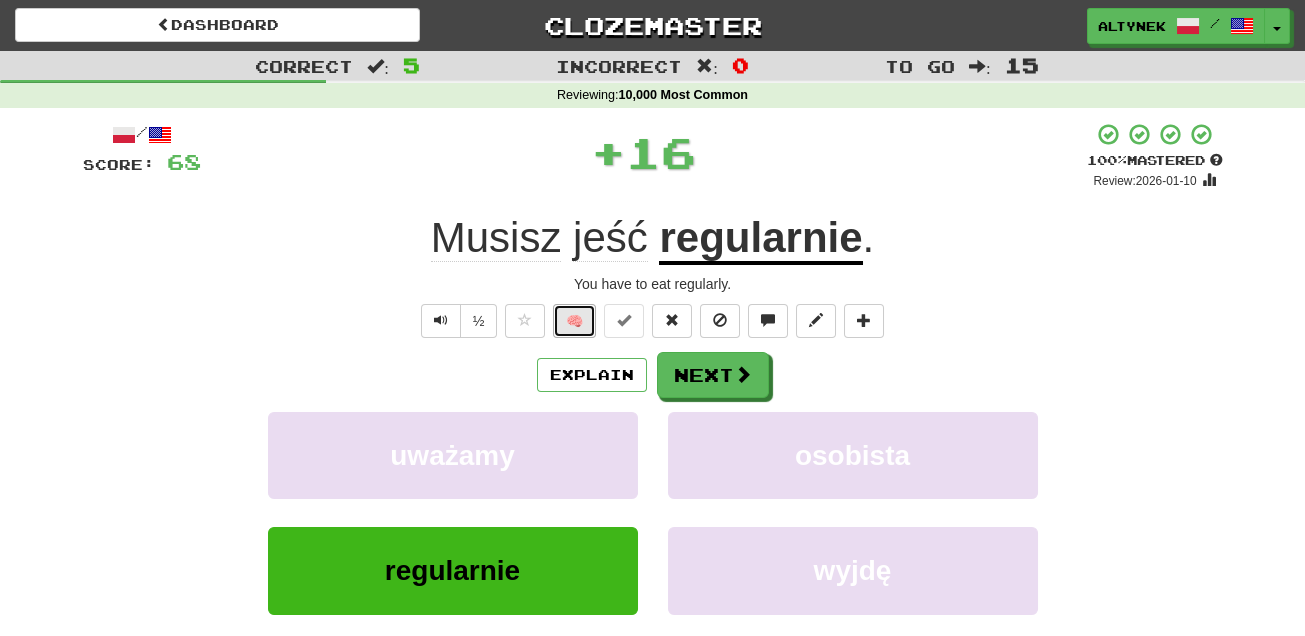click on "🧠" at bounding box center [574, 321] 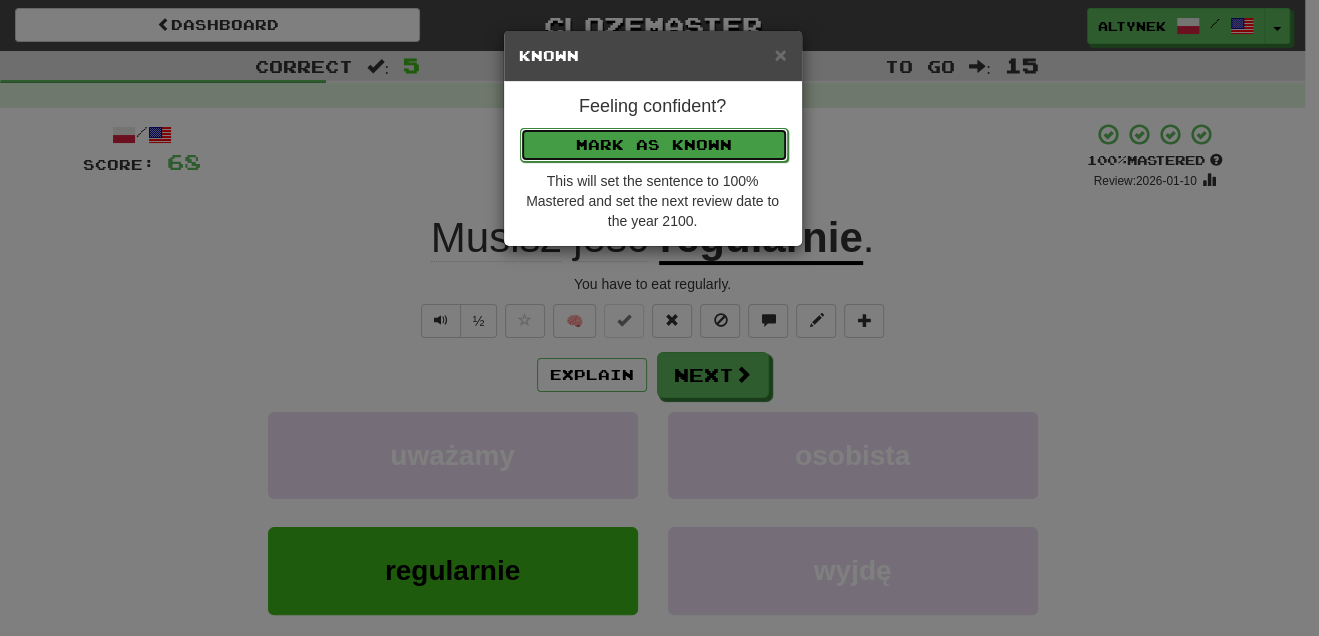 click on "Mark as Known" at bounding box center (654, 145) 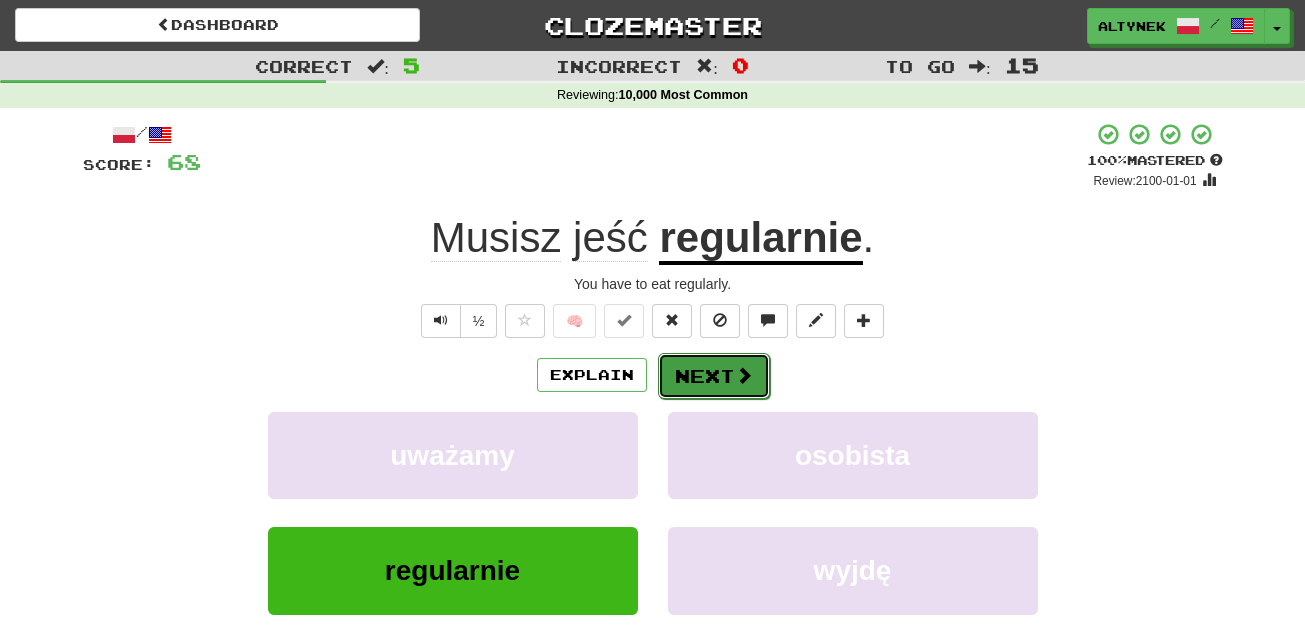 click on "Next" at bounding box center [714, 376] 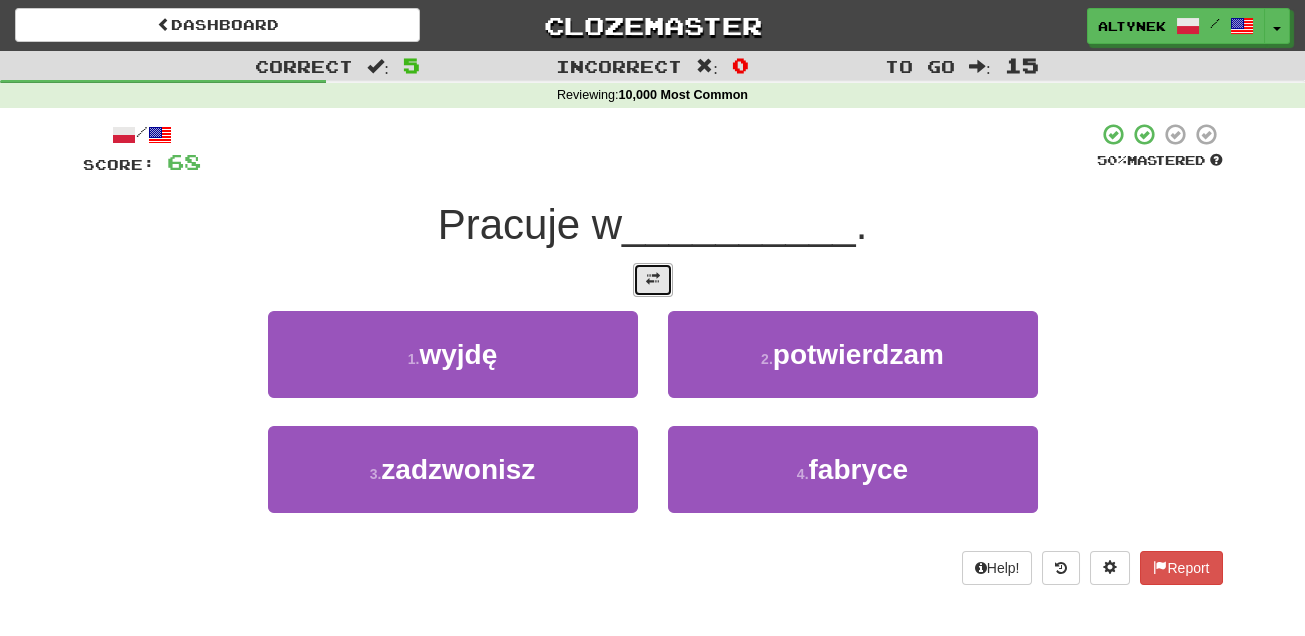 click at bounding box center [653, 280] 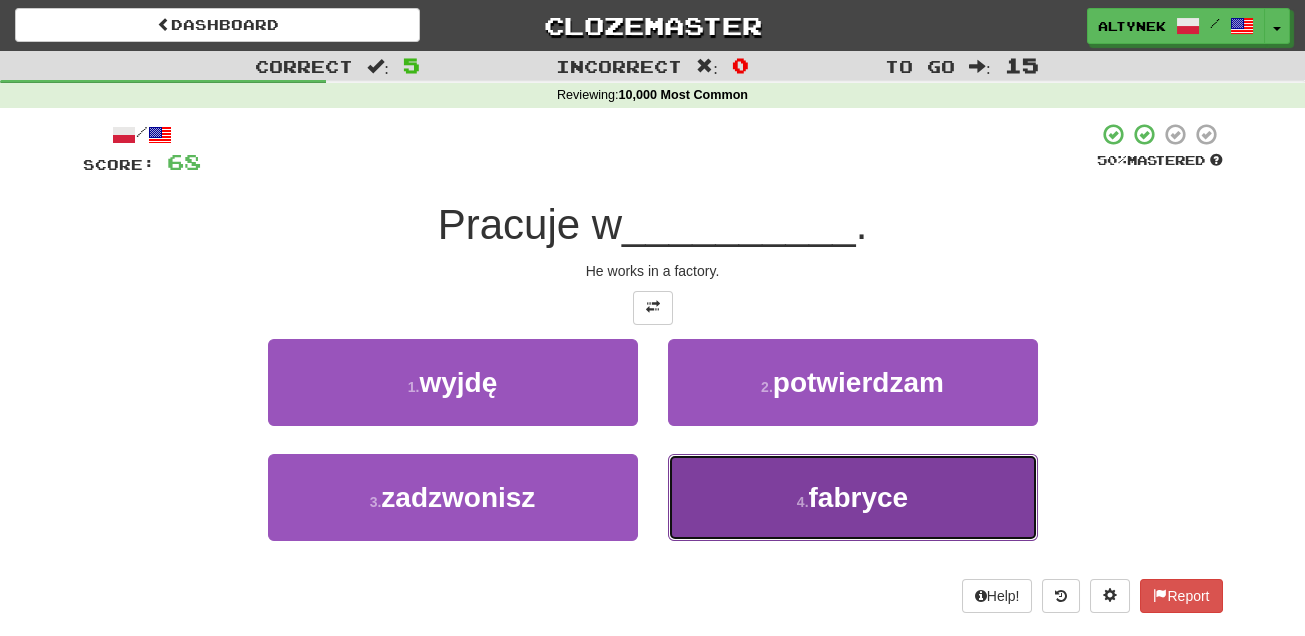 click on "4 .  fabryce" at bounding box center (853, 497) 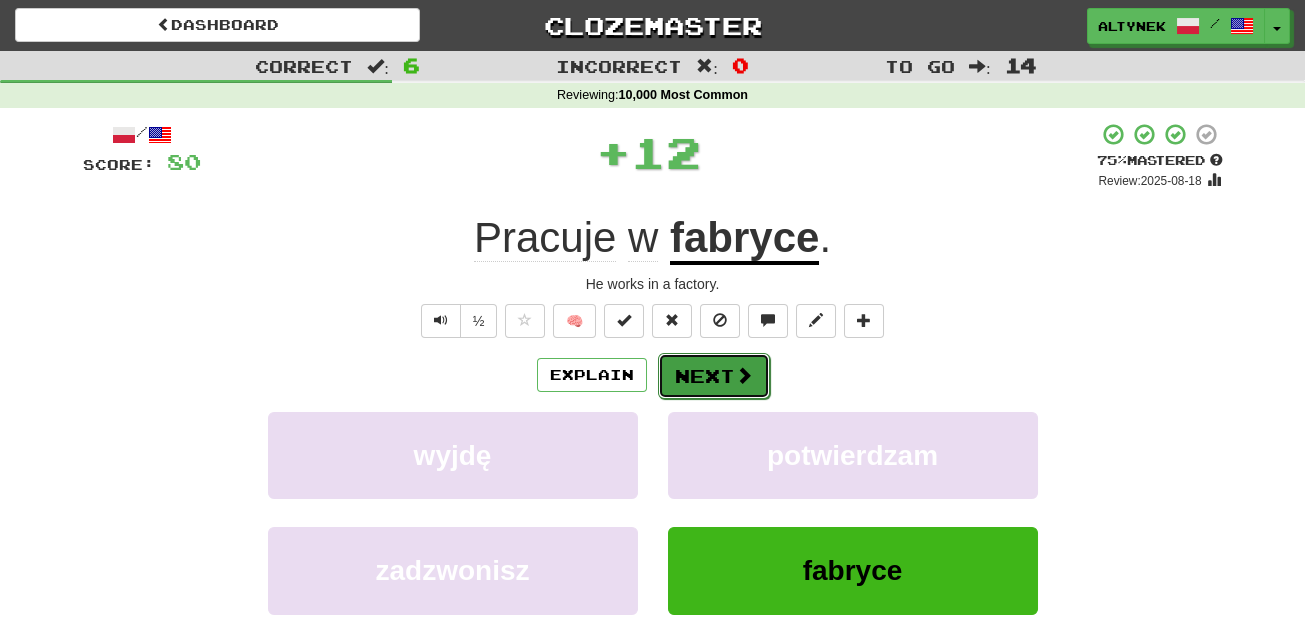 click on "Next" at bounding box center (714, 376) 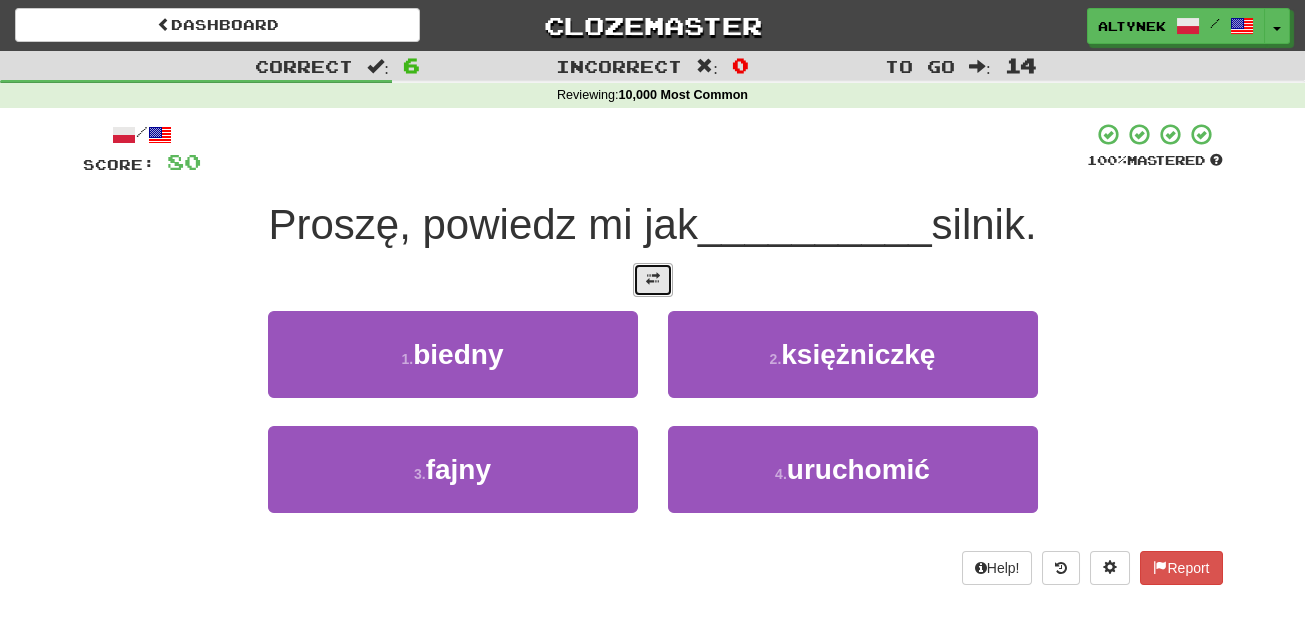 click at bounding box center [653, 279] 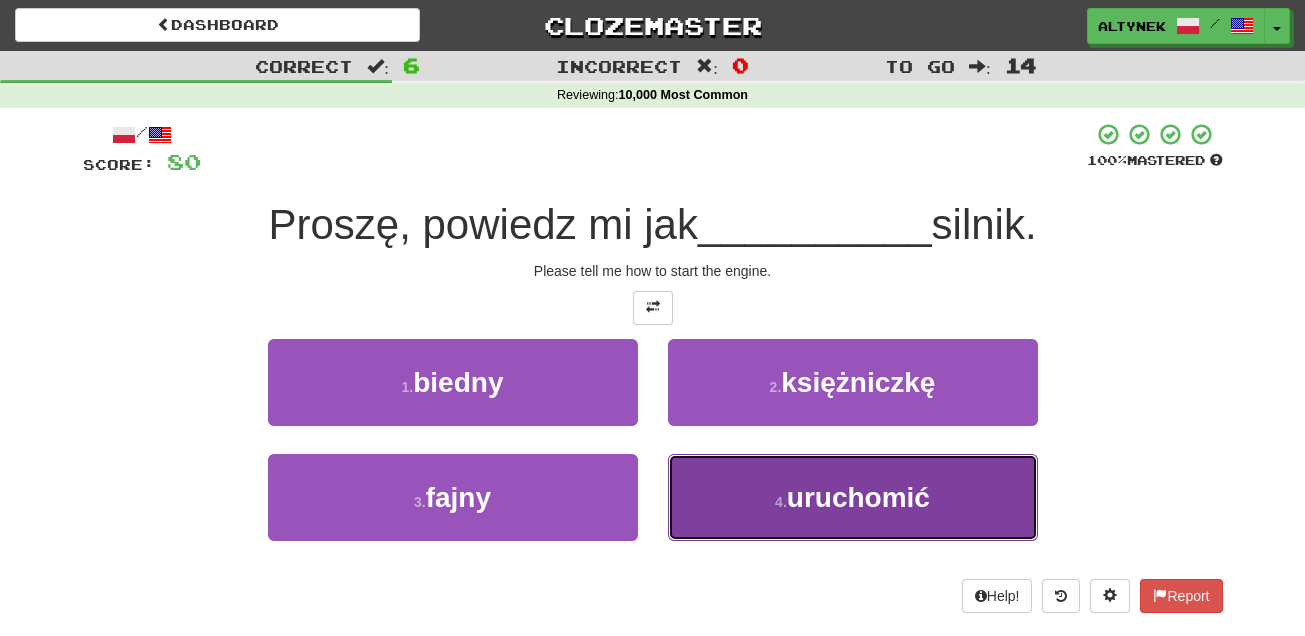 click on "uruchomić" at bounding box center (858, 497) 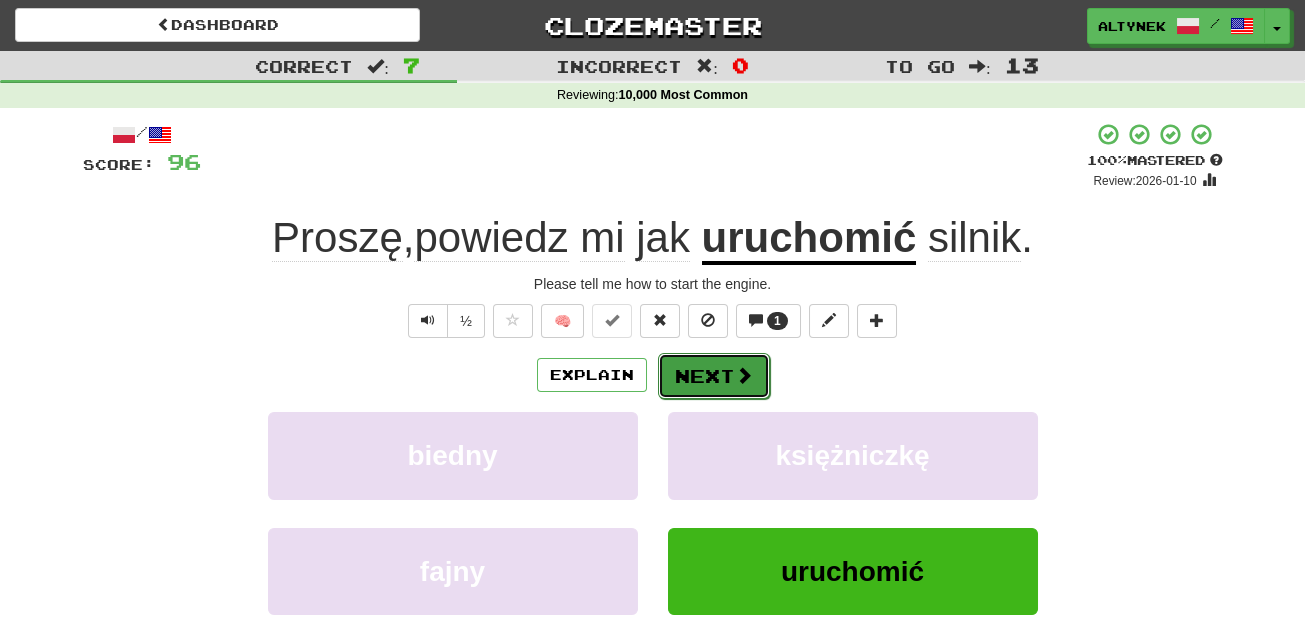 click on "Next" at bounding box center [714, 376] 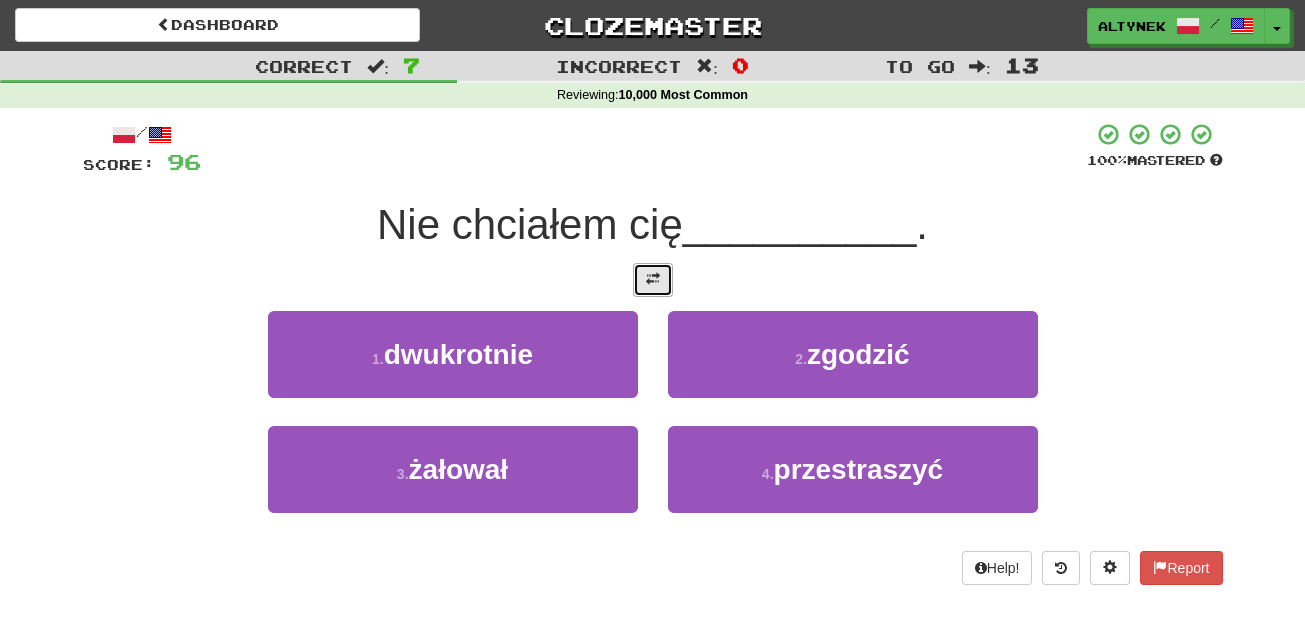 click at bounding box center [653, 280] 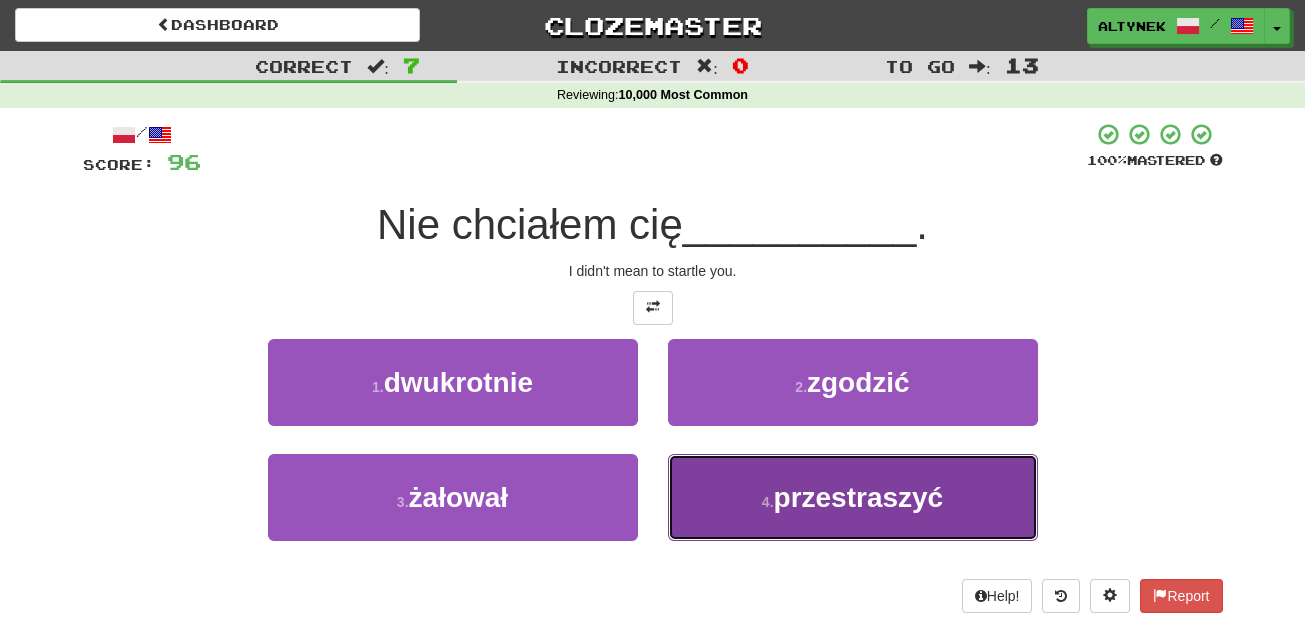 click on "przestraszyć" at bounding box center (859, 497) 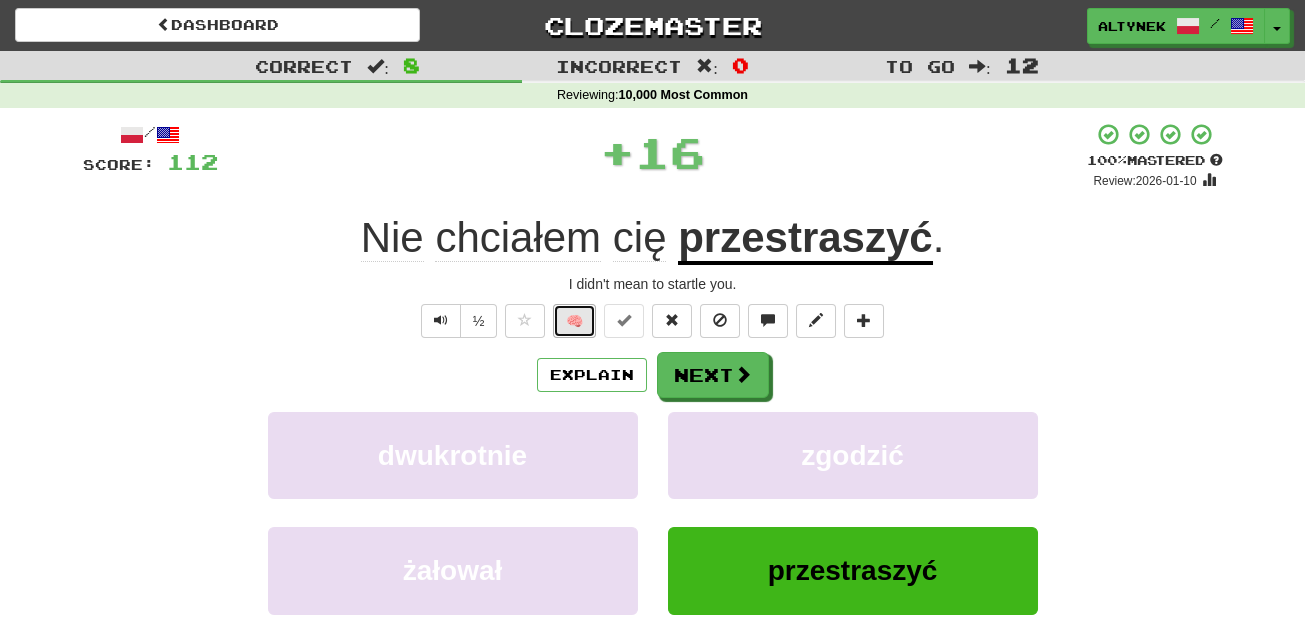 click on "🧠" at bounding box center [574, 321] 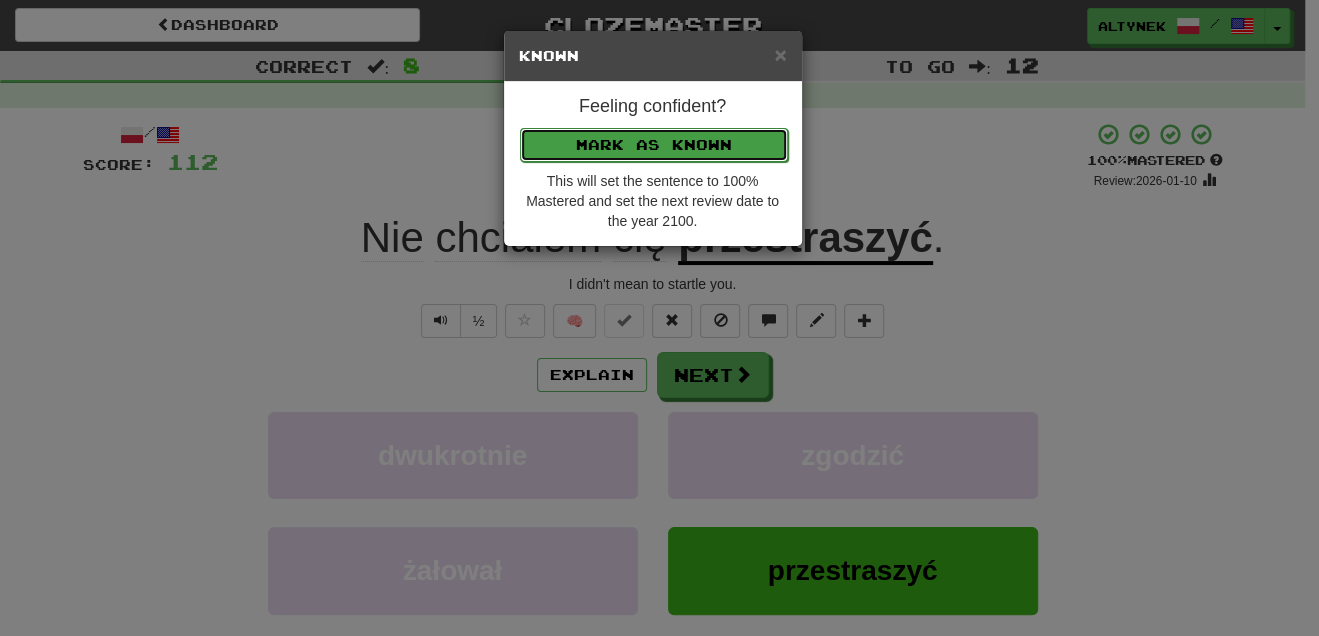 click on "Mark as Known" at bounding box center [654, 145] 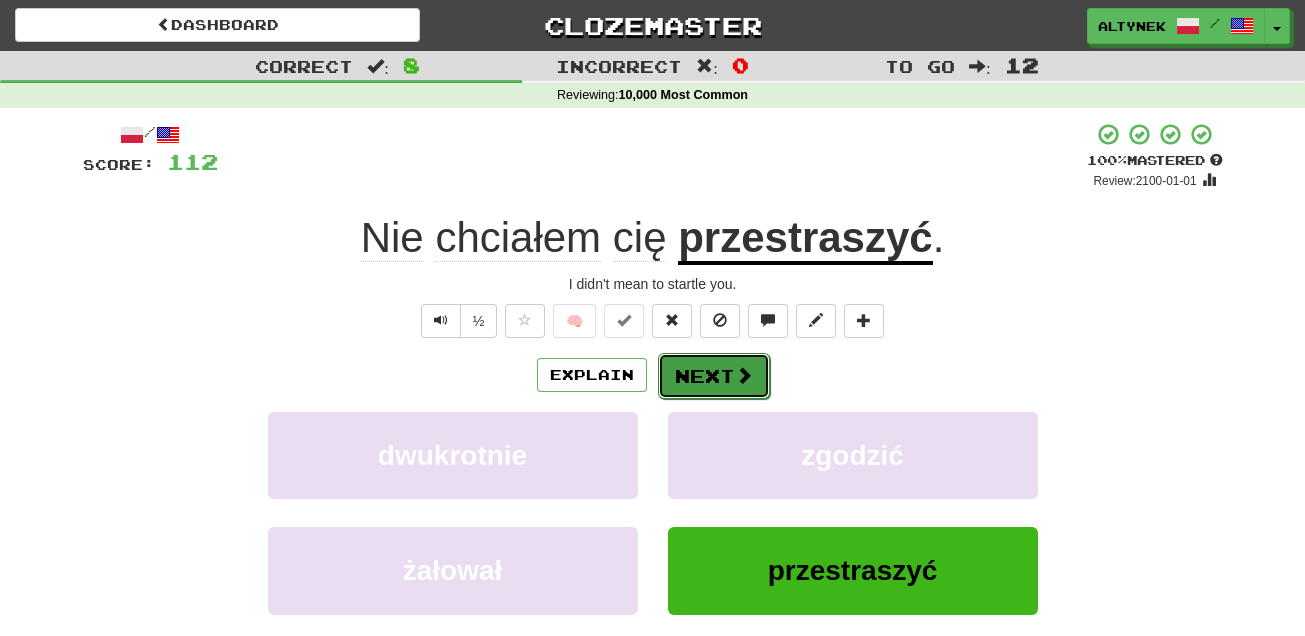 click on "Next" at bounding box center [714, 376] 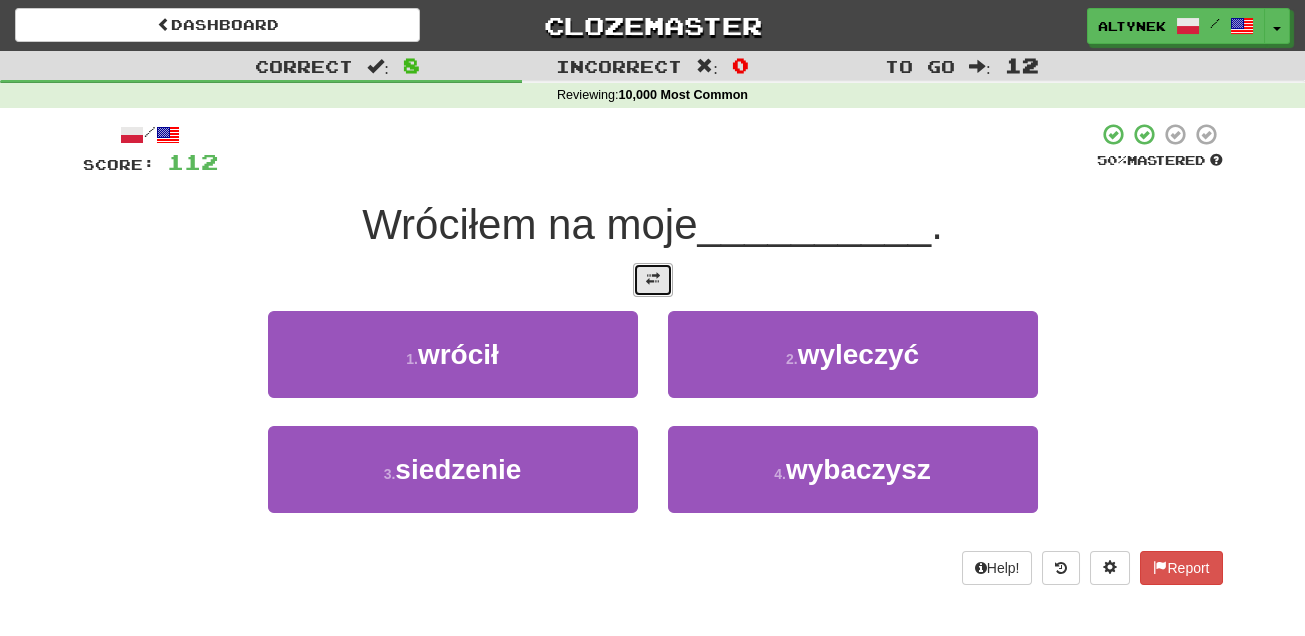 click at bounding box center [653, 280] 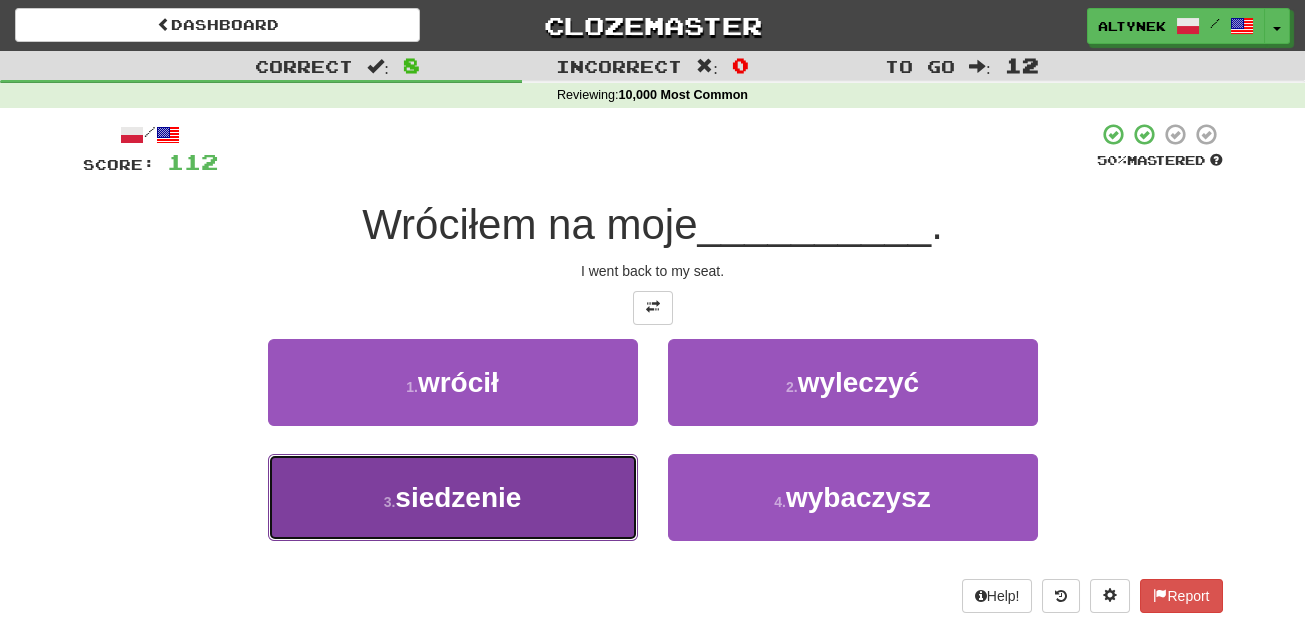 click on "siedzenie" at bounding box center (458, 497) 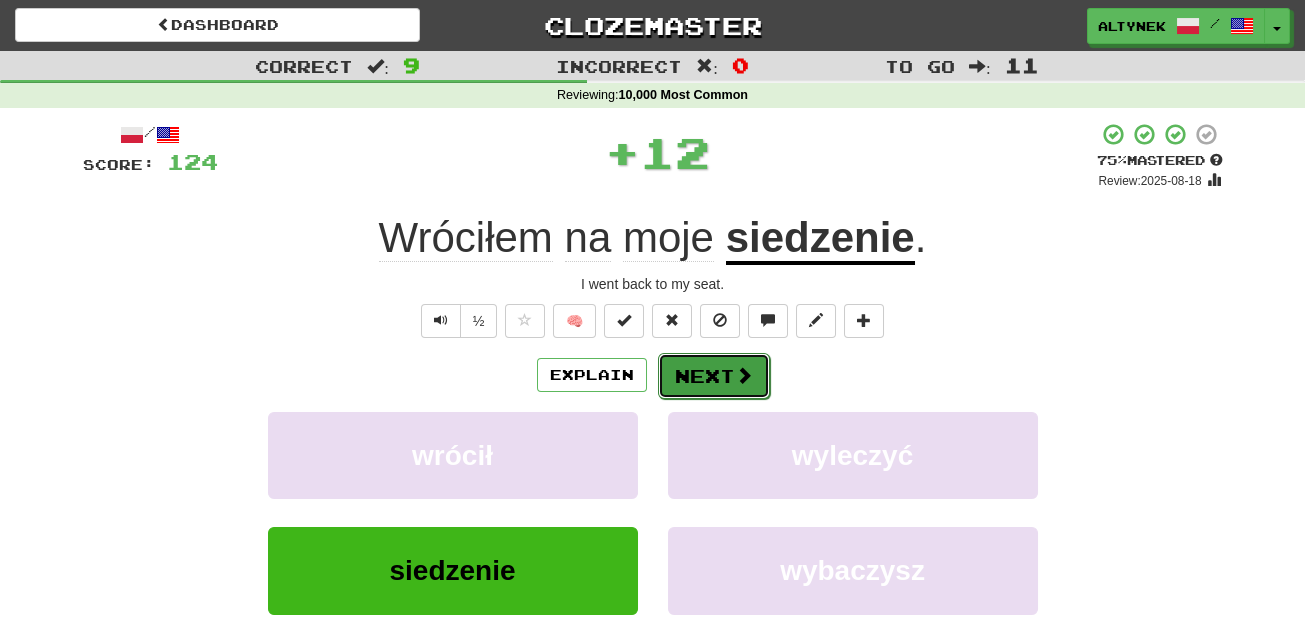 click on "Next" at bounding box center (714, 376) 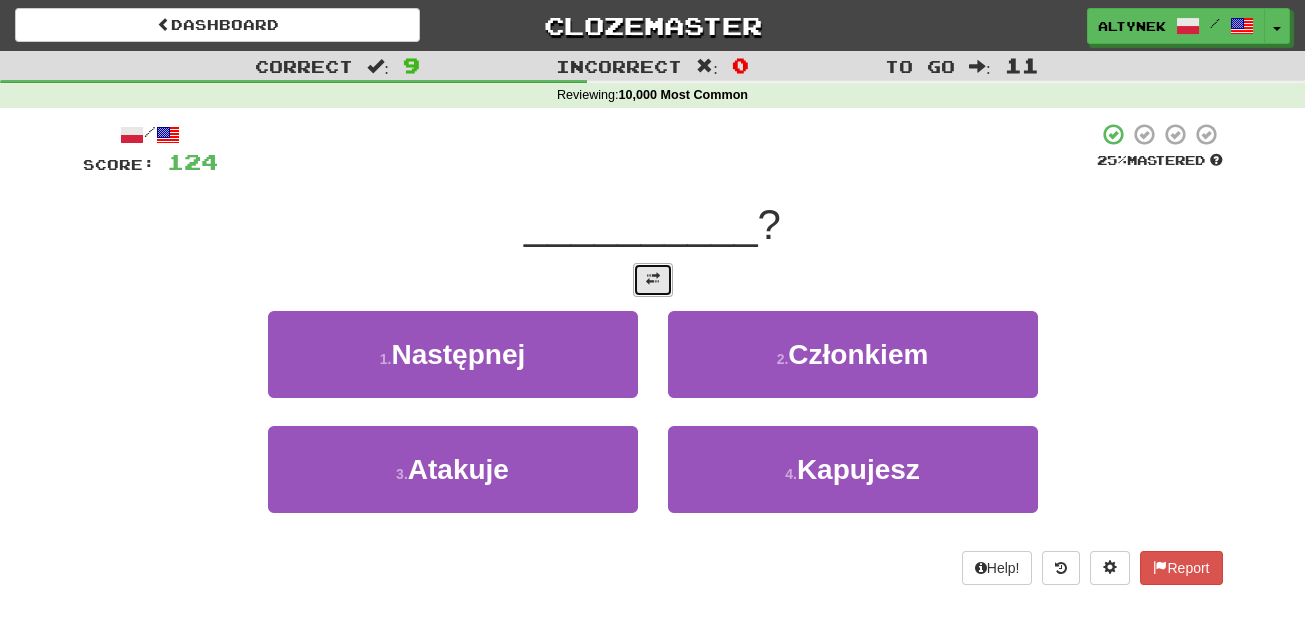 click at bounding box center (653, 280) 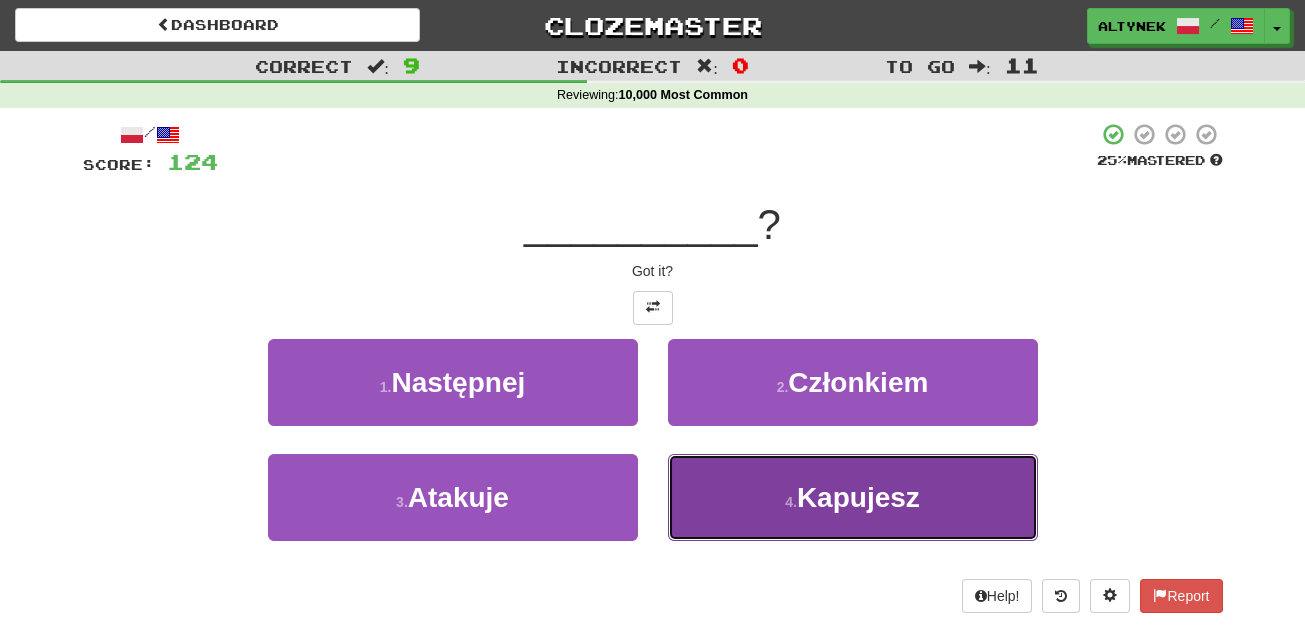click on "4 .  Kapujesz" at bounding box center (853, 497) 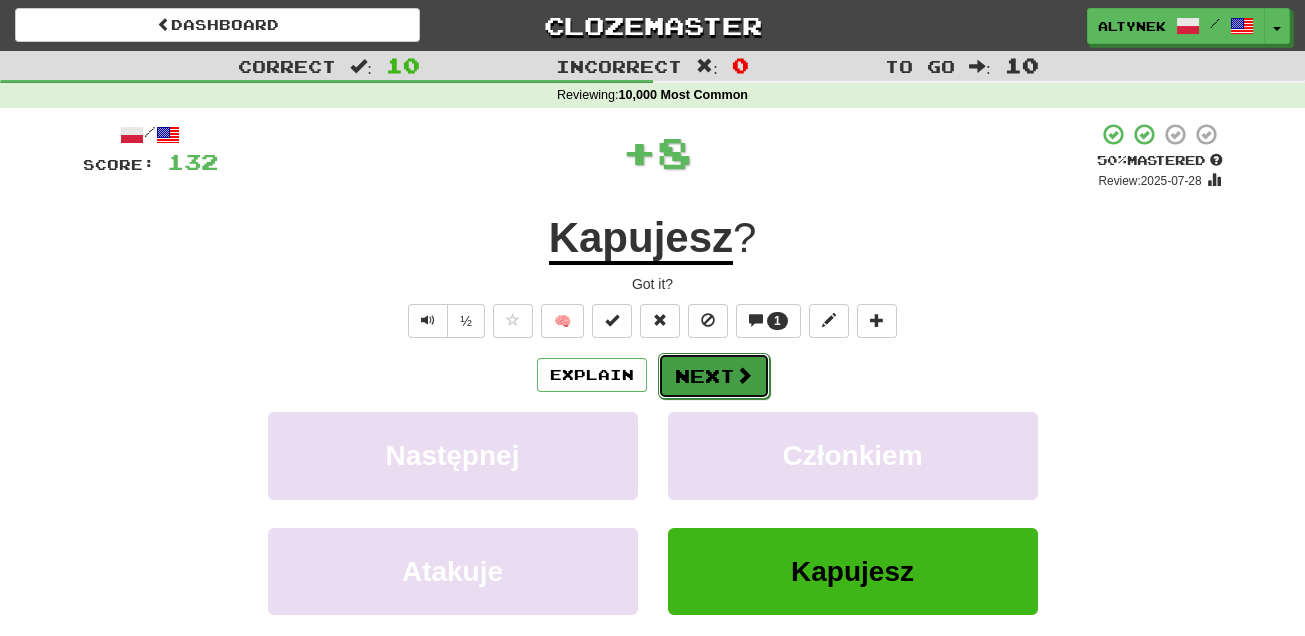 click on "Next" at bounding box center (714, 376) 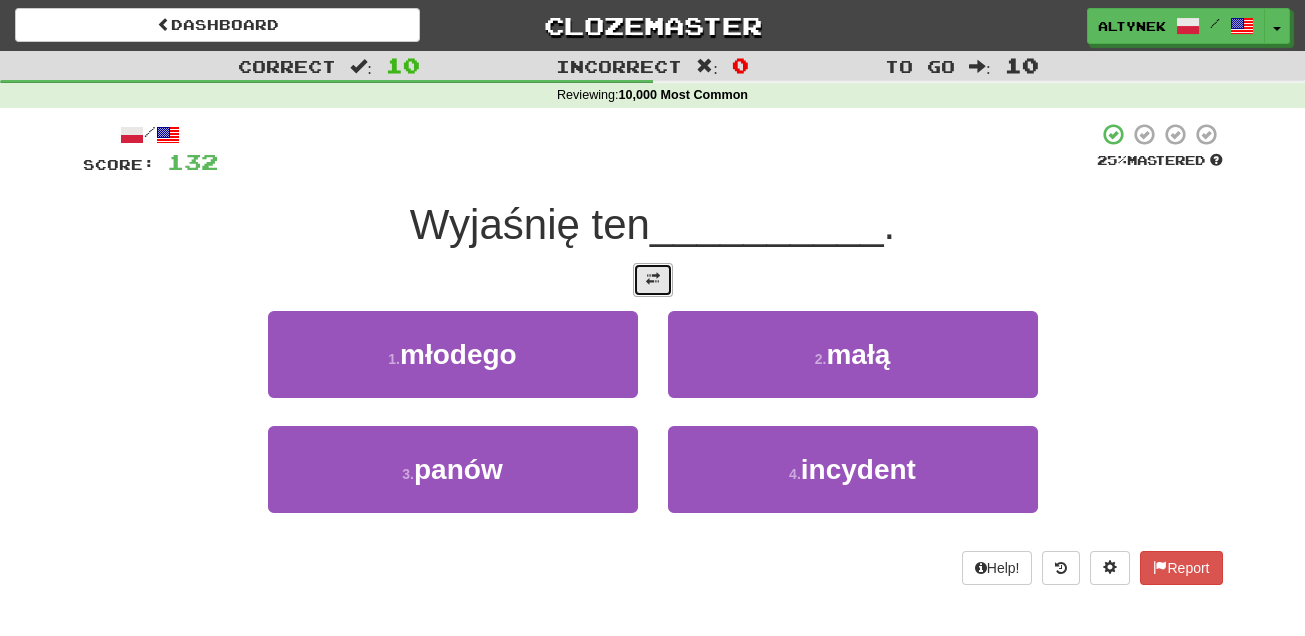click at bounding box center (653, 280) 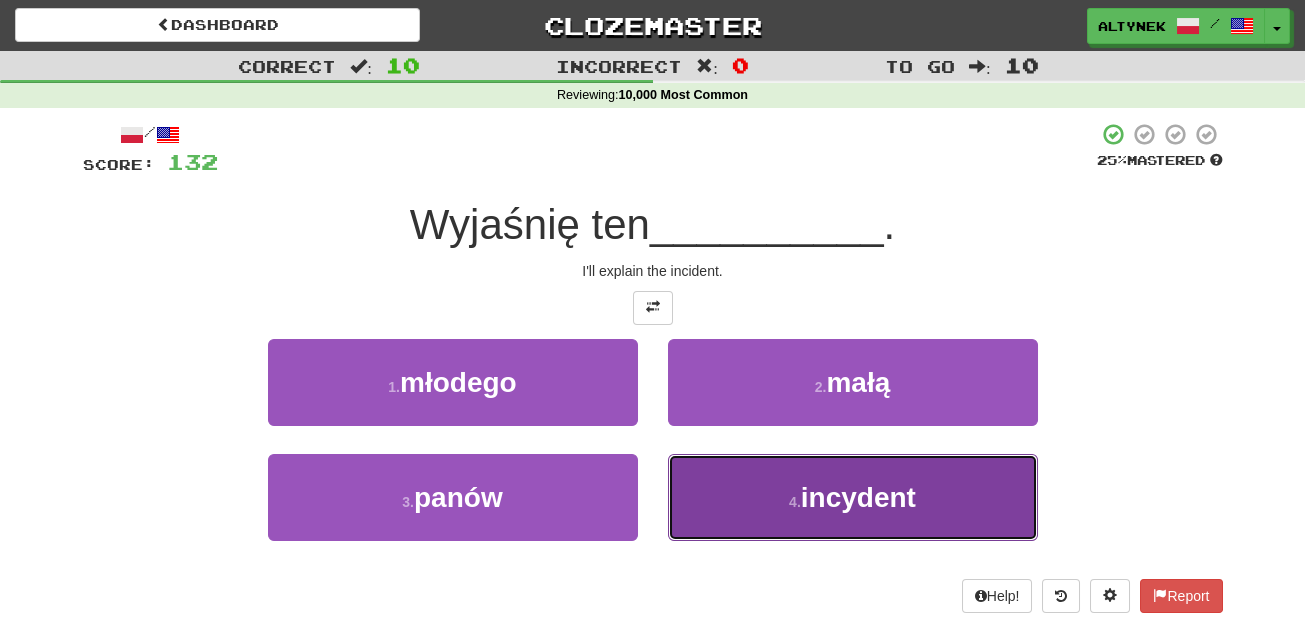 click on "4 .  incydent" at bounding box center [853, 497] 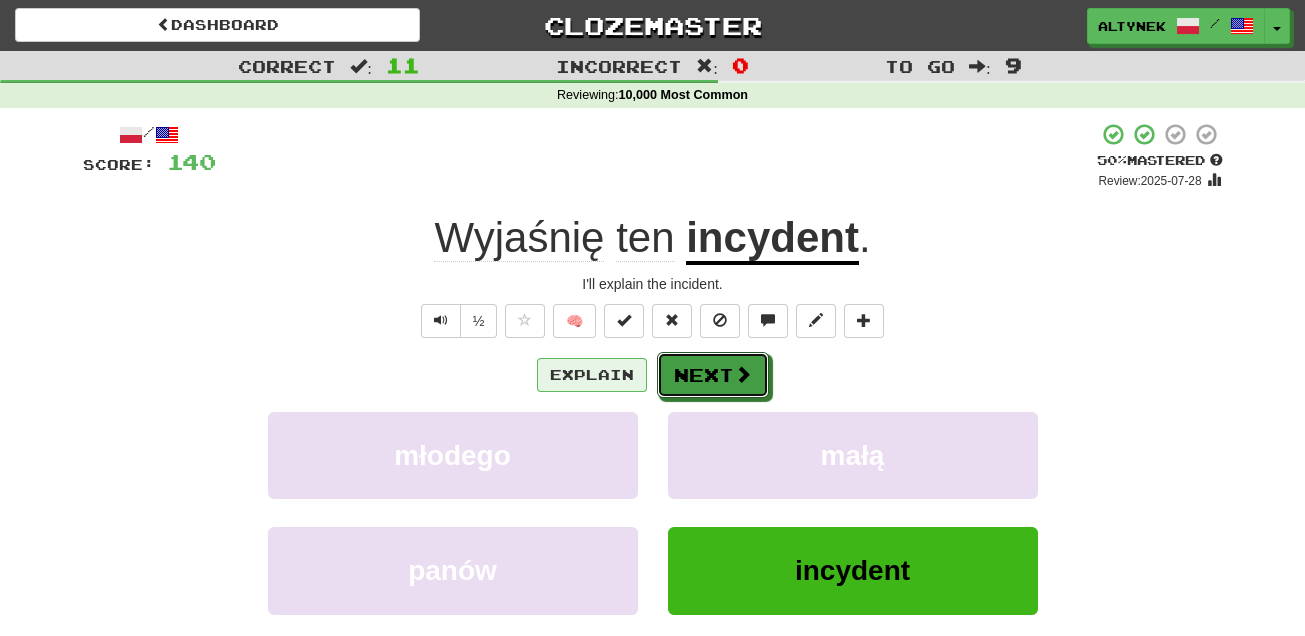 drag, startPoint x: 662, startPoint y: 386, endPoint x: 636, endPoint y: 389, distance: 26.172504 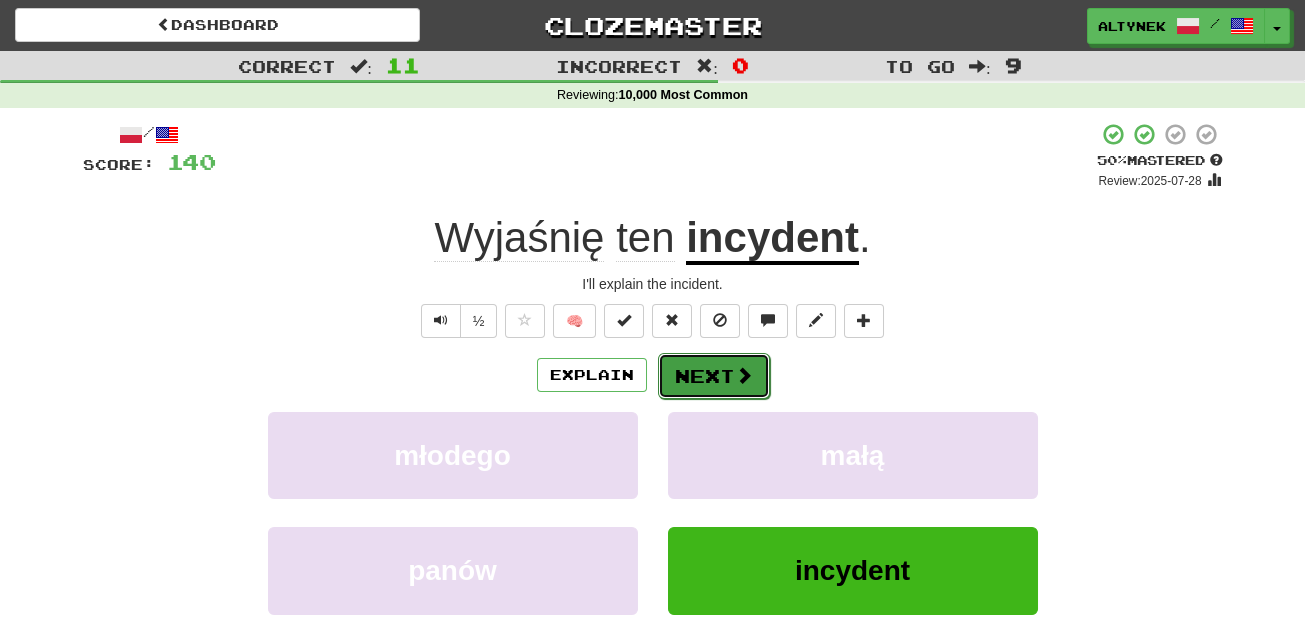 click on "Next" at bounding box center (714, 376) 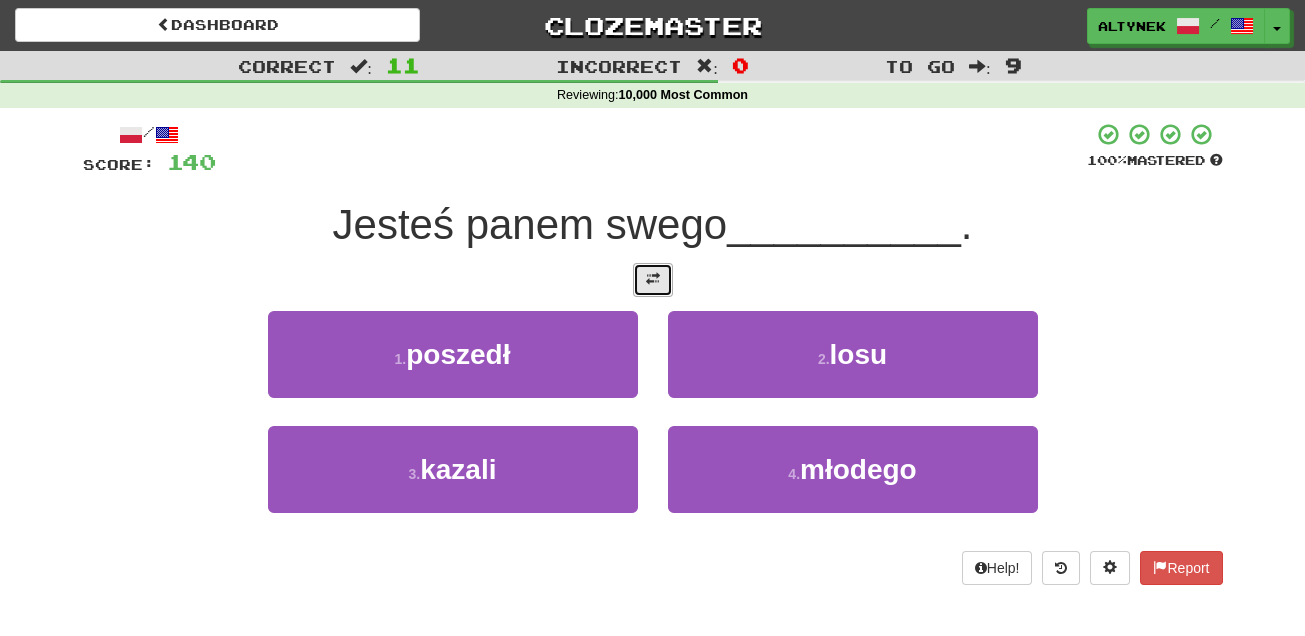 click at bounding box center [653, 279] 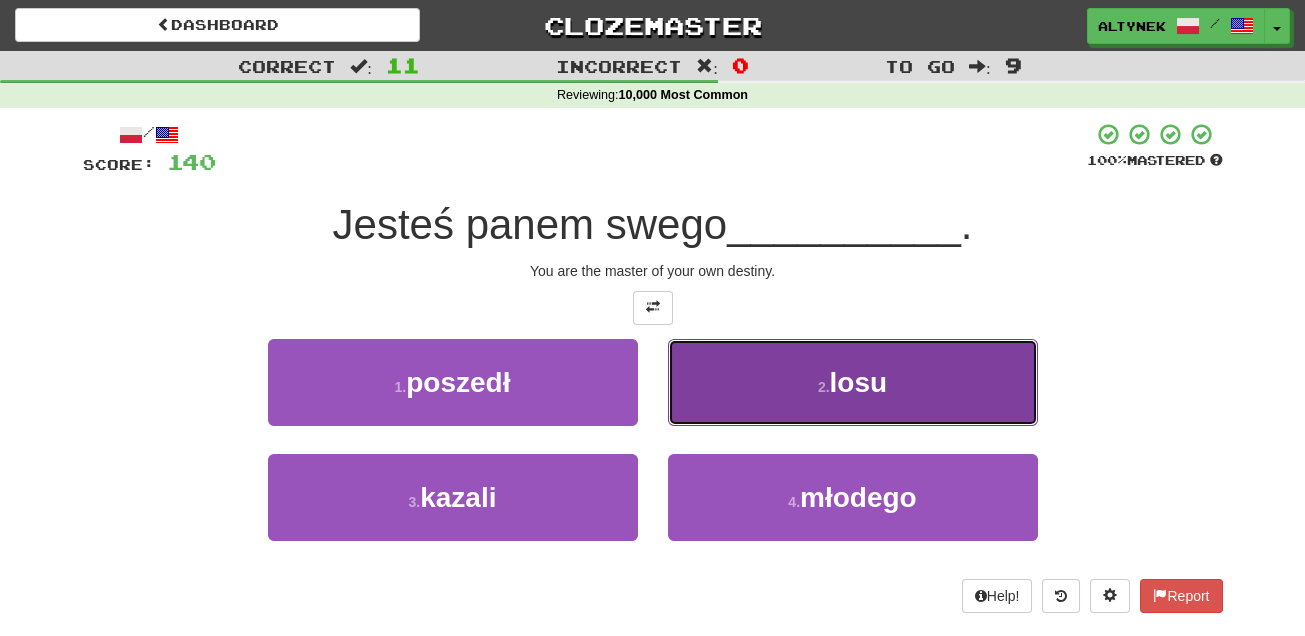 click on "2 .  losu" at bounding box center [853, 382] 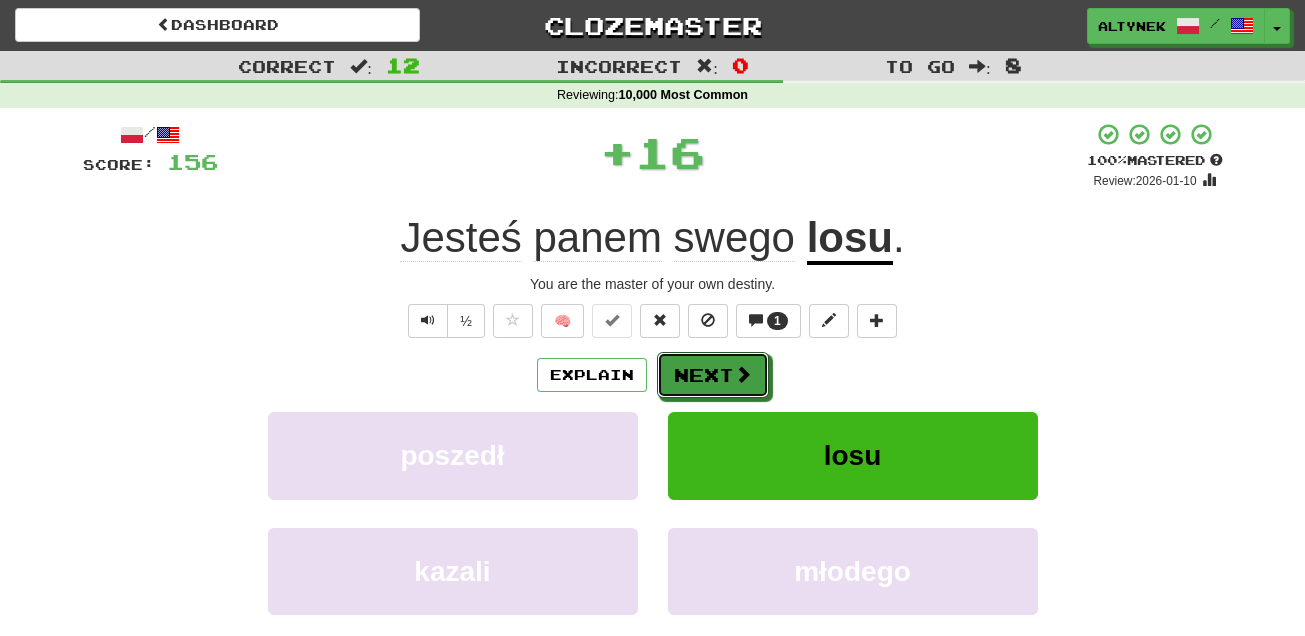 click on "Next" at bounding box center (713, 375) 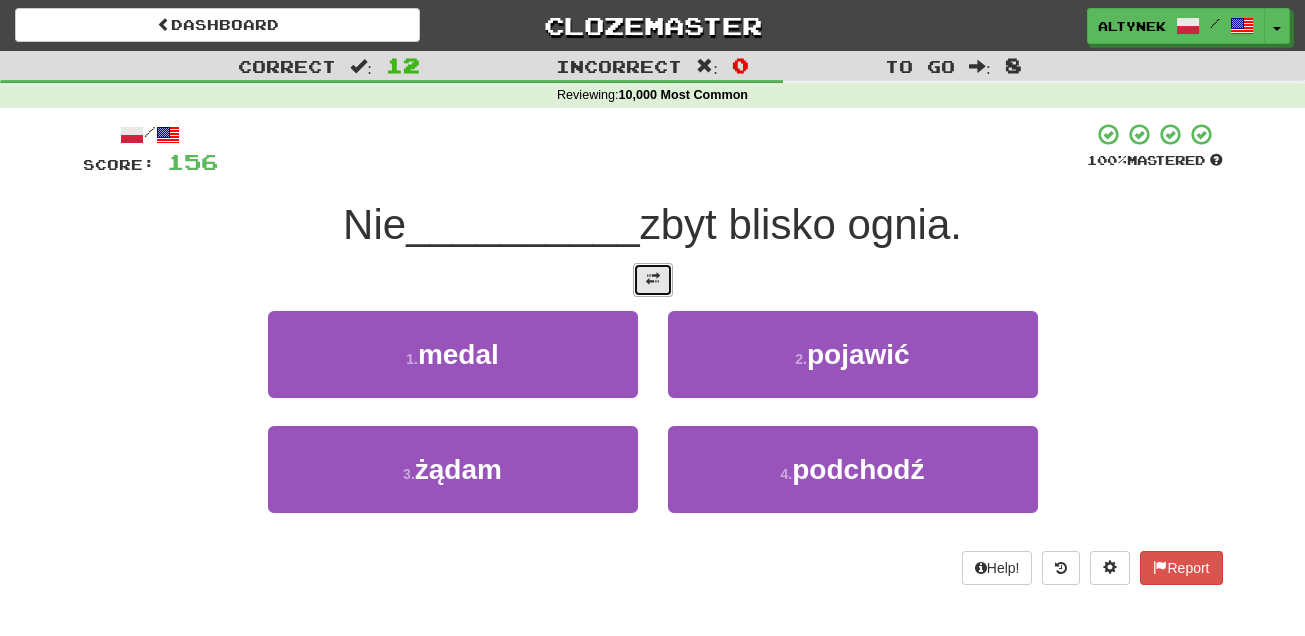 click at bounding box center (653, 279) 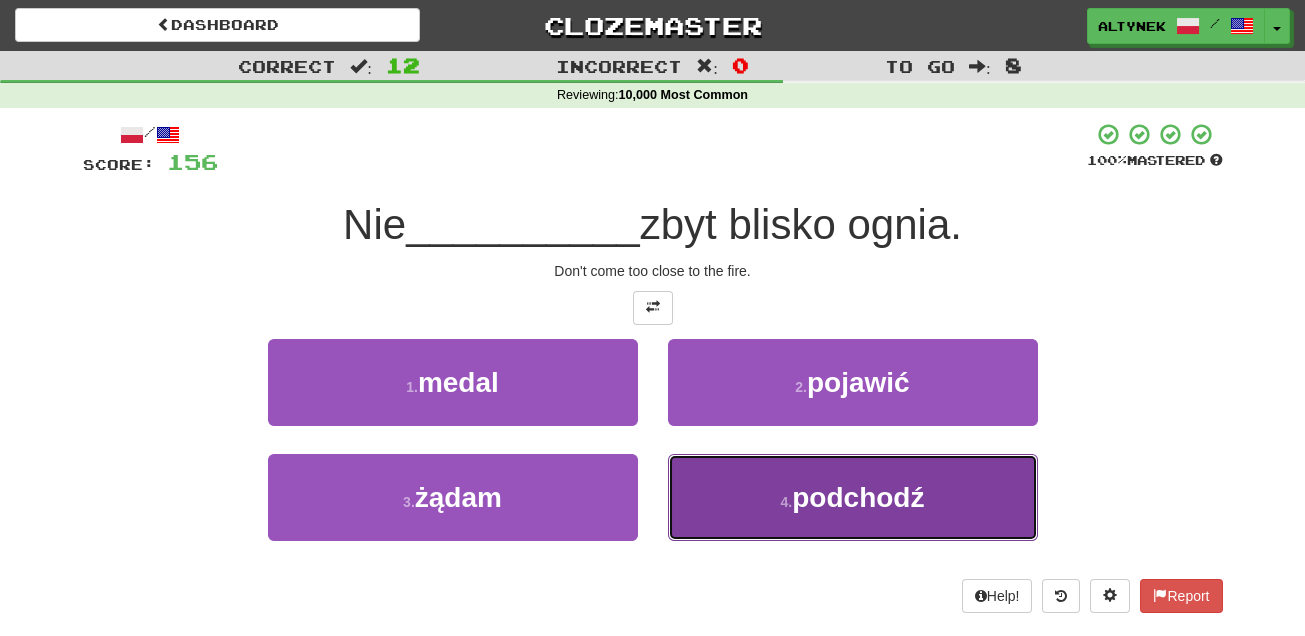 click on "4 .  podchodź" at bounding box center [853, 497] 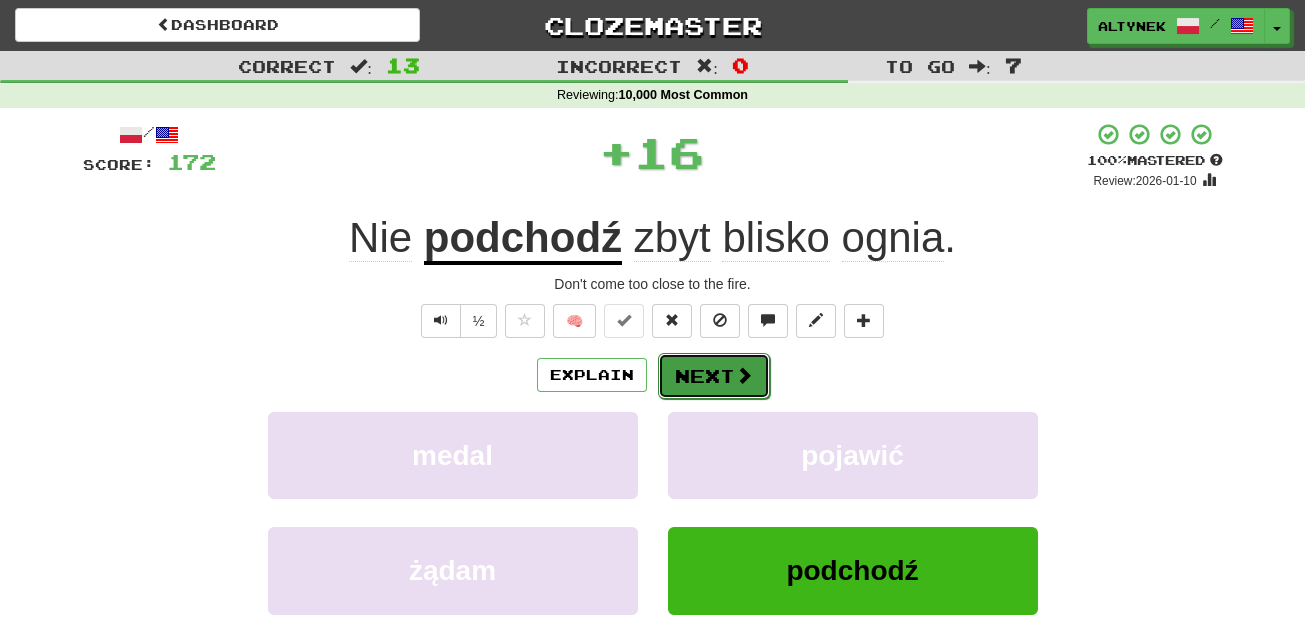 click on "Next" at bounding box center (714, 376) 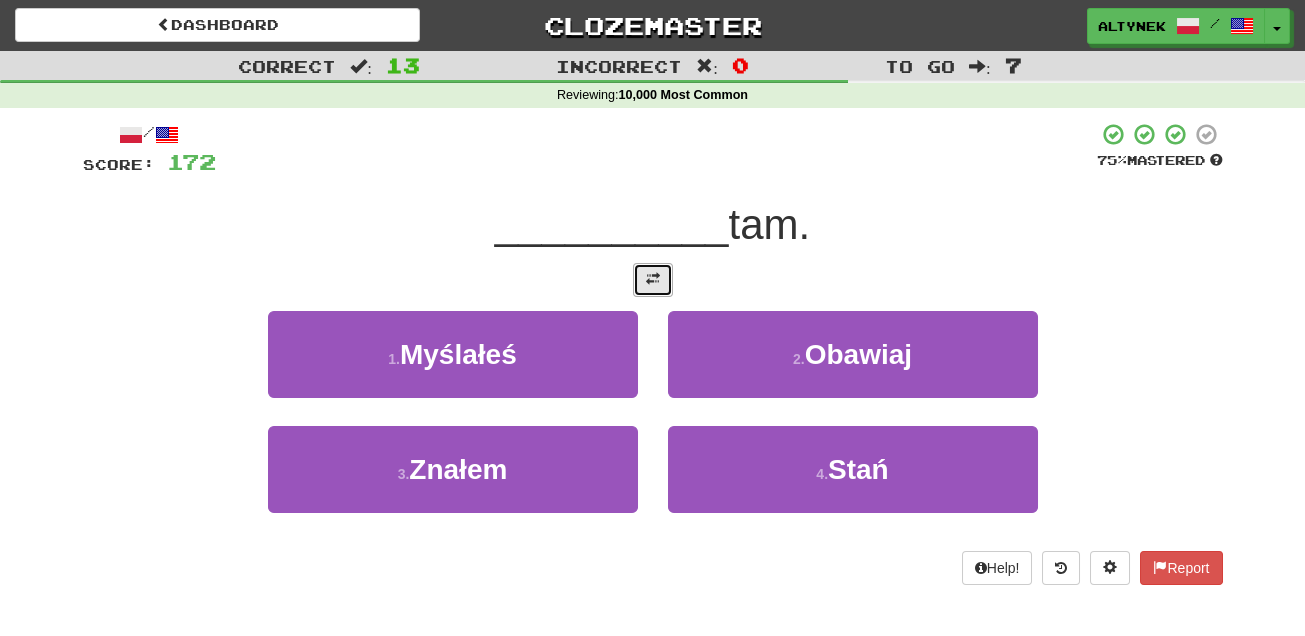 click at bounding box center [653, 280] 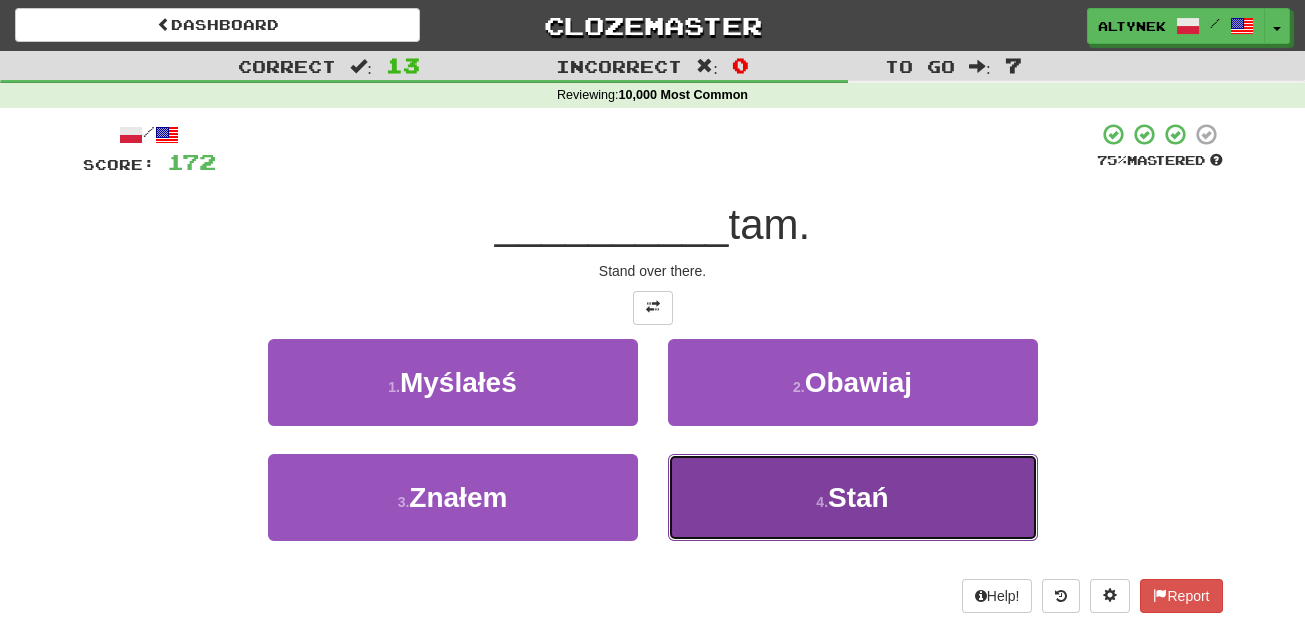 click on "4 .  Stań" at bounding box center (853, 497) 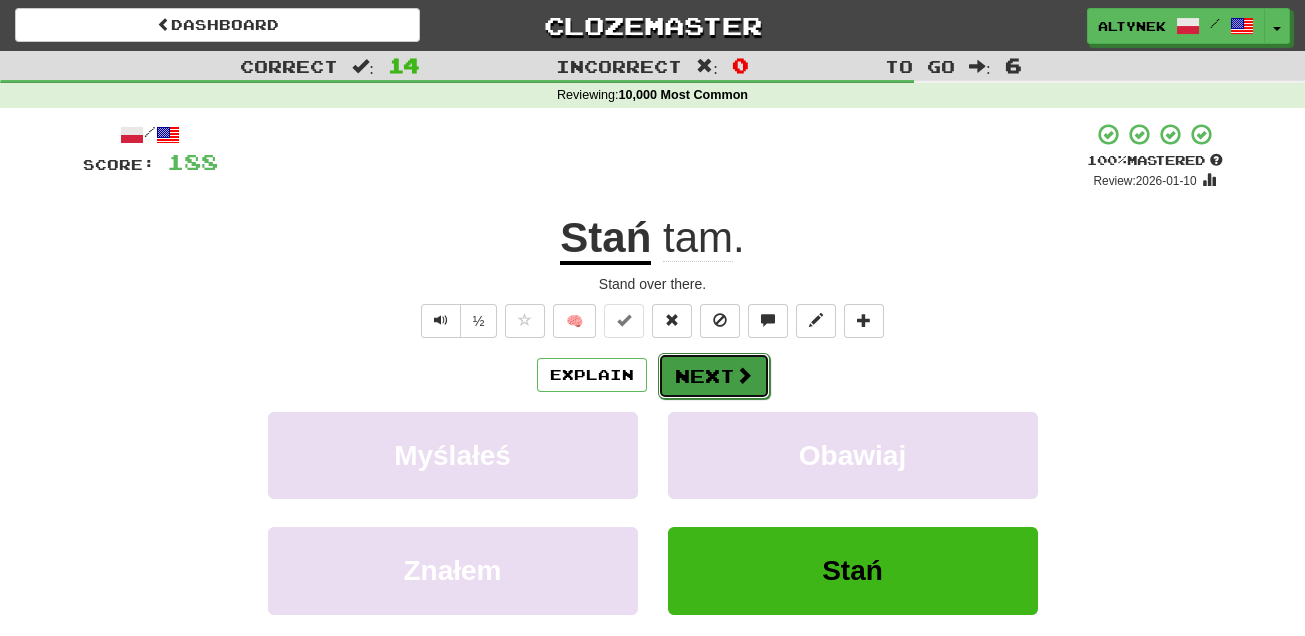 click on "Next" at bounding box center (714, 376) 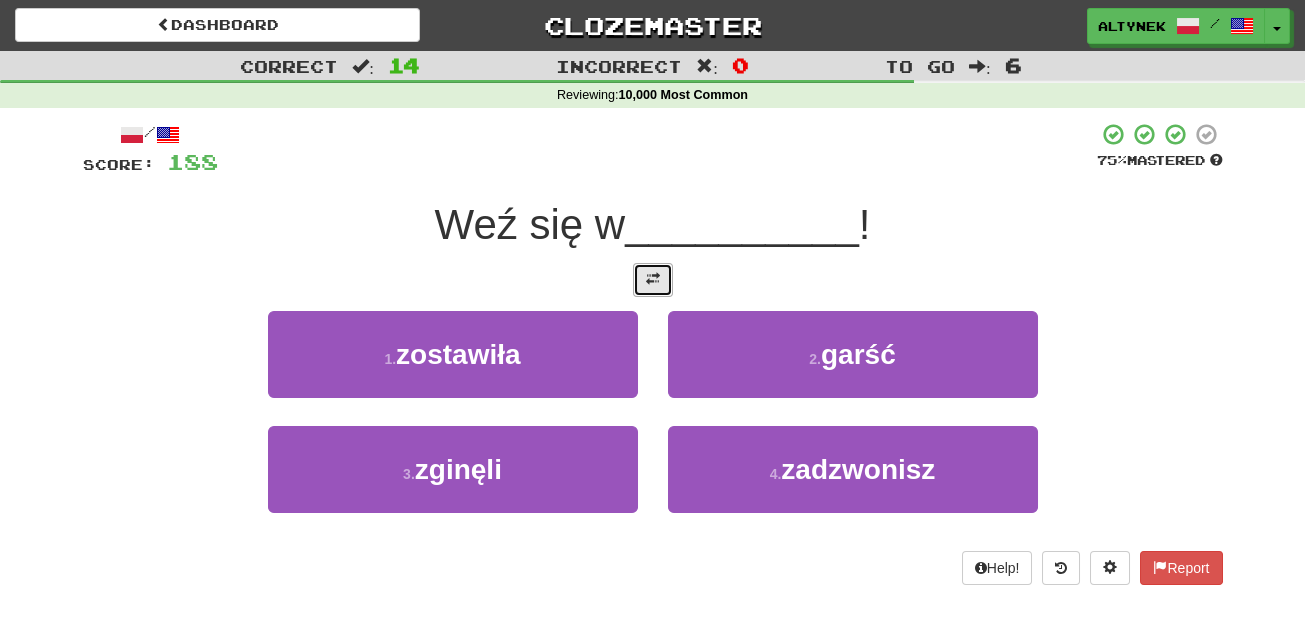 click at bounding box center (653, 280) 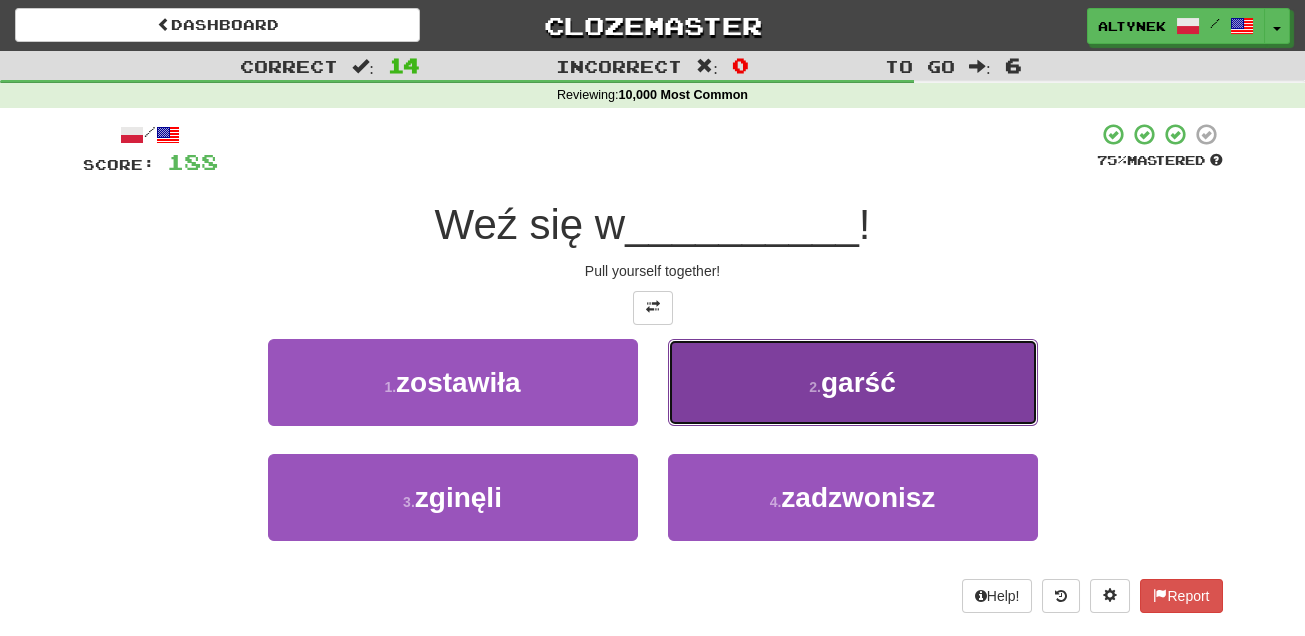click on "2 .  garść" at bounding box center (853, 382) 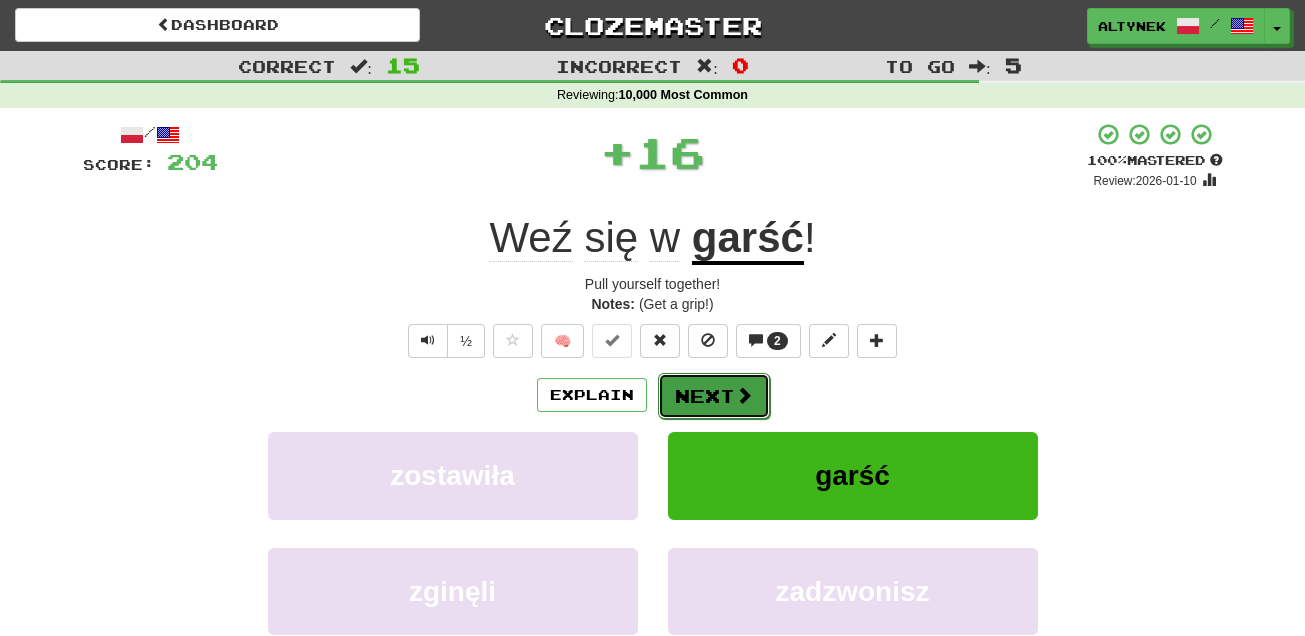 click at bounding box center (744, 395) 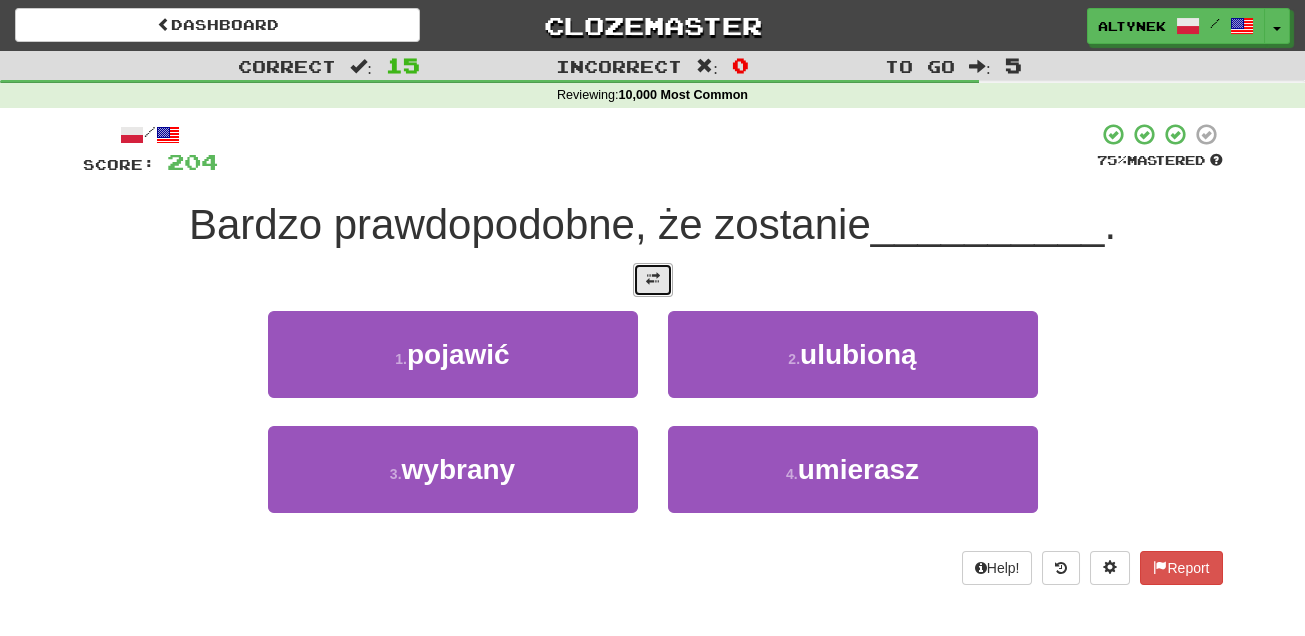 click at bounding box center [653, 280] 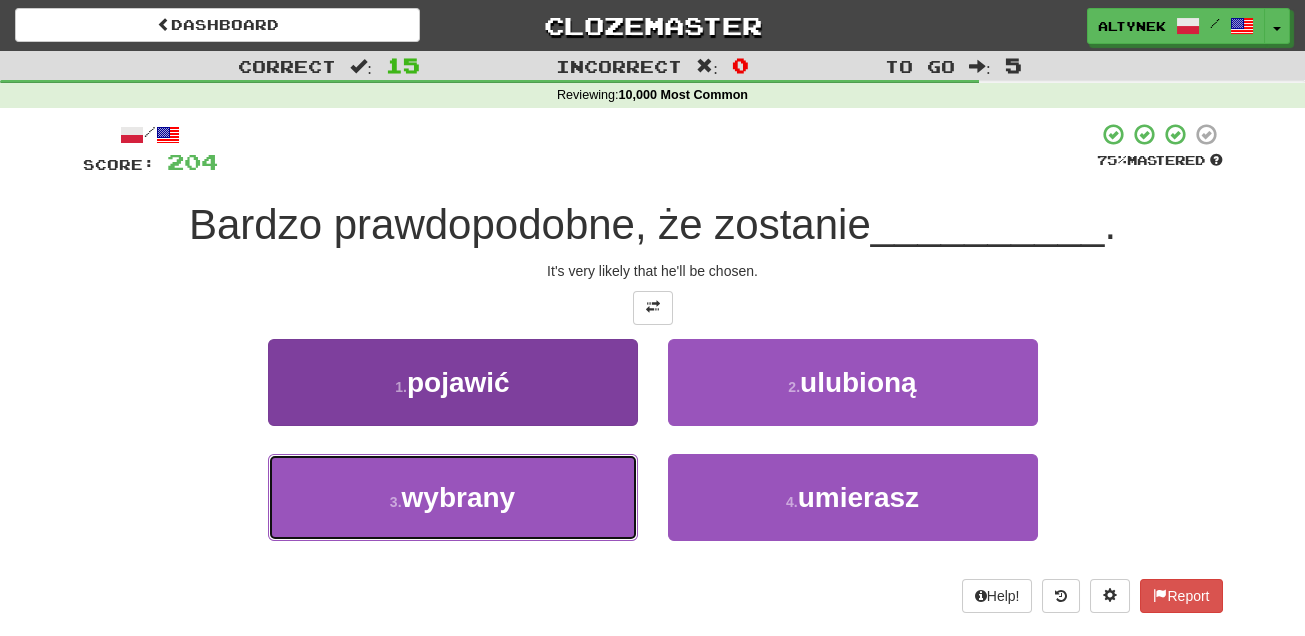 click on "3 .  wybrany" at bounding box center (453, 497) 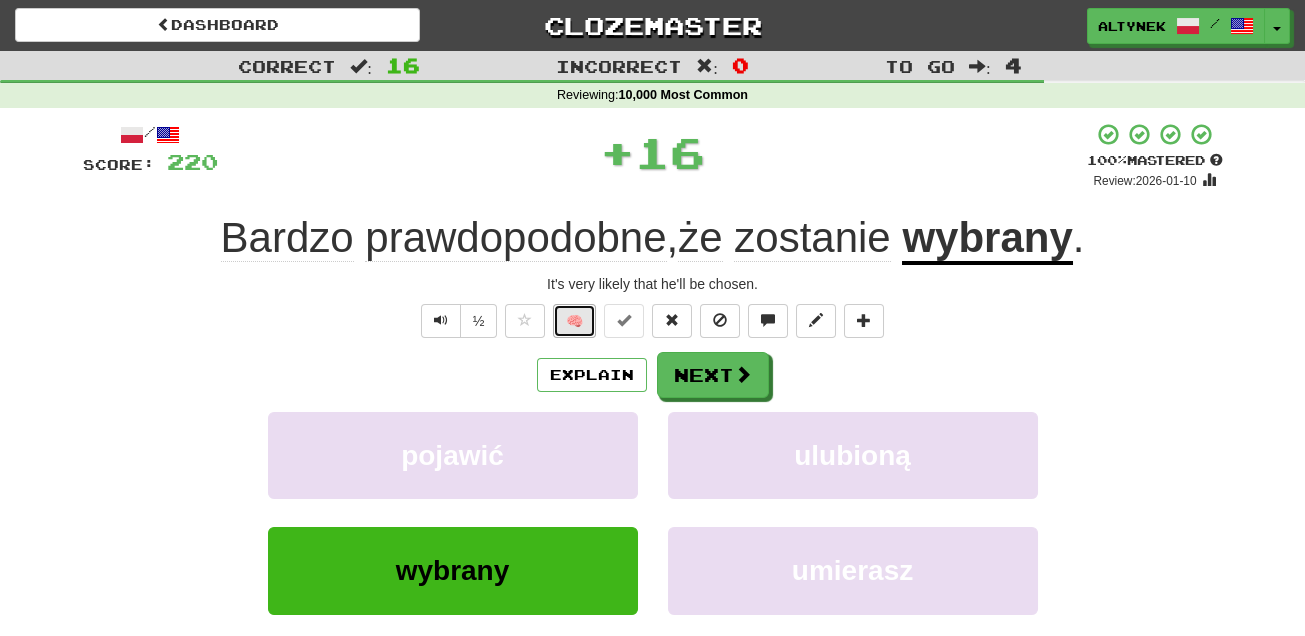 click on "🧠" at bounding box center [574, 321] 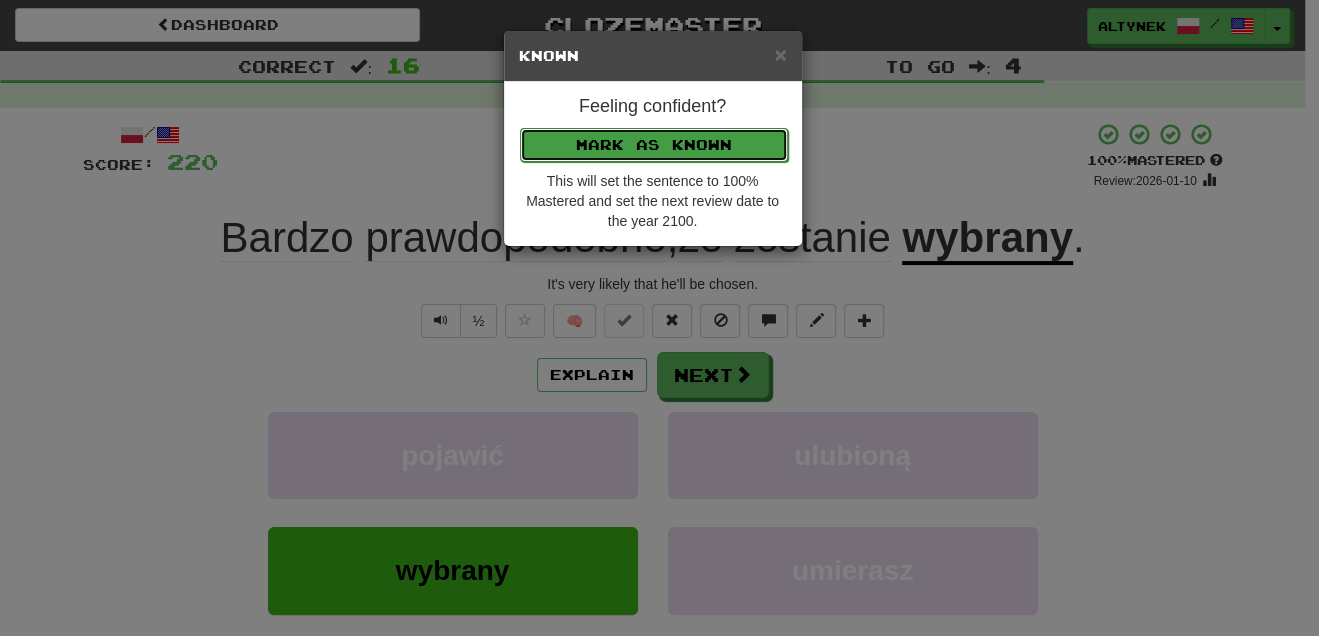 click on "Mark as Known" at bounding box center [654, 145] 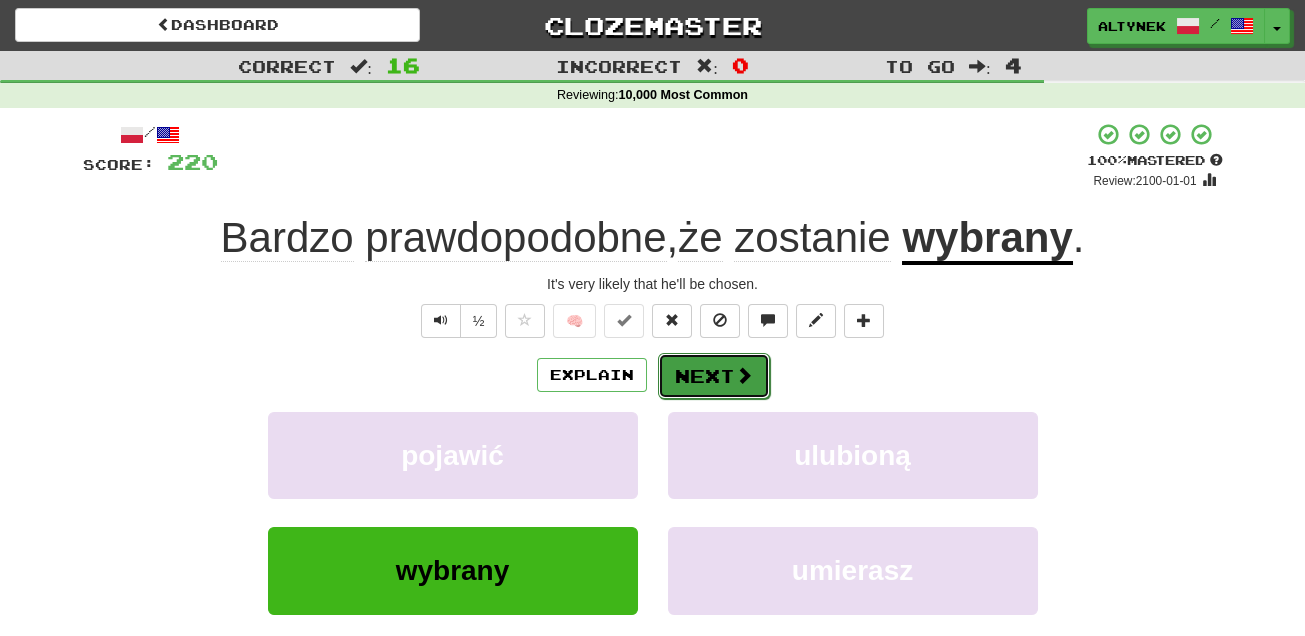 click on "Next" at bounding box center [714, 376] 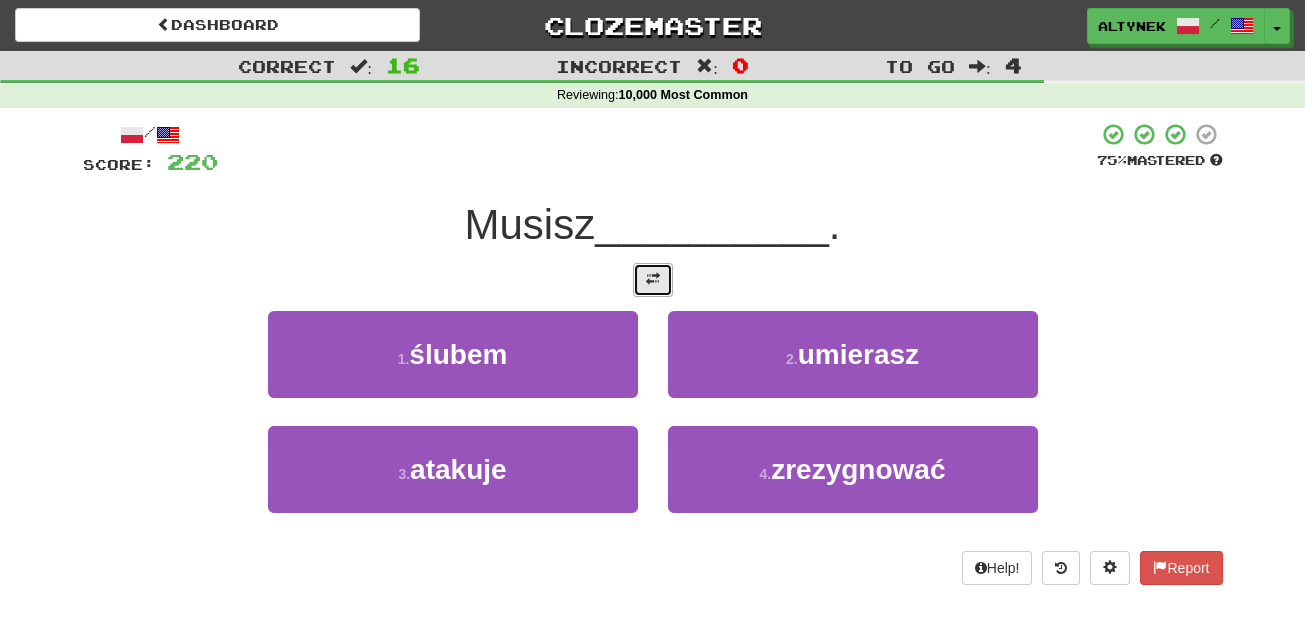 click at bounding box center [653, 279] 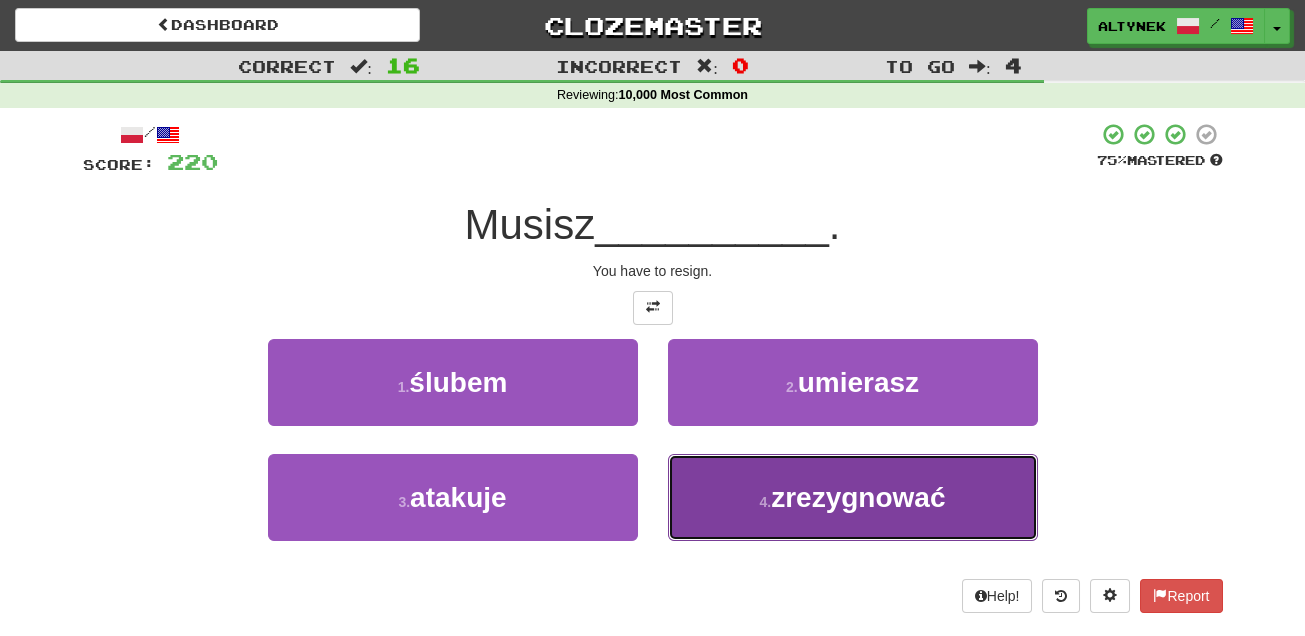 click on "4 .  zrezygnować" at bounding box center (853, 497) 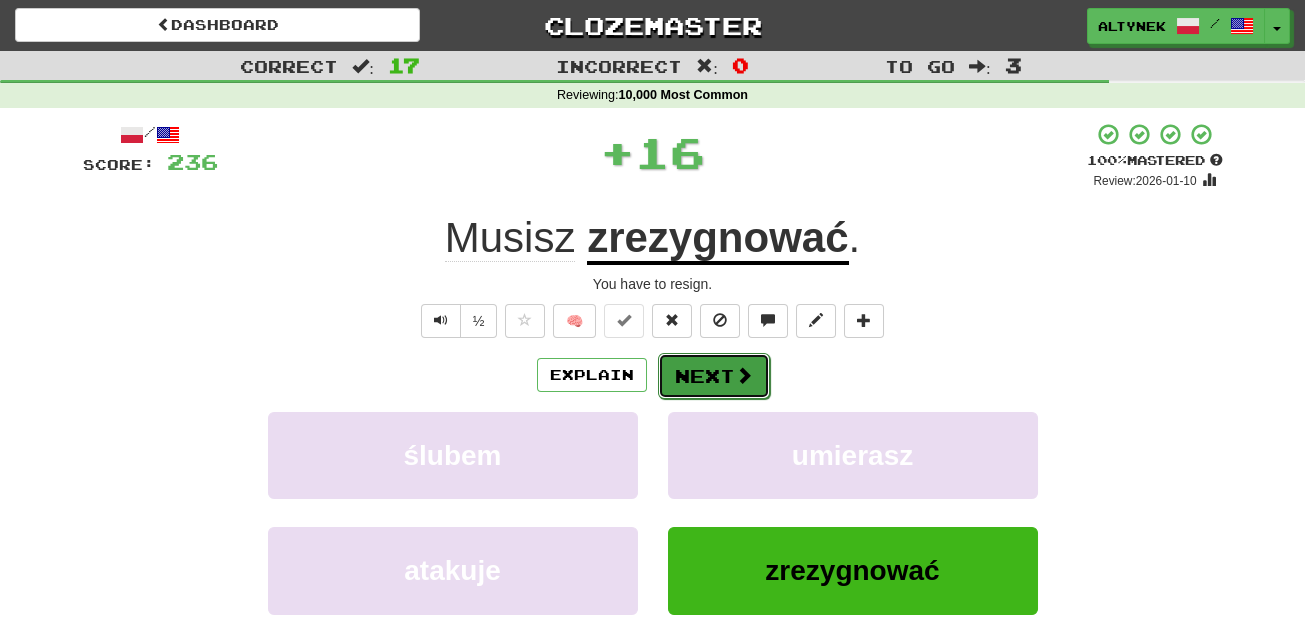click on "Next" at bounding box center [714, 376] 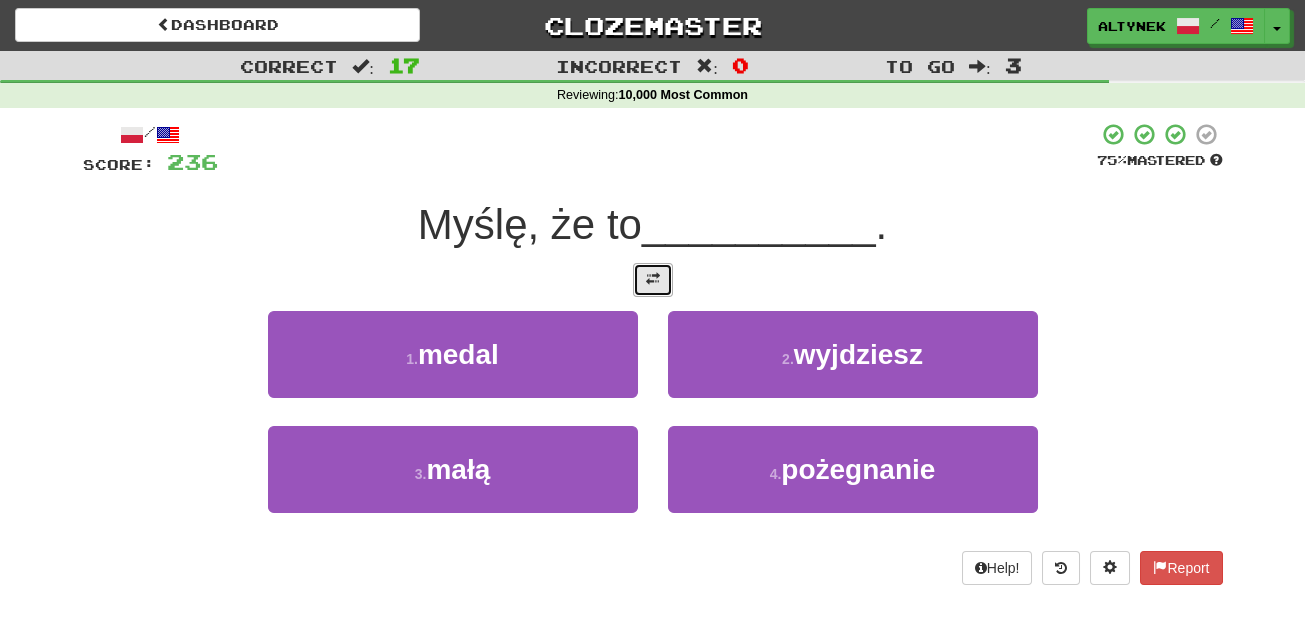 click at bounding box center (653, 279) 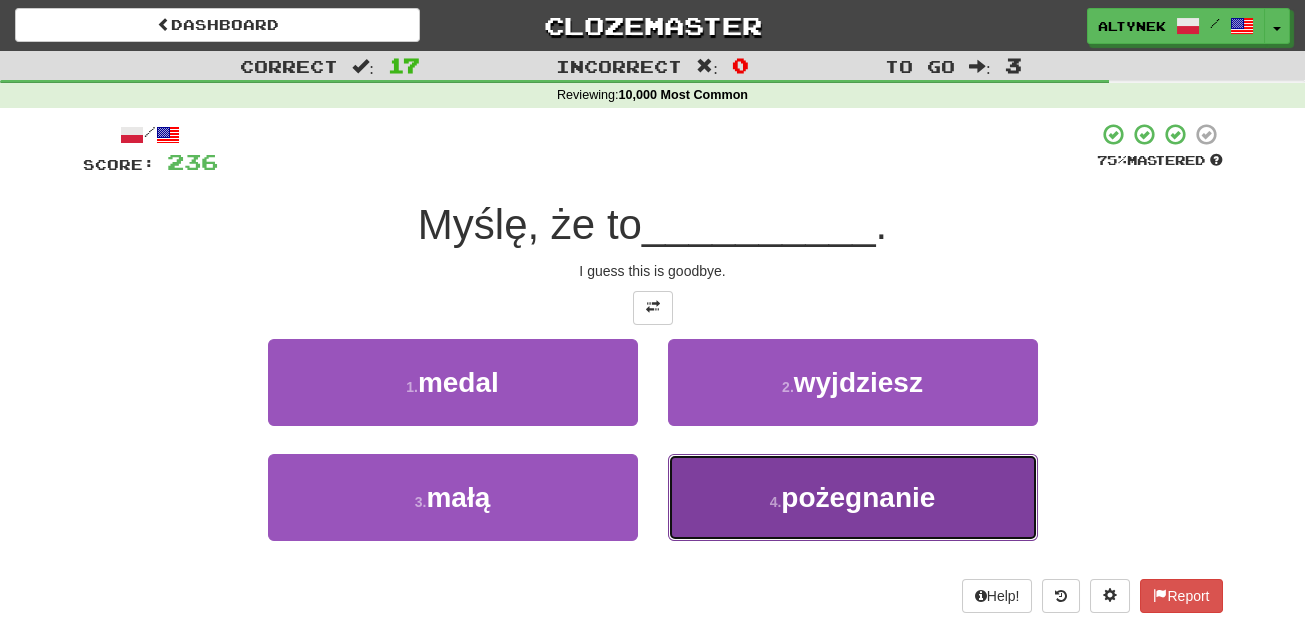 click on "4 .  pożegnanie" at bounding box center (853, 497) 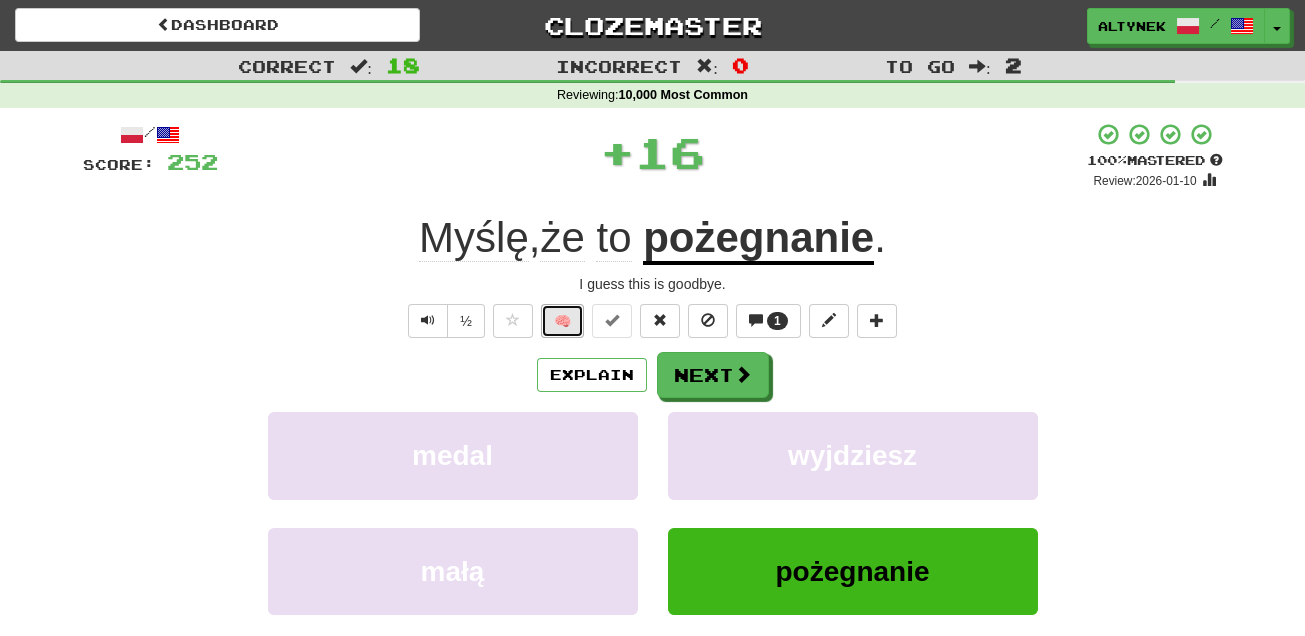 click on "🧠" at bounding box center (562, 321) 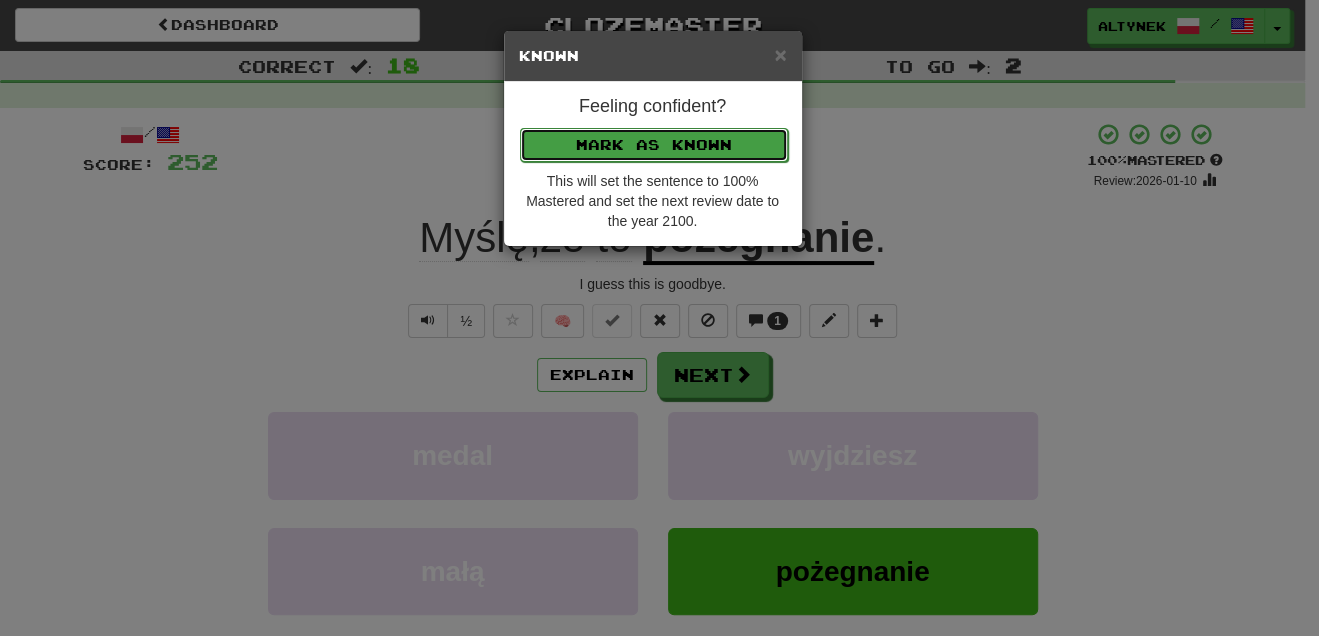 click on "Mark as Known" at bounding box center (654, 145) 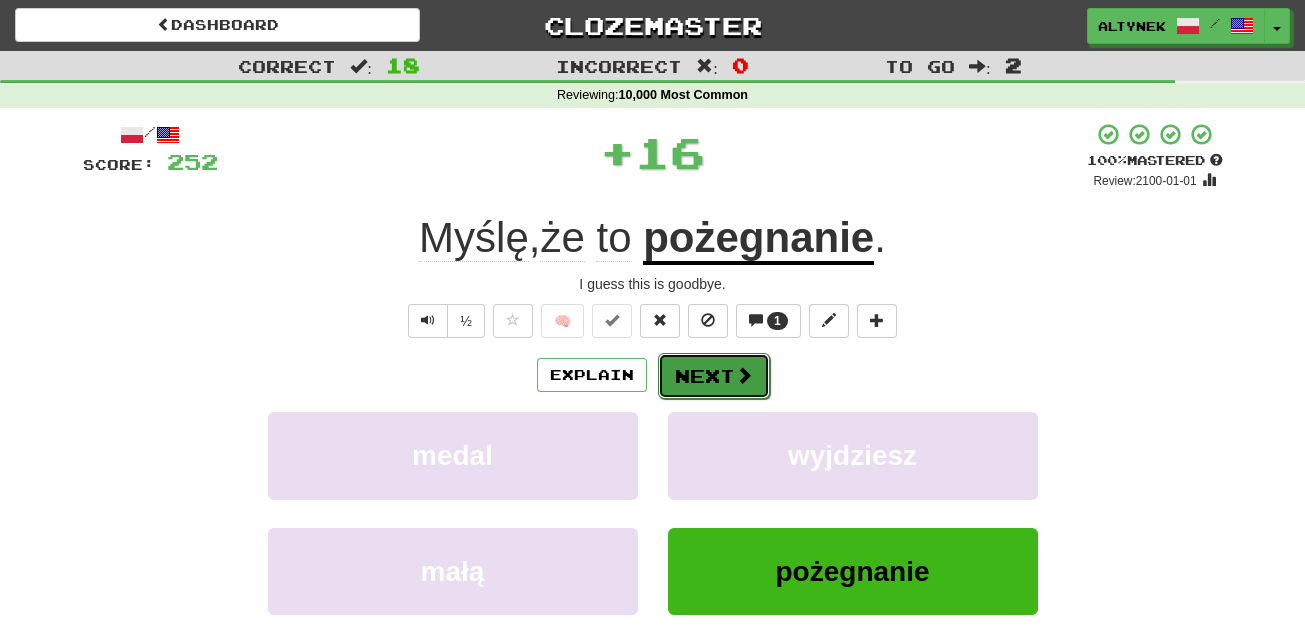 click on "Next" at bounding box center (714, 376) 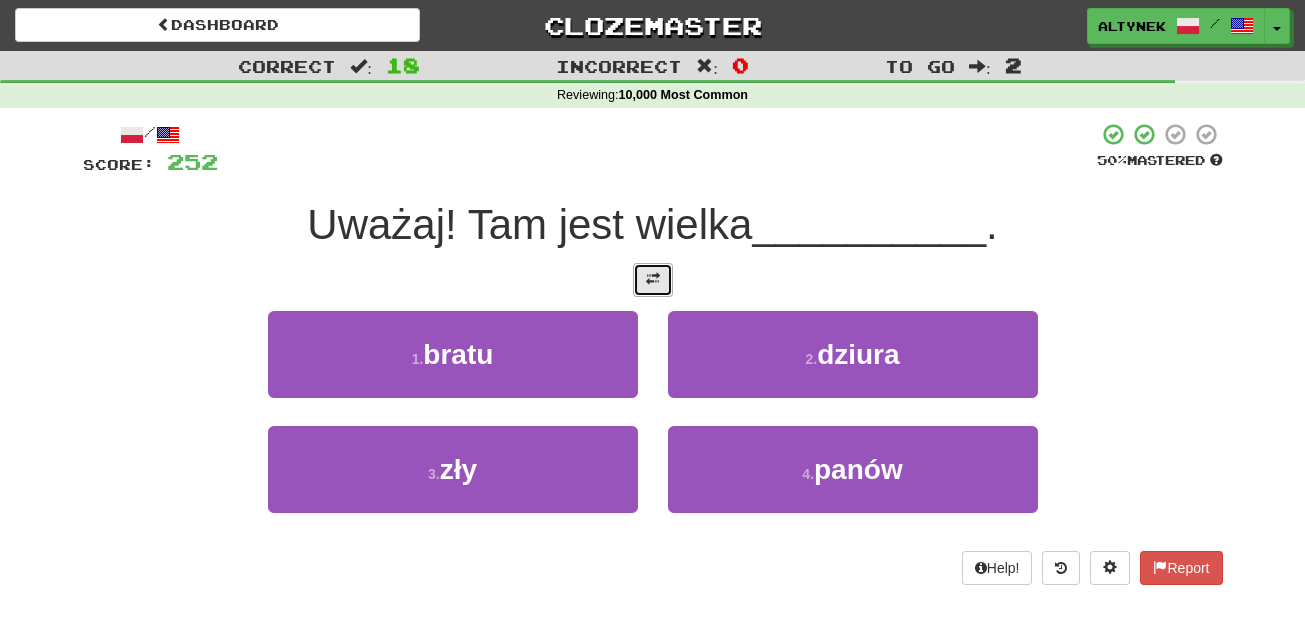 click at bounding box center (653, 279) 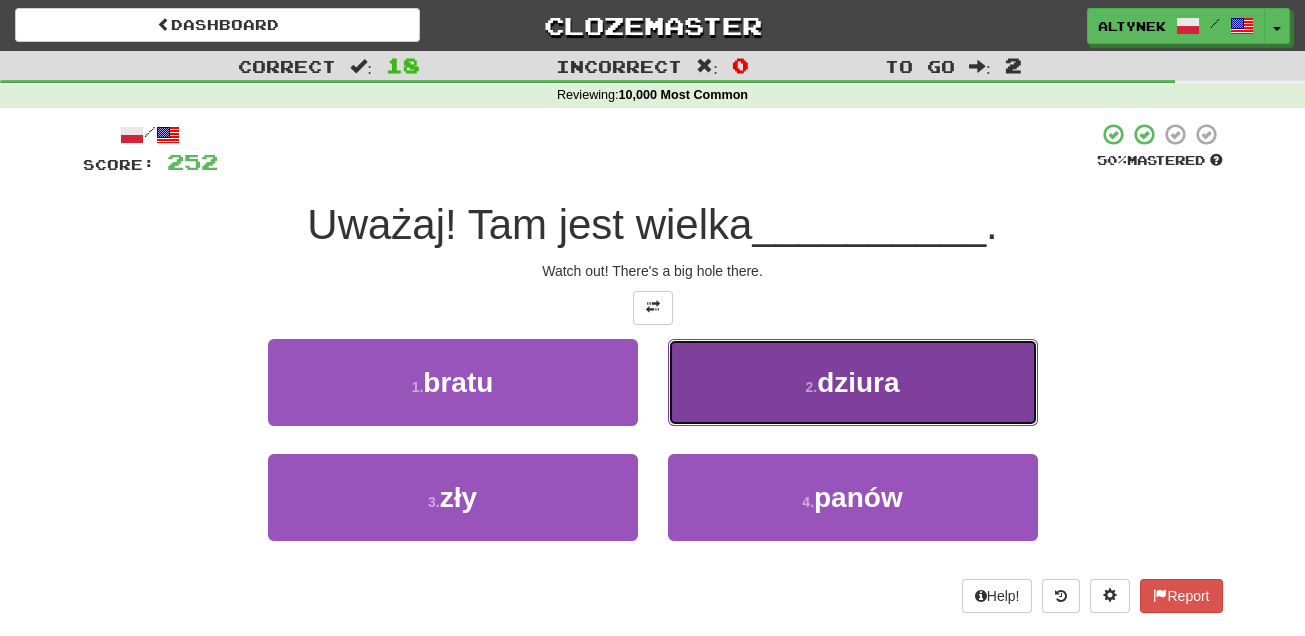 click on "2 .  dziura" at bounding box center [853, 382] 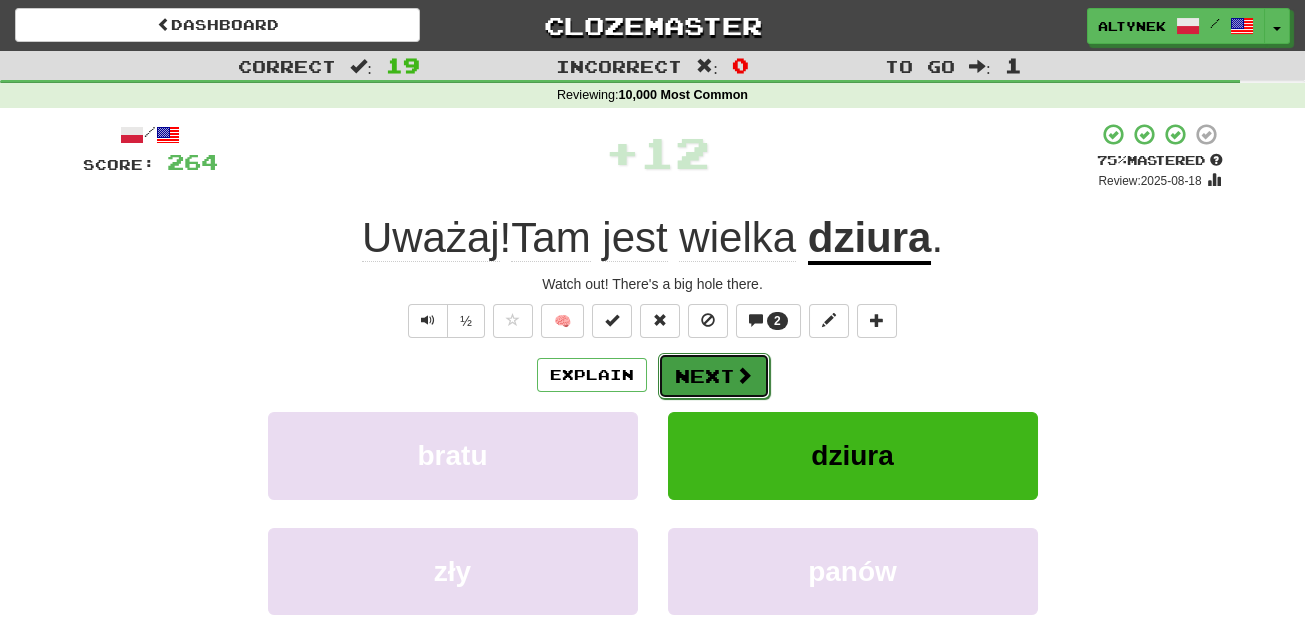 click at bounding box center [744, 375] 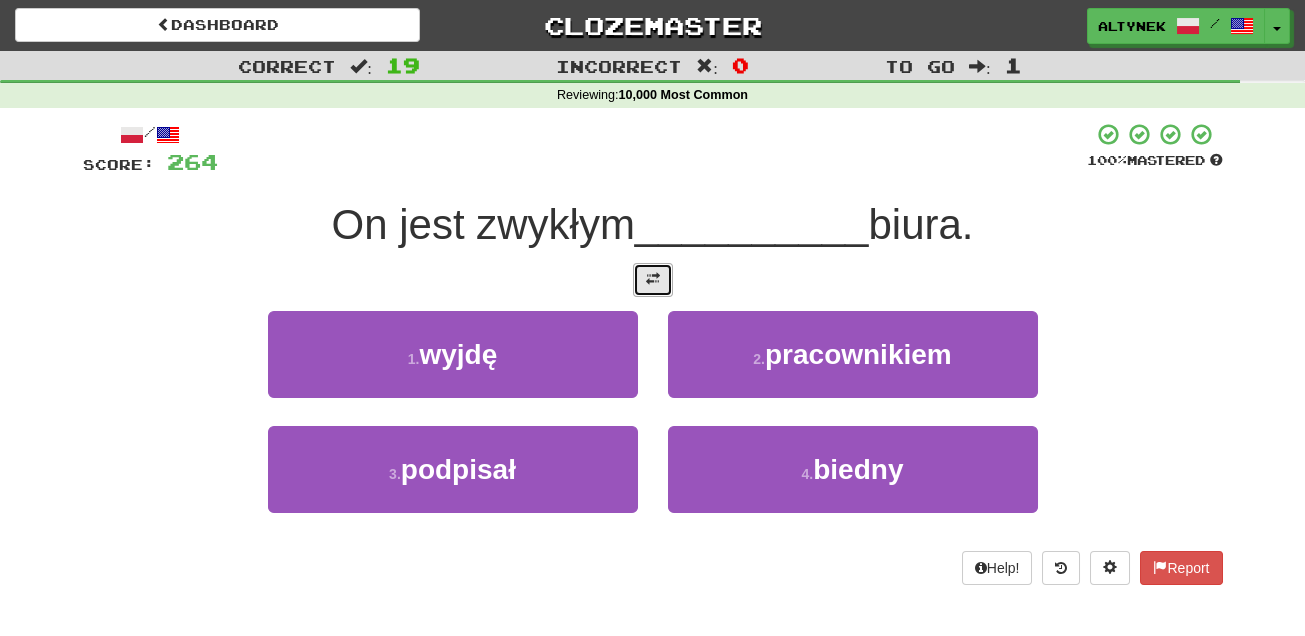 click at bounding box center (653, 280) 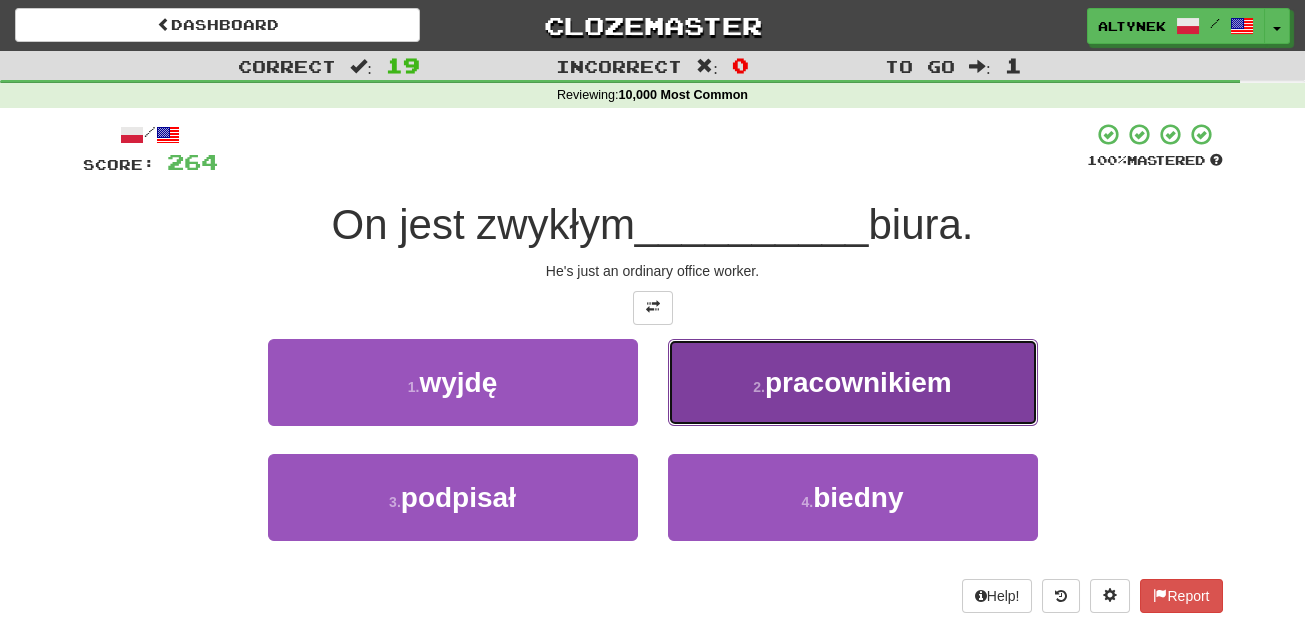 click on "2 .  pracownikiem" at bounding box center [853, 382] 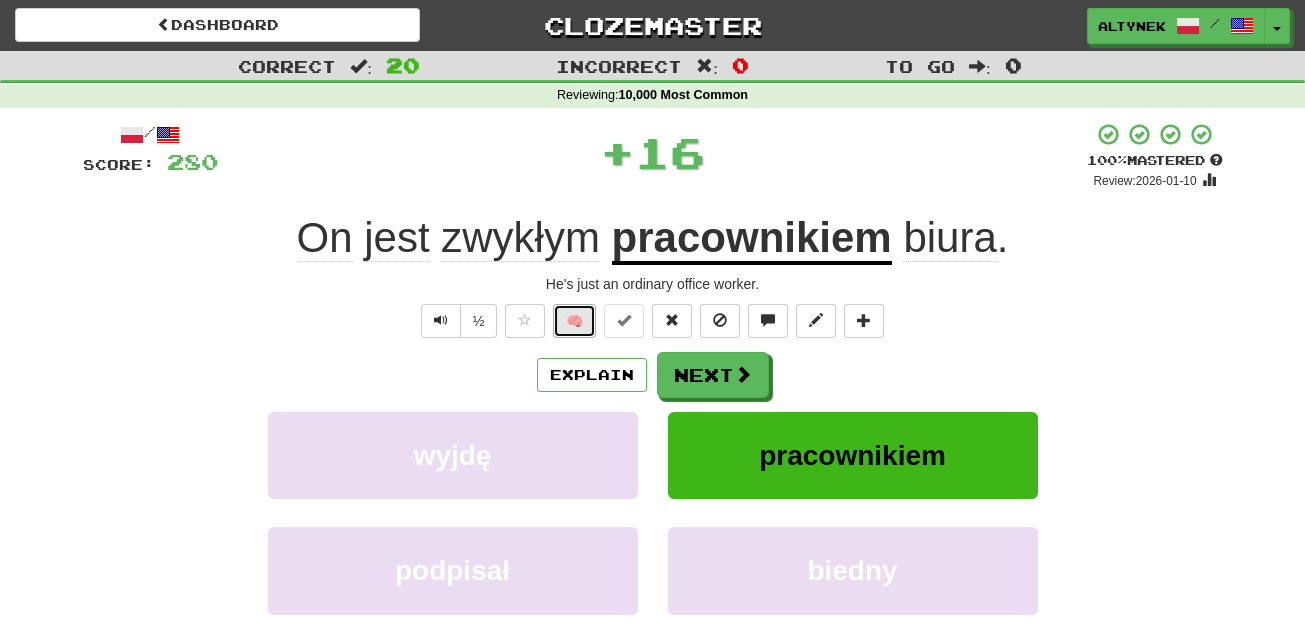 click on "🧠" at bounding box center (574, 321) 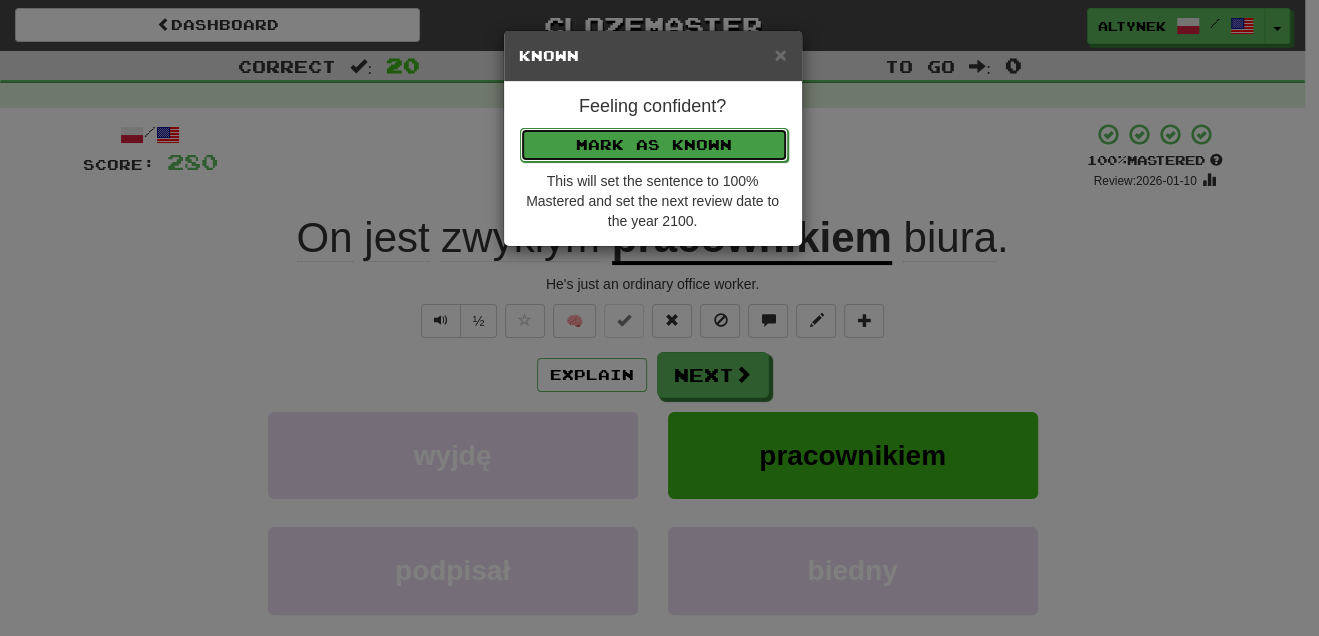 click on "Mark as Known" at bounding box center [654, 145] 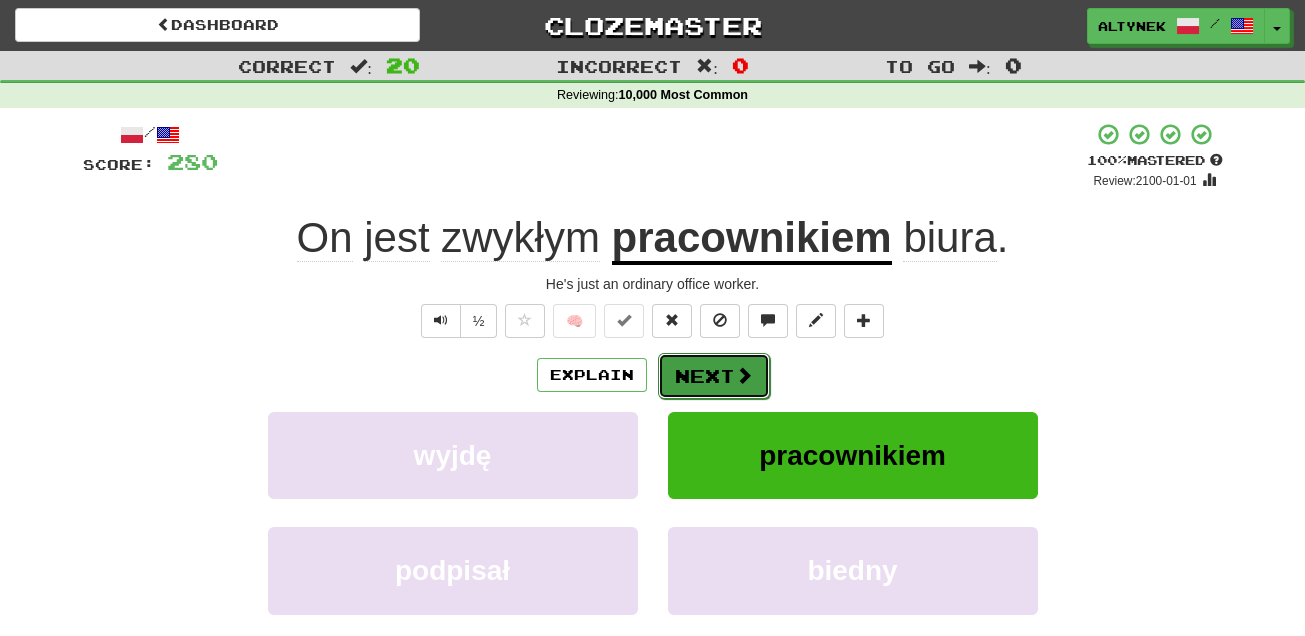 click on "Next" at bounding box center [714, 376] 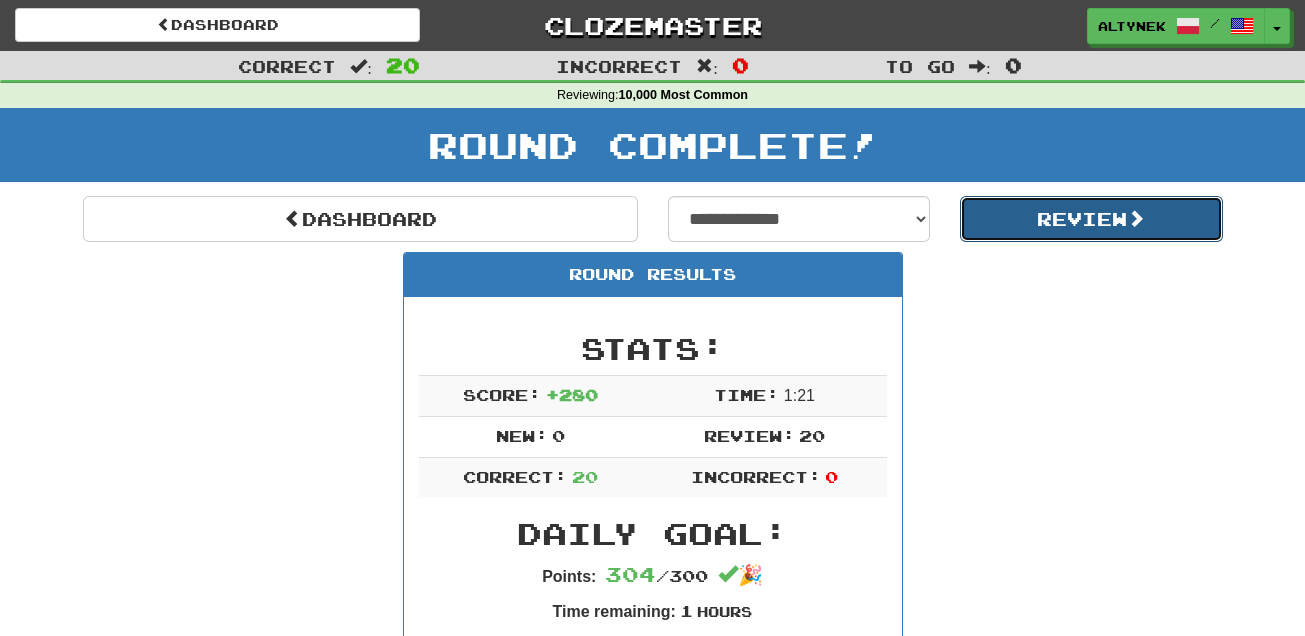 click on "Review" at bounding box center [1091, 219] 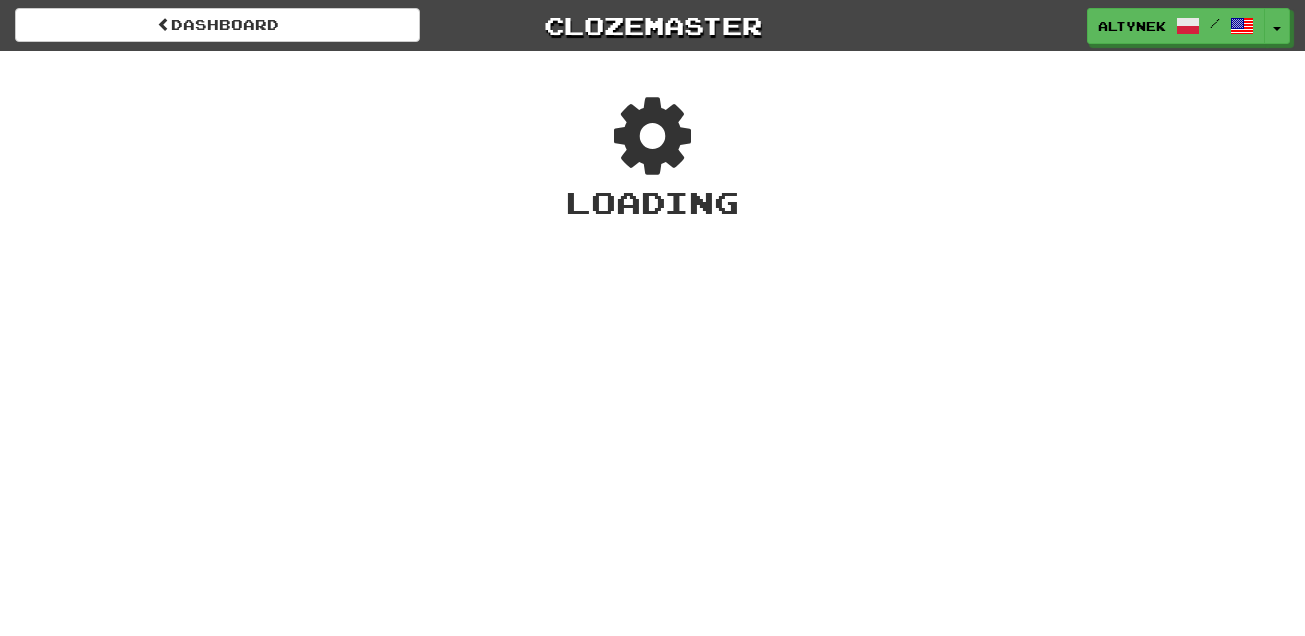 scroll, scrollTop: 0, scrollLeft: 0, axis: both 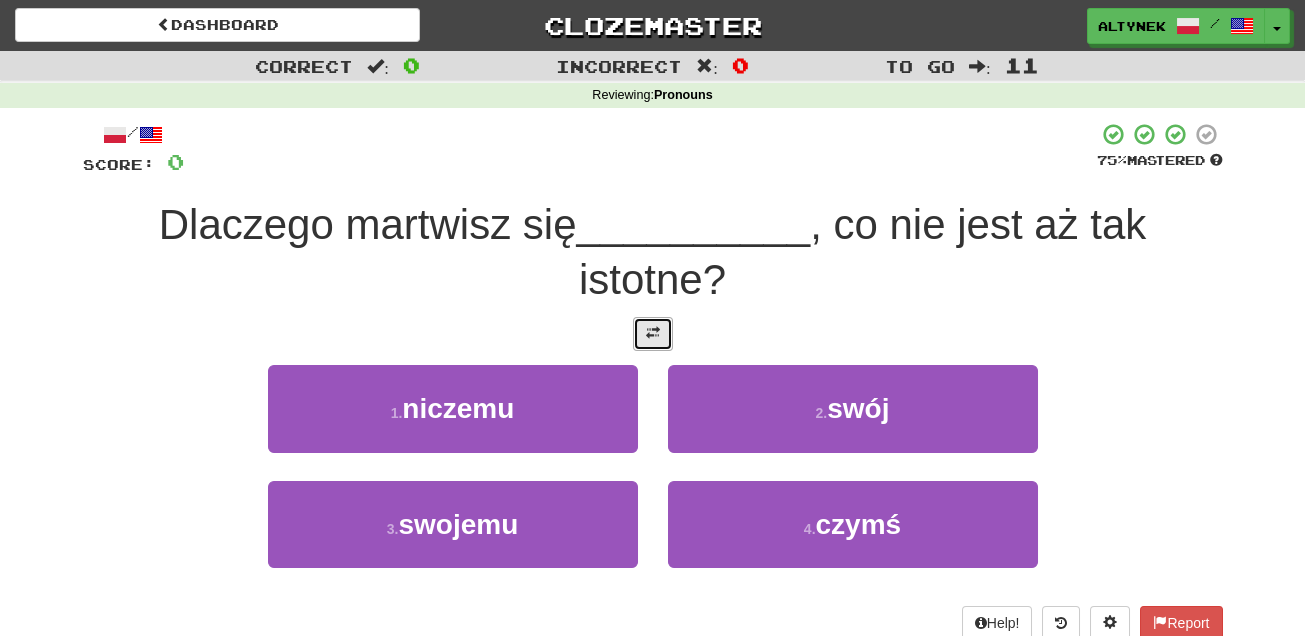 click at bounding box center [653, 334] 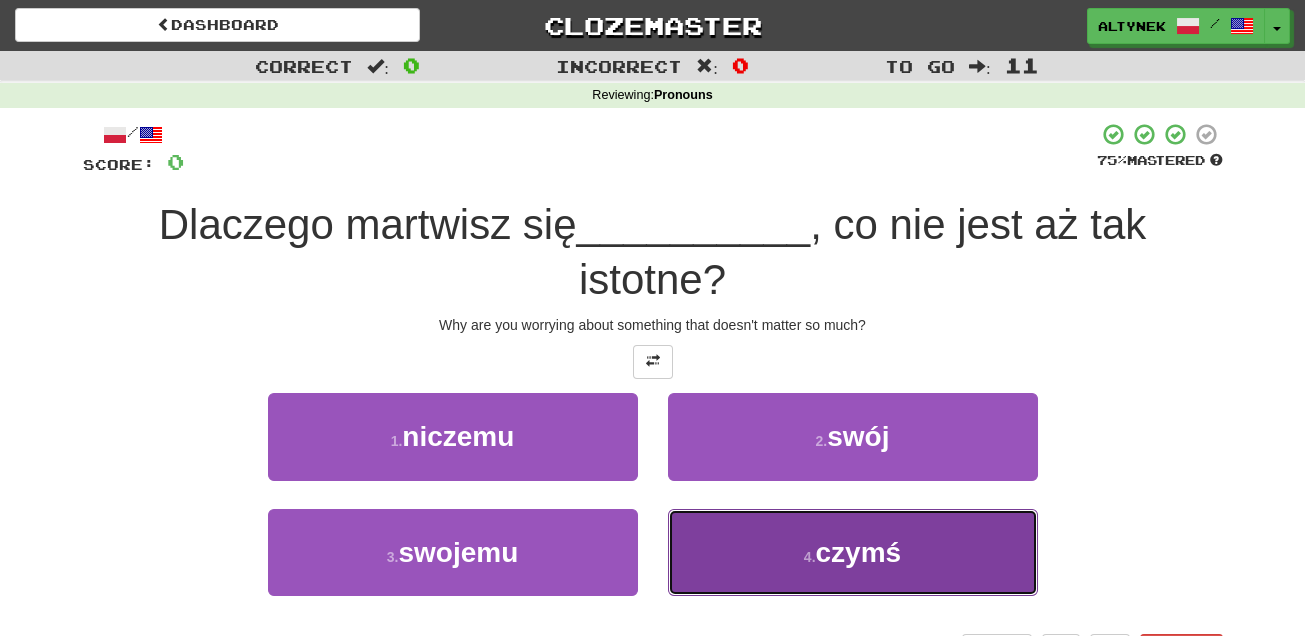 click on "4 .  czymś" at bounding box center (853, 552) 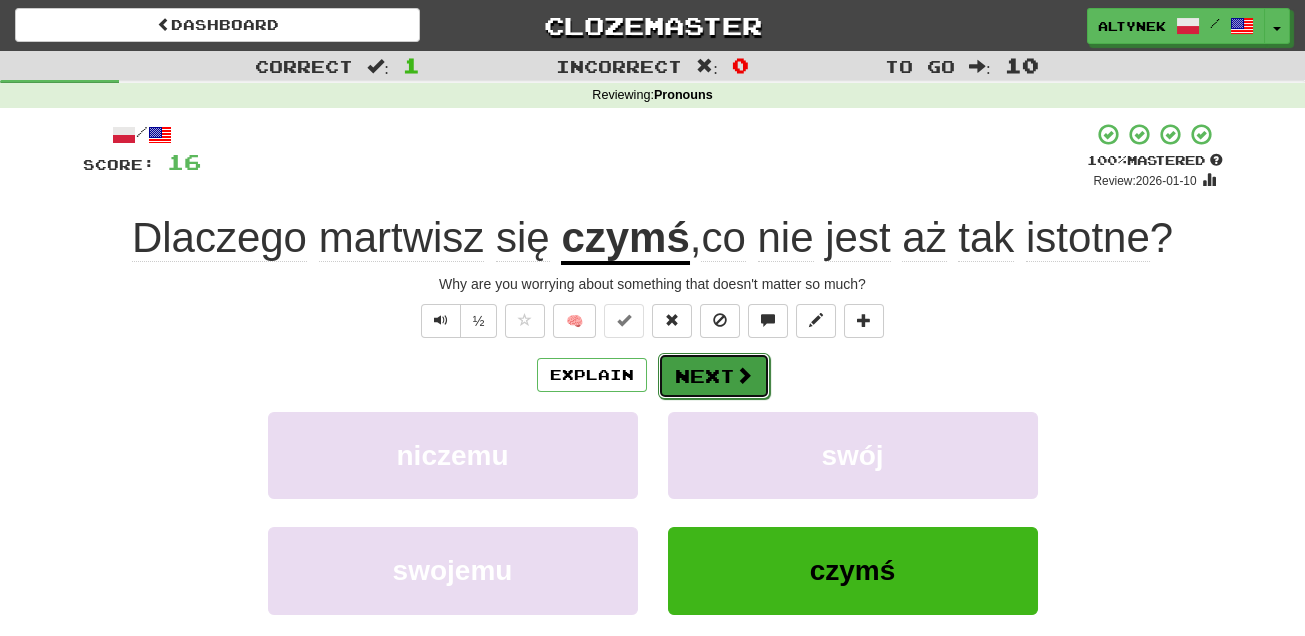 click on "Next" at bounding box center [714, 376] 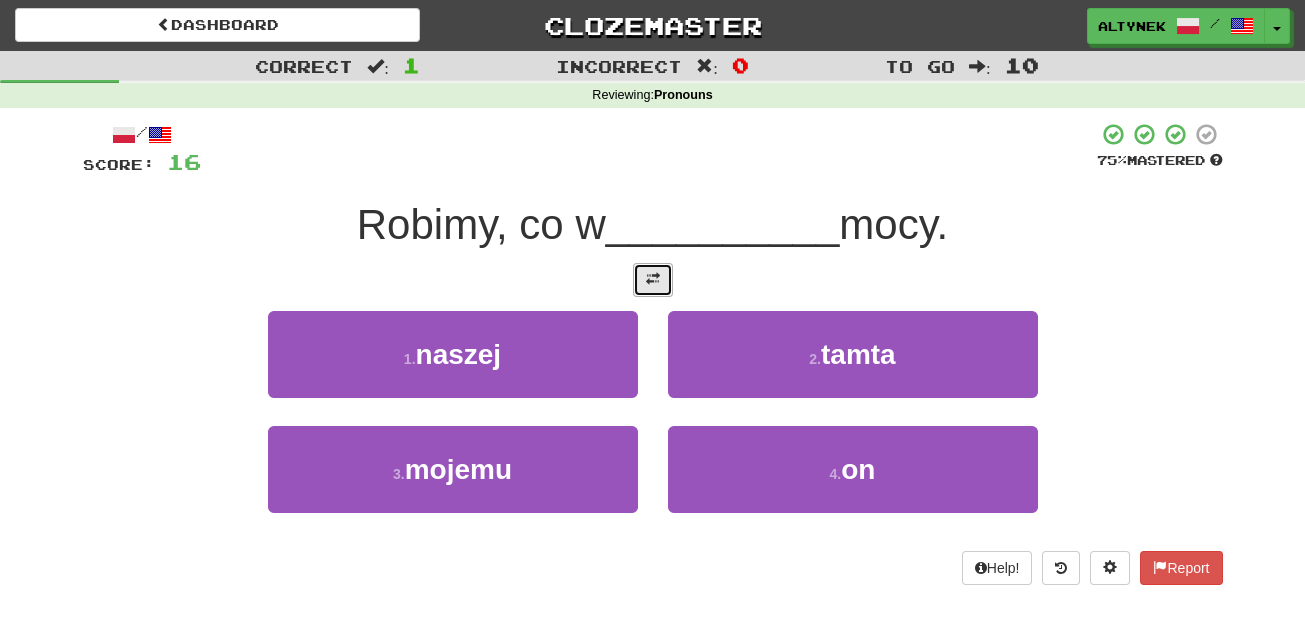 click at bounding box center (653, 280) 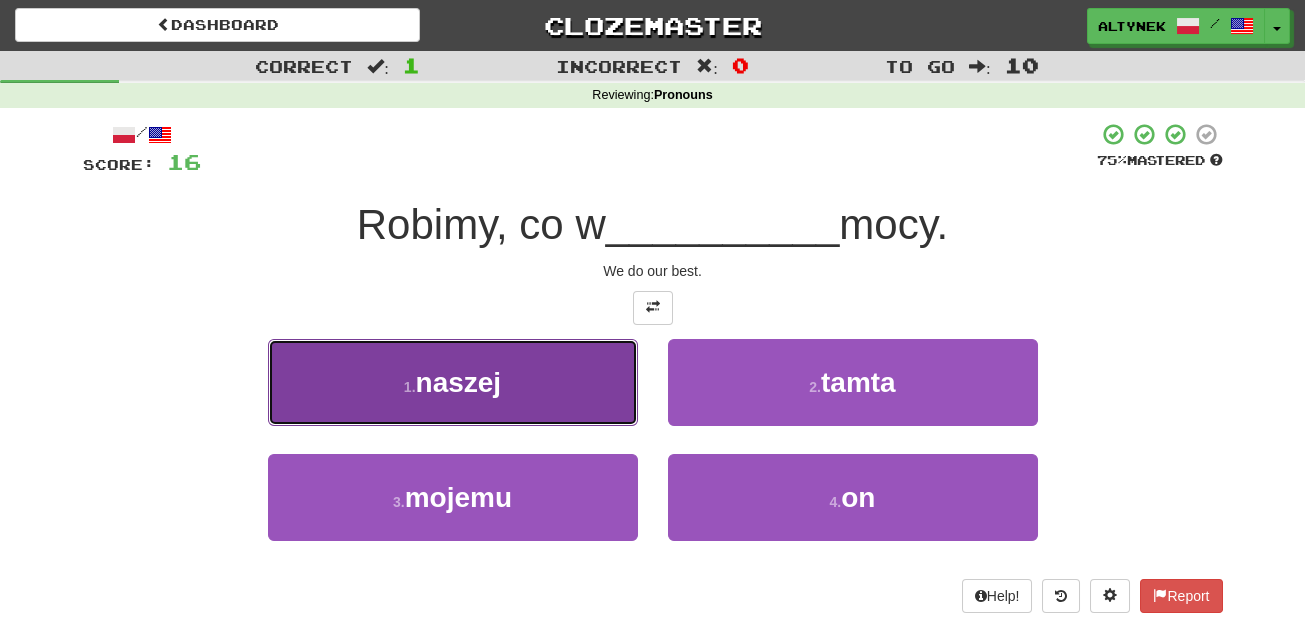 click on "naszej" at bounding box center [459, 382] 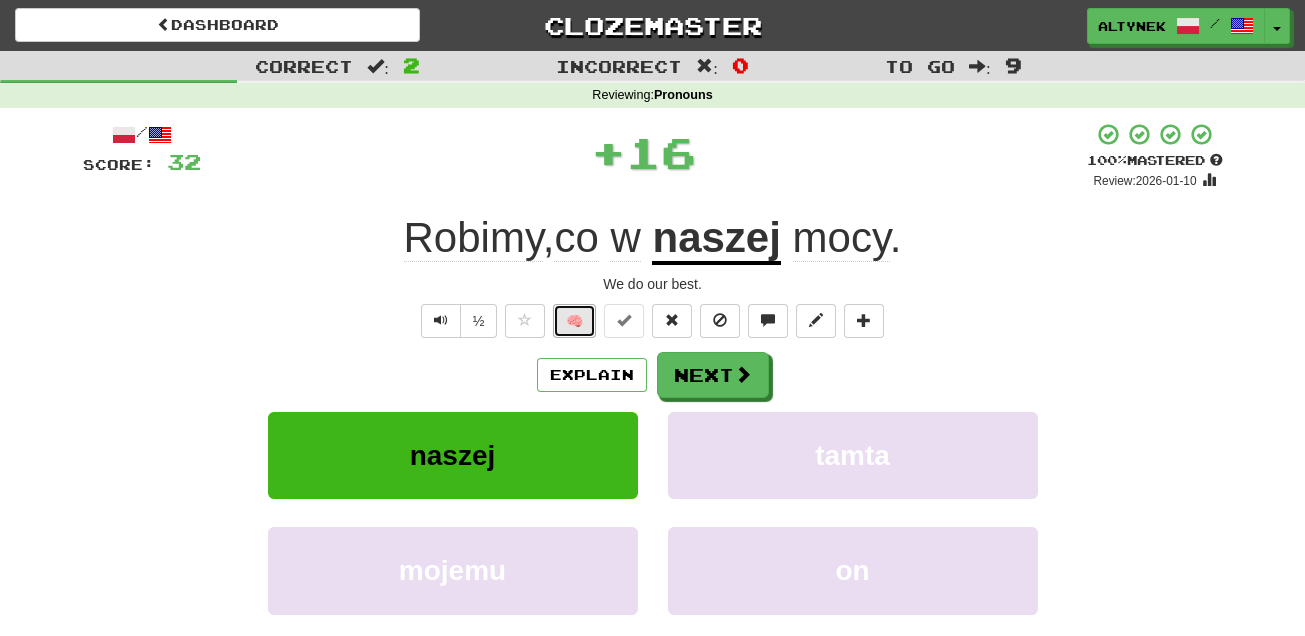 click on "🧠" at bounding box center [574, 321] 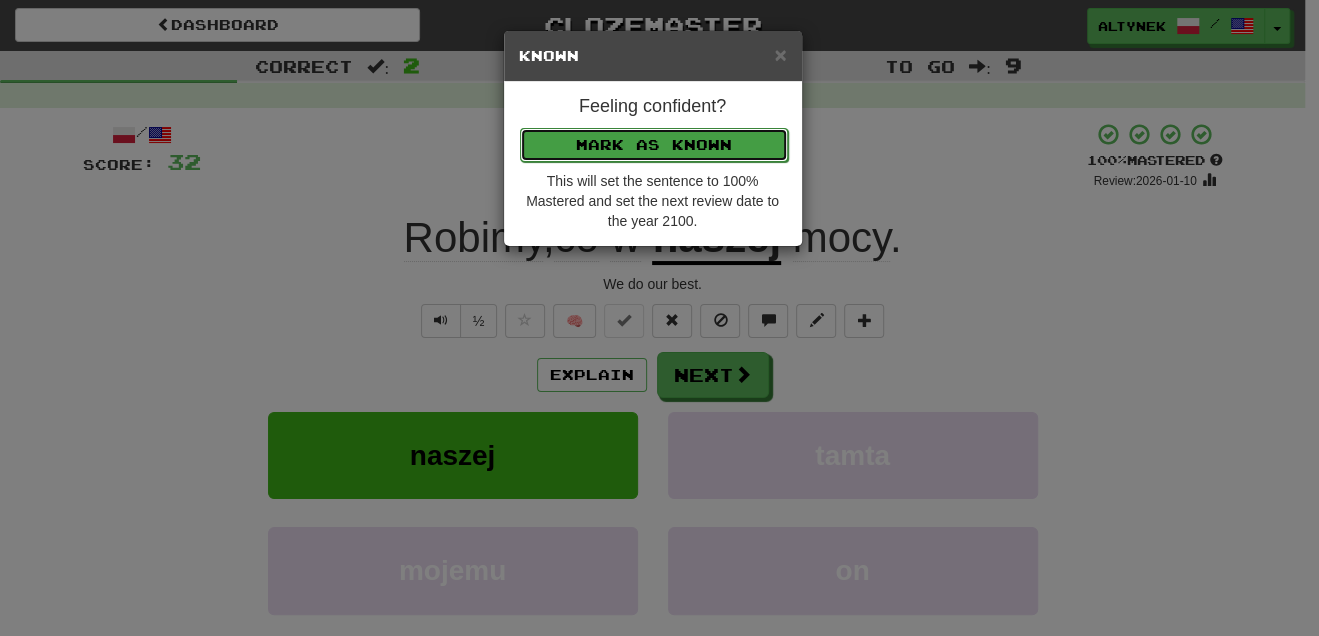 click on "Mark as Known" at bounding box center (654, 145) 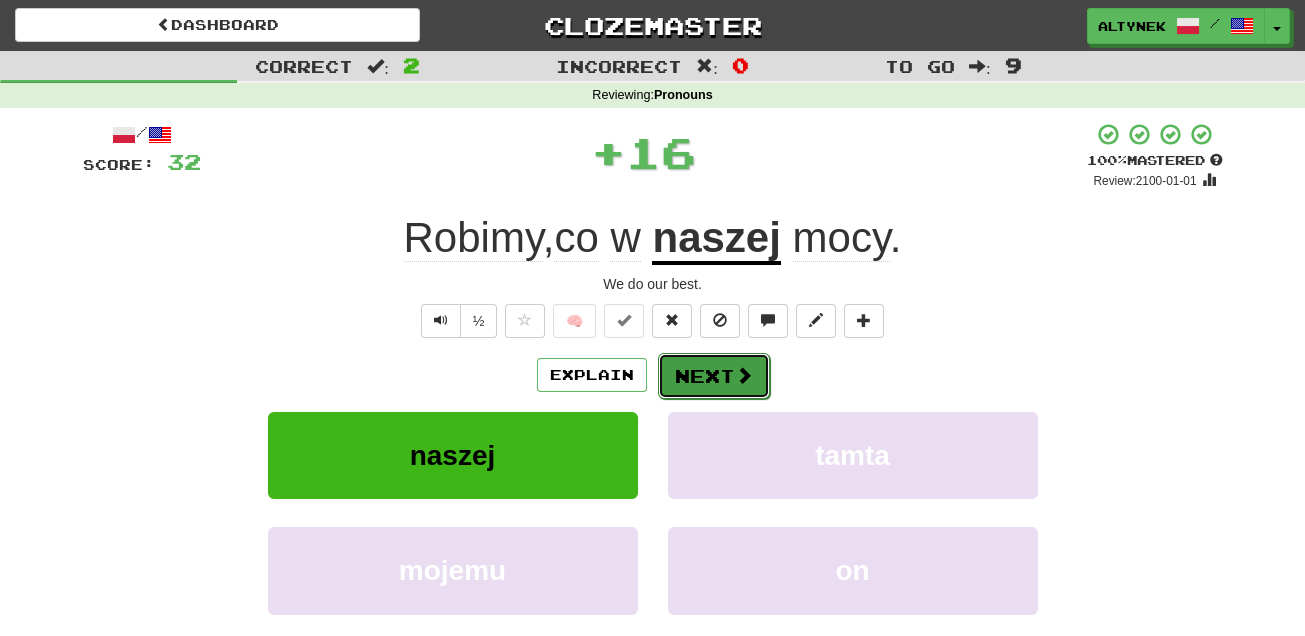 click on "Next" at bounding box center (714, 376) 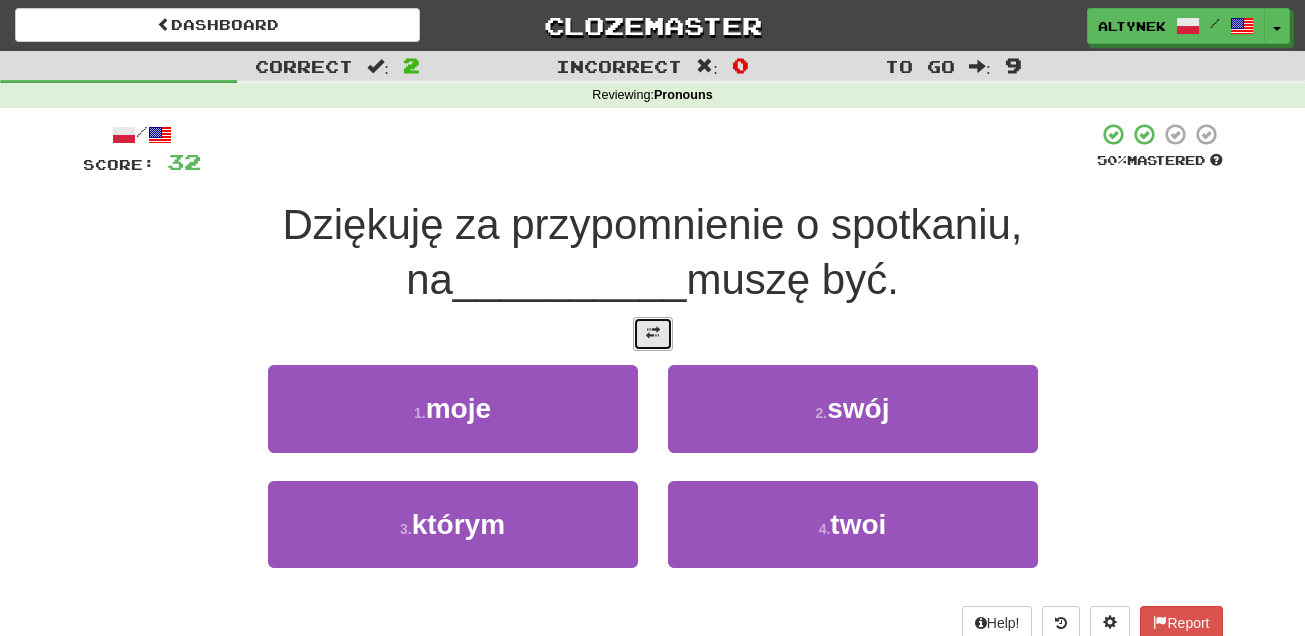 click at bounding box center [653, 334] 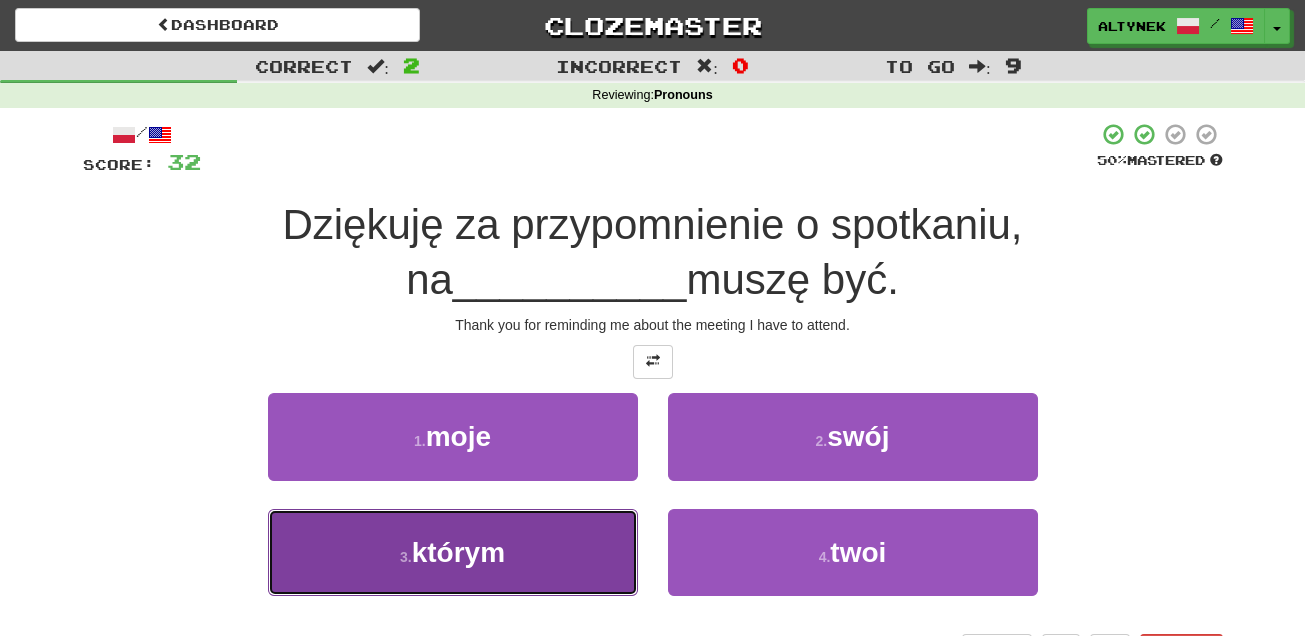 click on "3 .  którym" at bounding box center (453, 552) 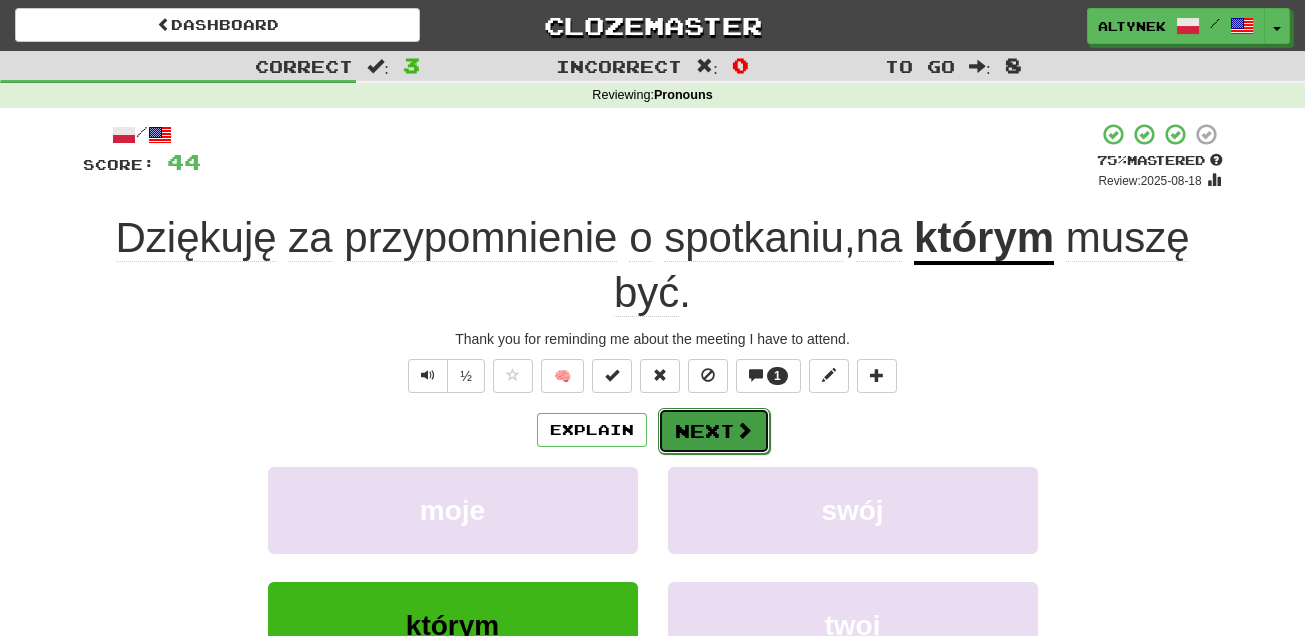 click on "Next" at bounding box center [714, 431] 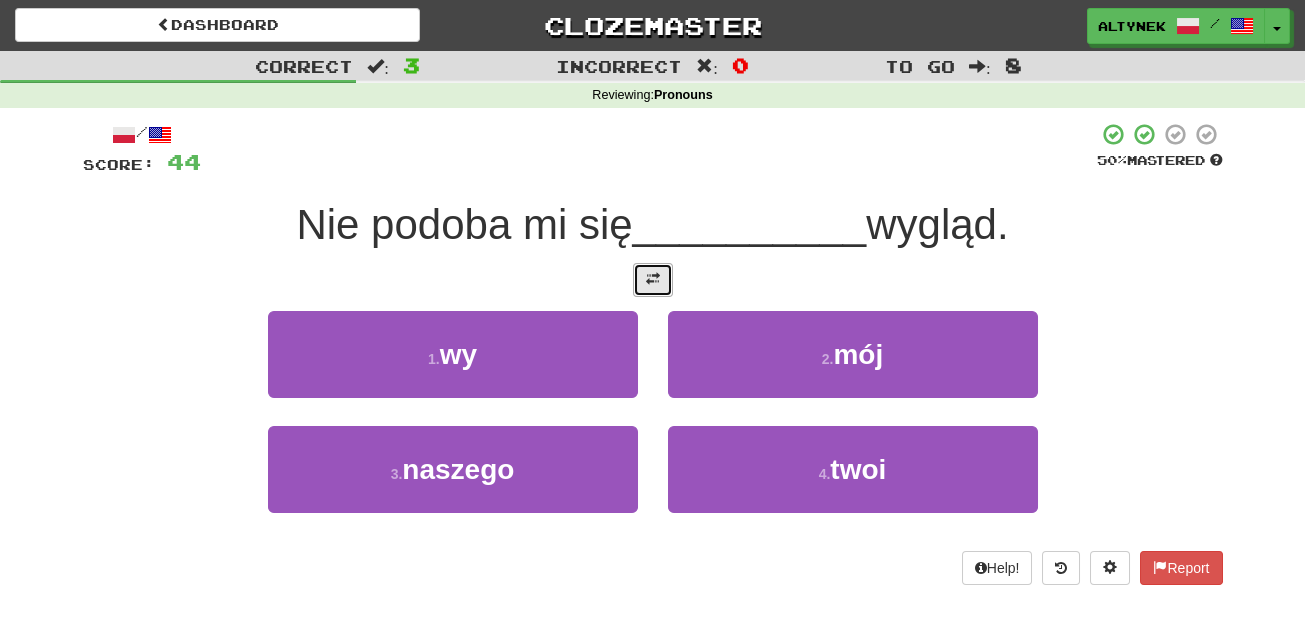 click at bounding box center [653, 280] 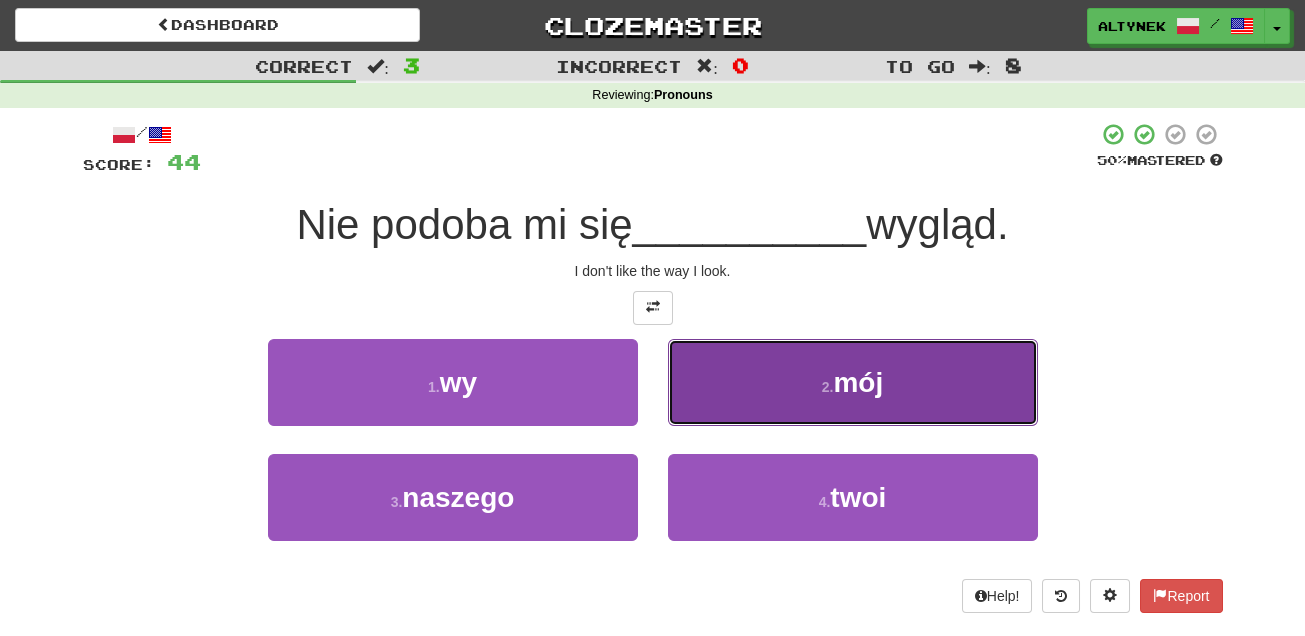 click on "2 .  mój" at bounding box center [853, 382] 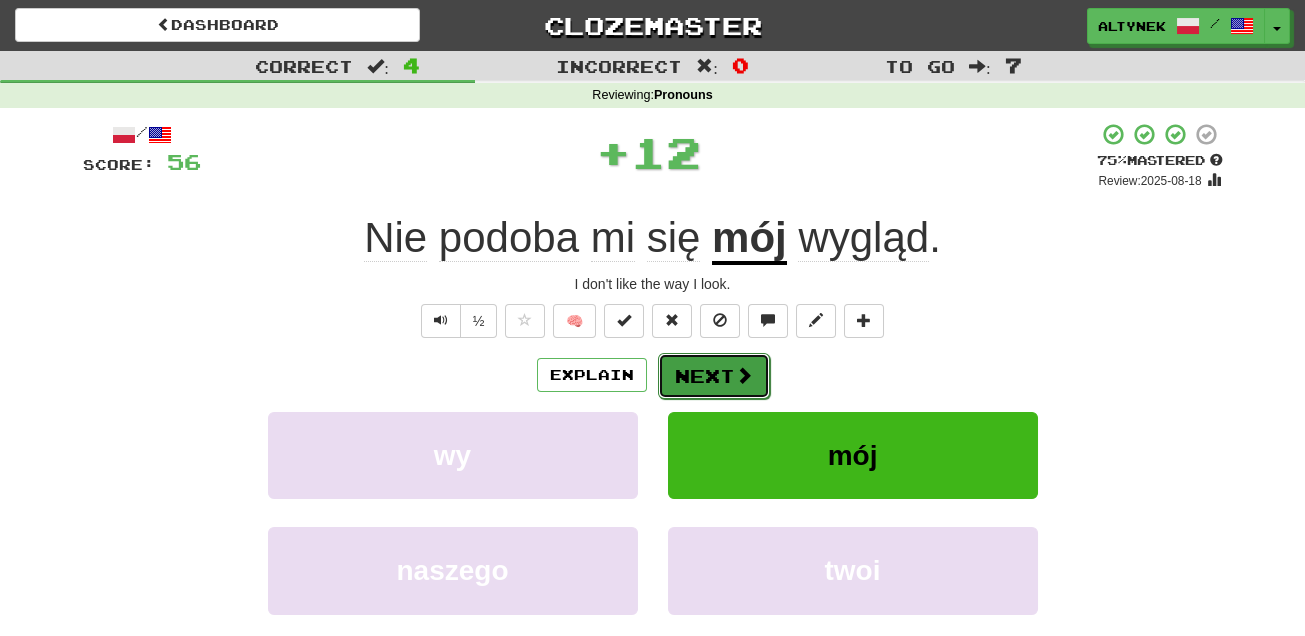 click on "Next" at bounding box center (714, 376) 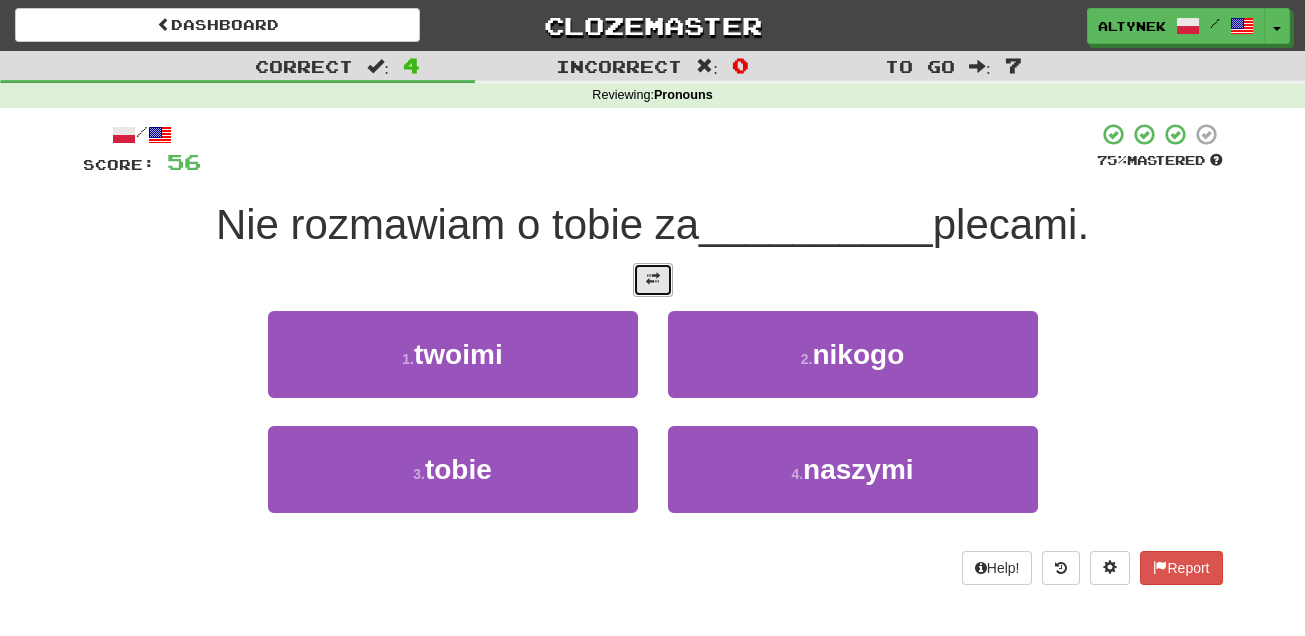 click at bounding box center (653, 280) 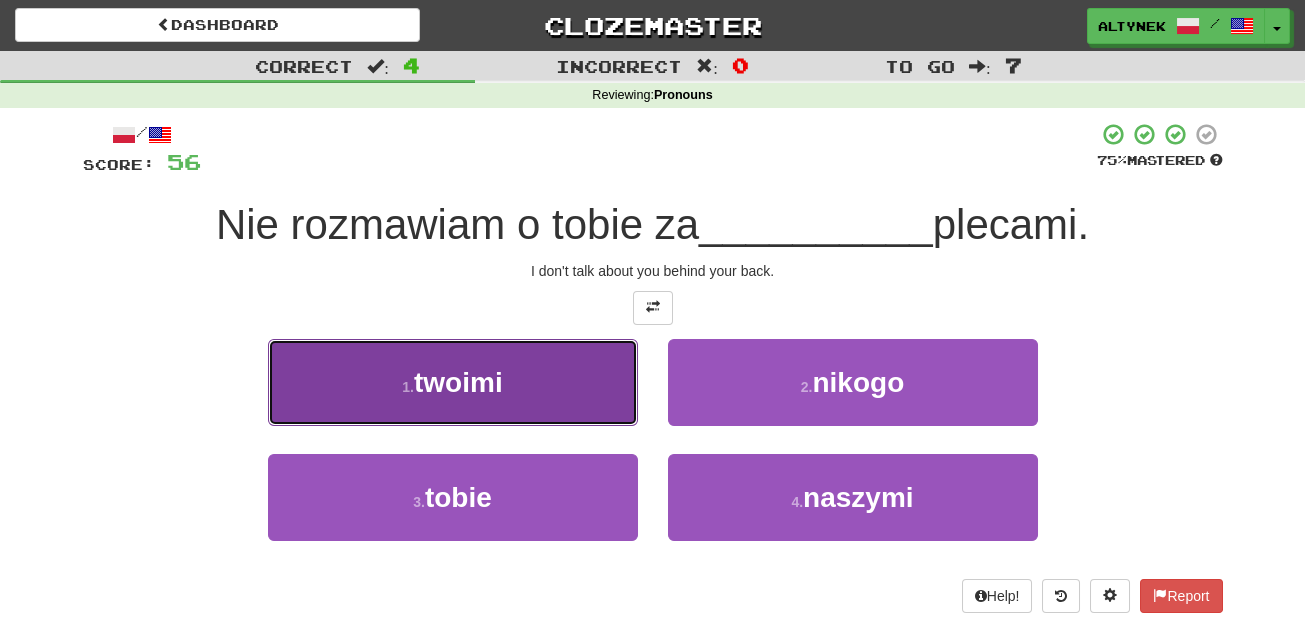 click on "1 .  twoimi" at bounding box center [453, 382] 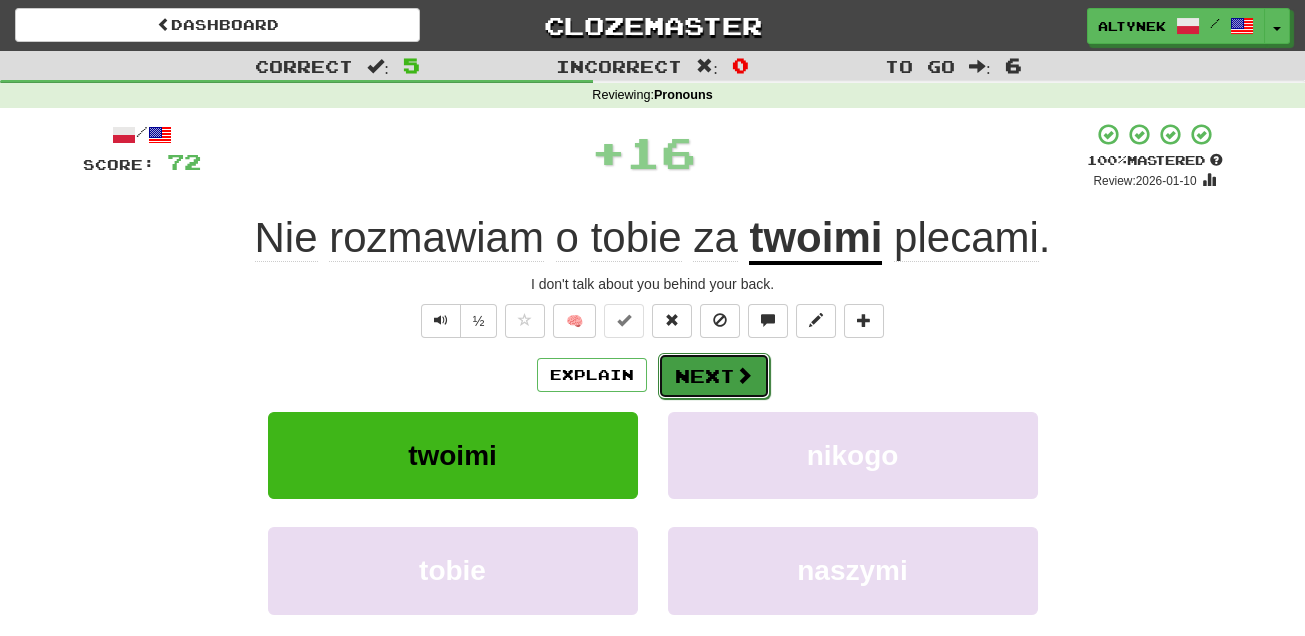 click on "Next" at bounding box center (714, 376) 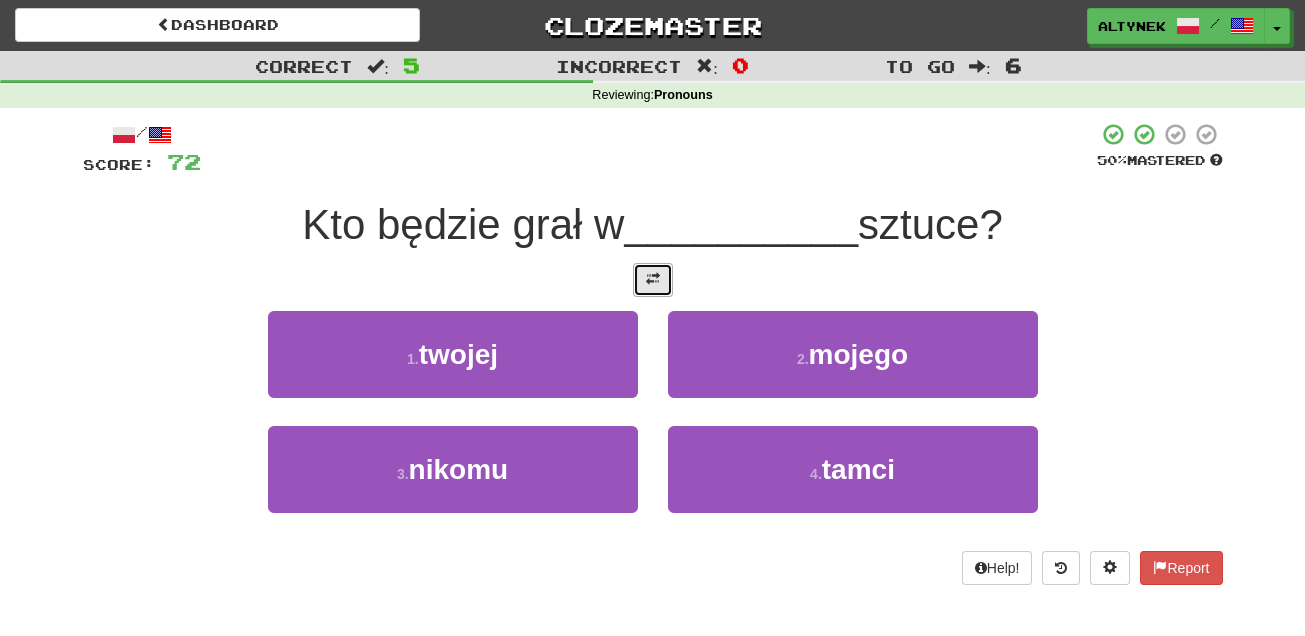 click at bounding box center (653, 280) 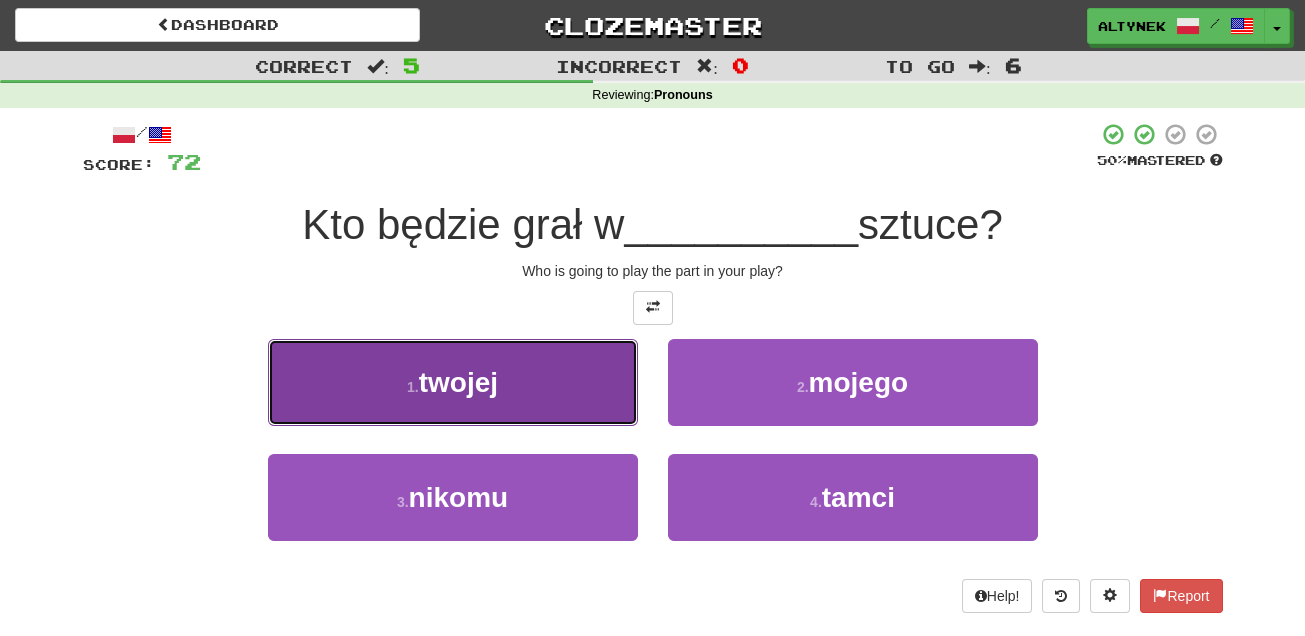 click on "1 .  twojej" at bounding box center [453, 382] 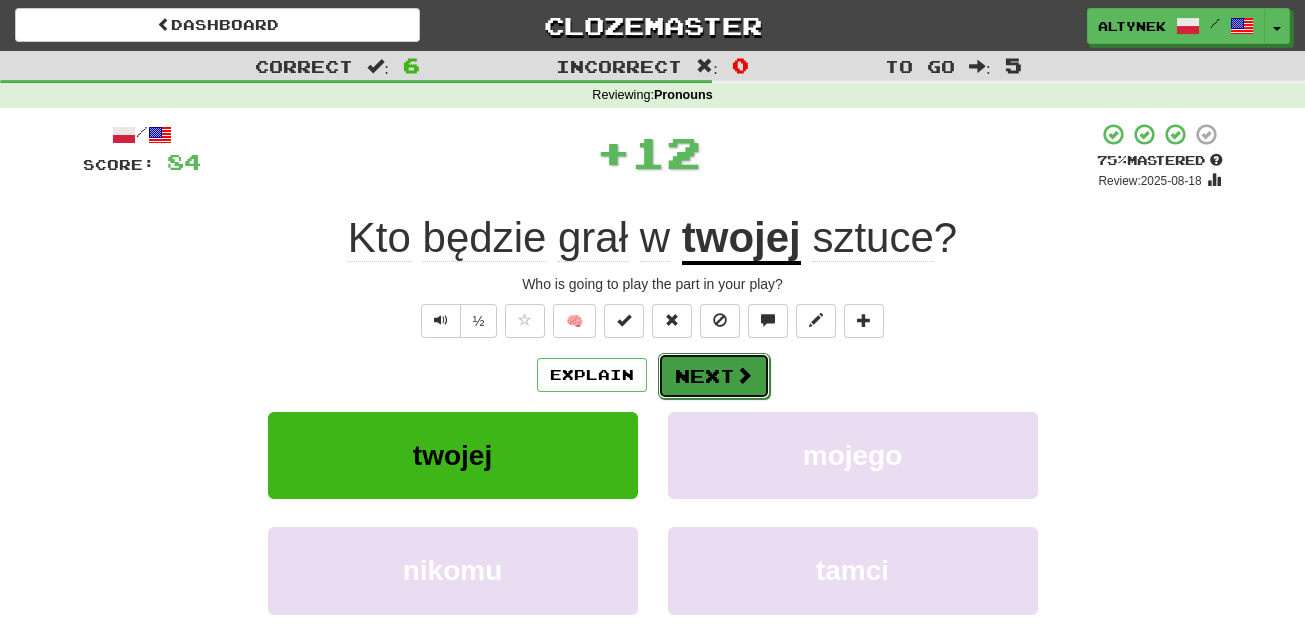 click on "Next" at bounding box center (714, 376) 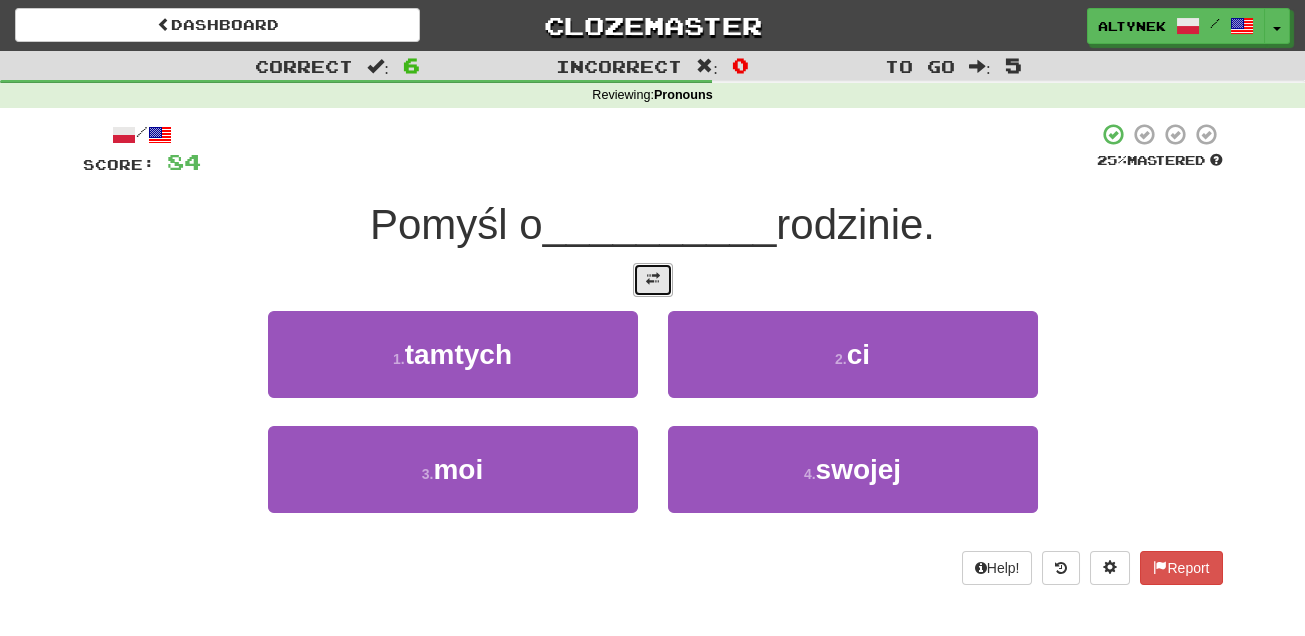 click at bounding box center [653, 280] 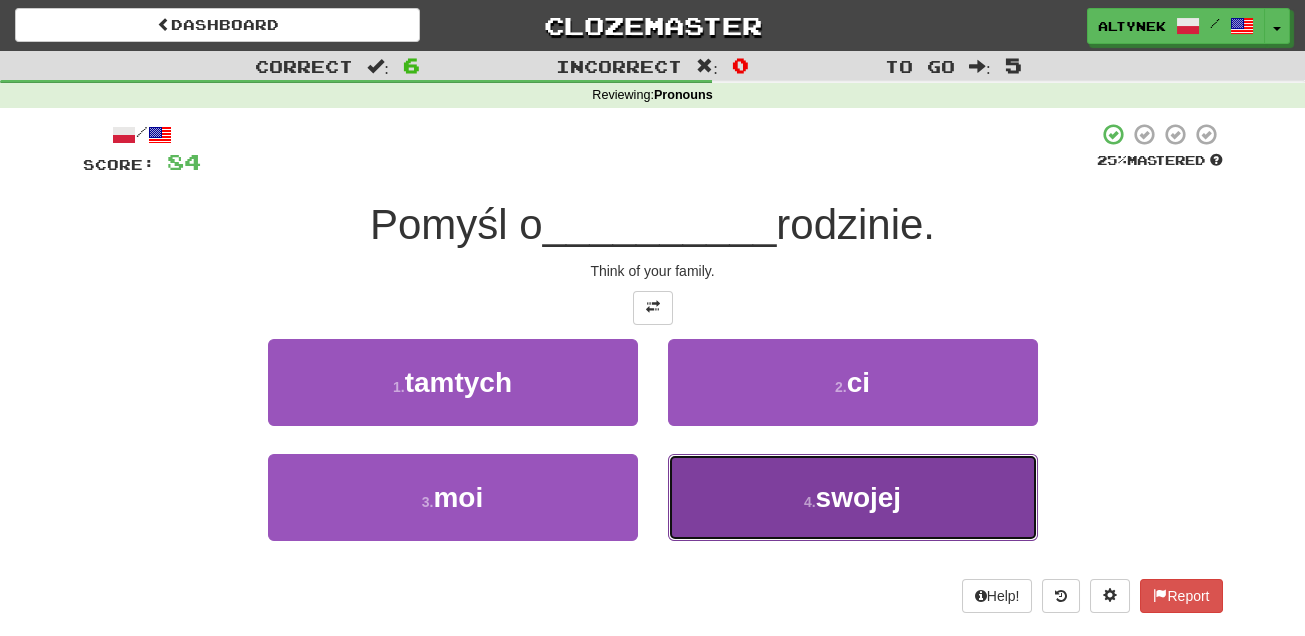 click on "4 .  swojej" at bounding box center (853, 497) 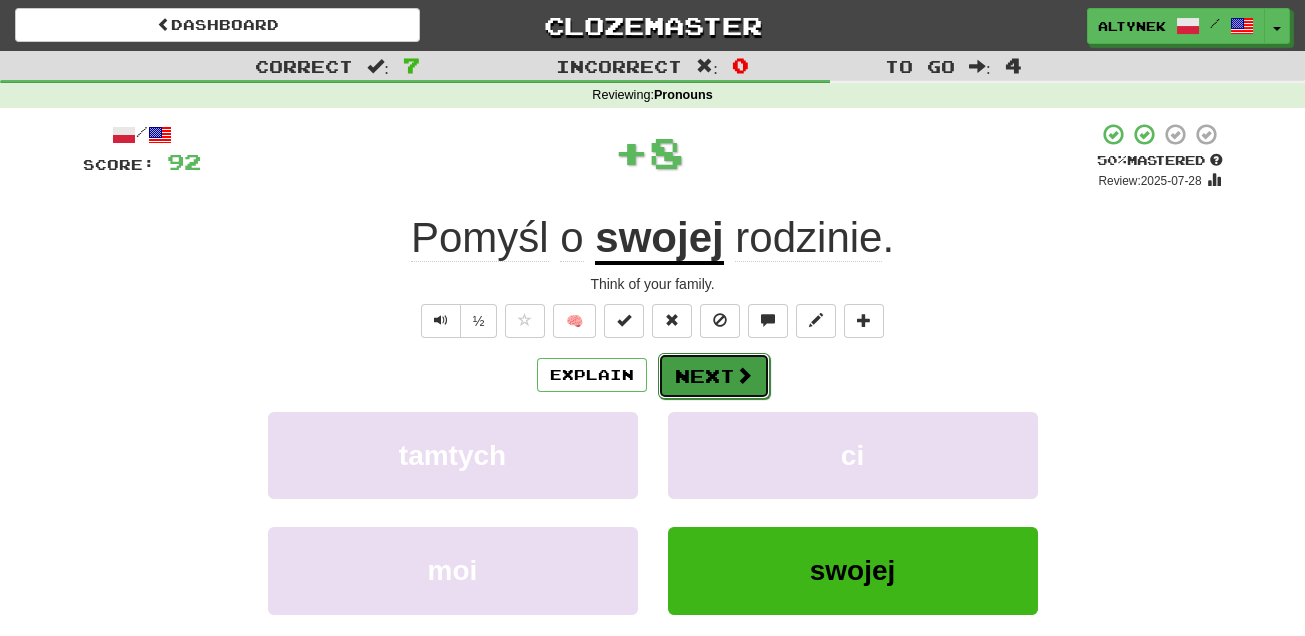 click on "Next" at bounding box center (714, 376) 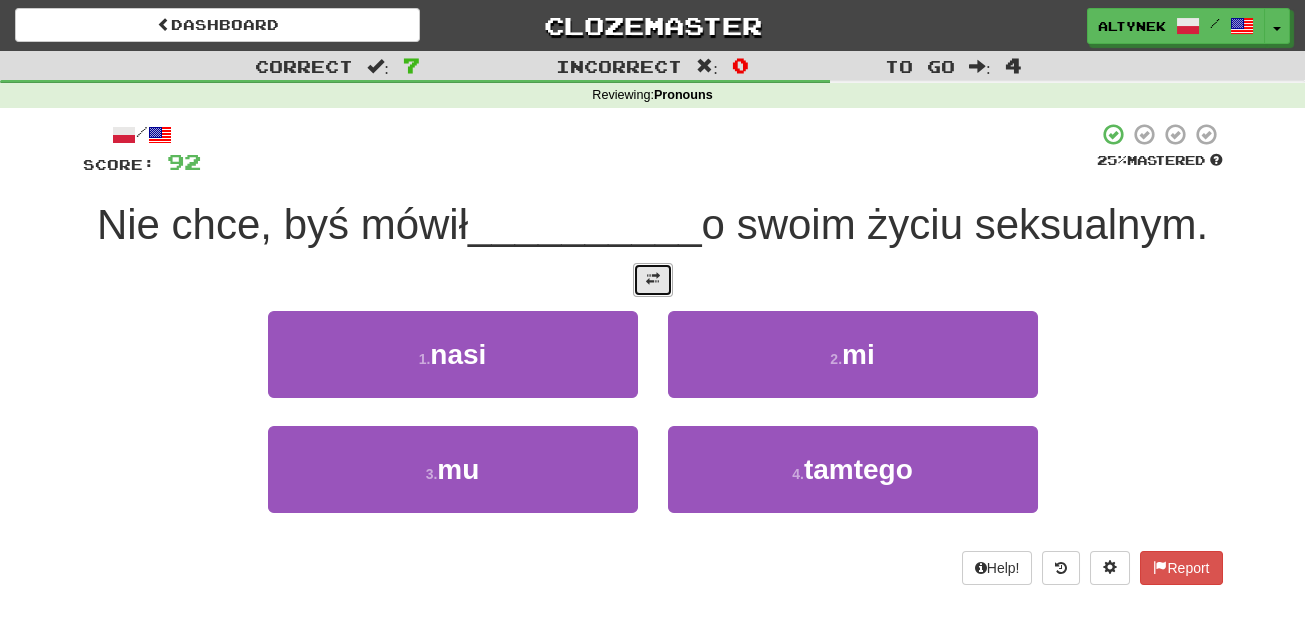 click at bounding box center [653, 279] 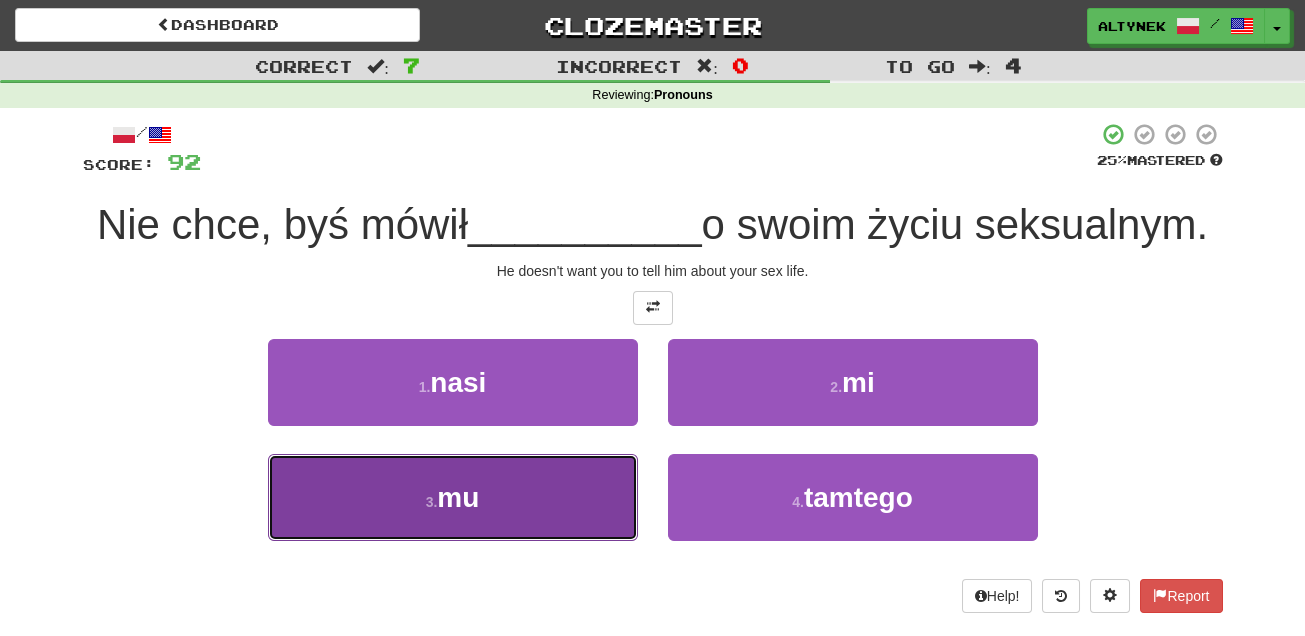 click on "mu" at bounding box center (458, 497) 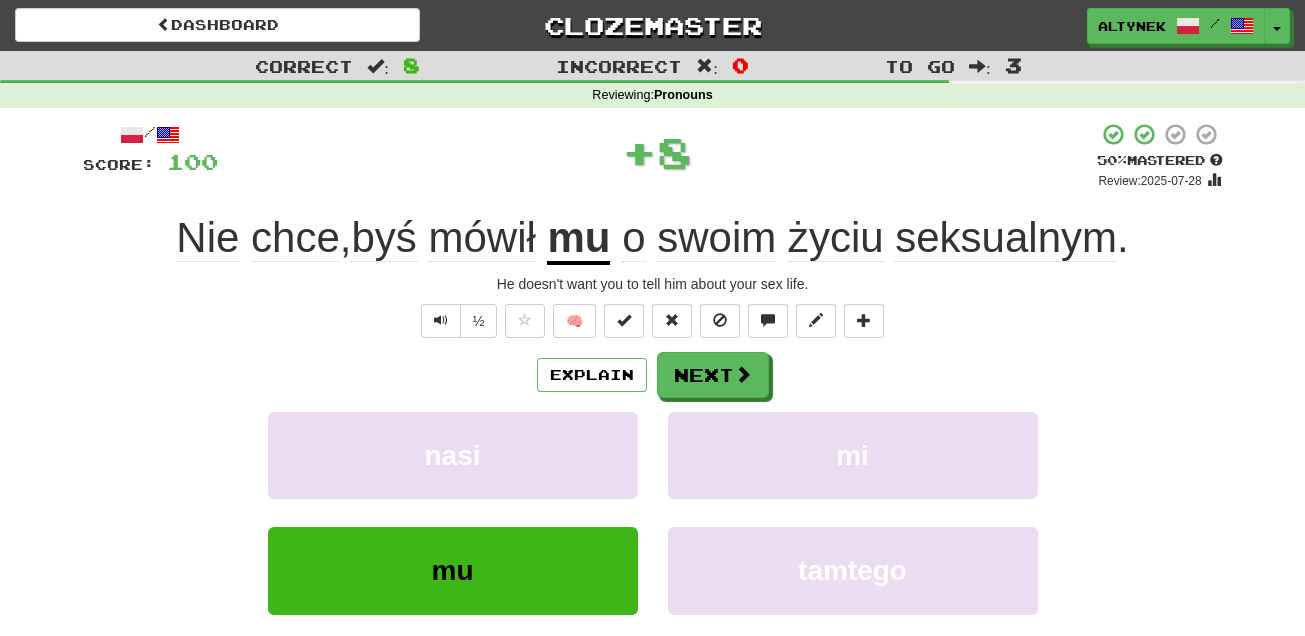 drag, startPoint x: 718, startPoint y: 370, endPoint x: 877, endPoint y: 386, distance: 159.80301 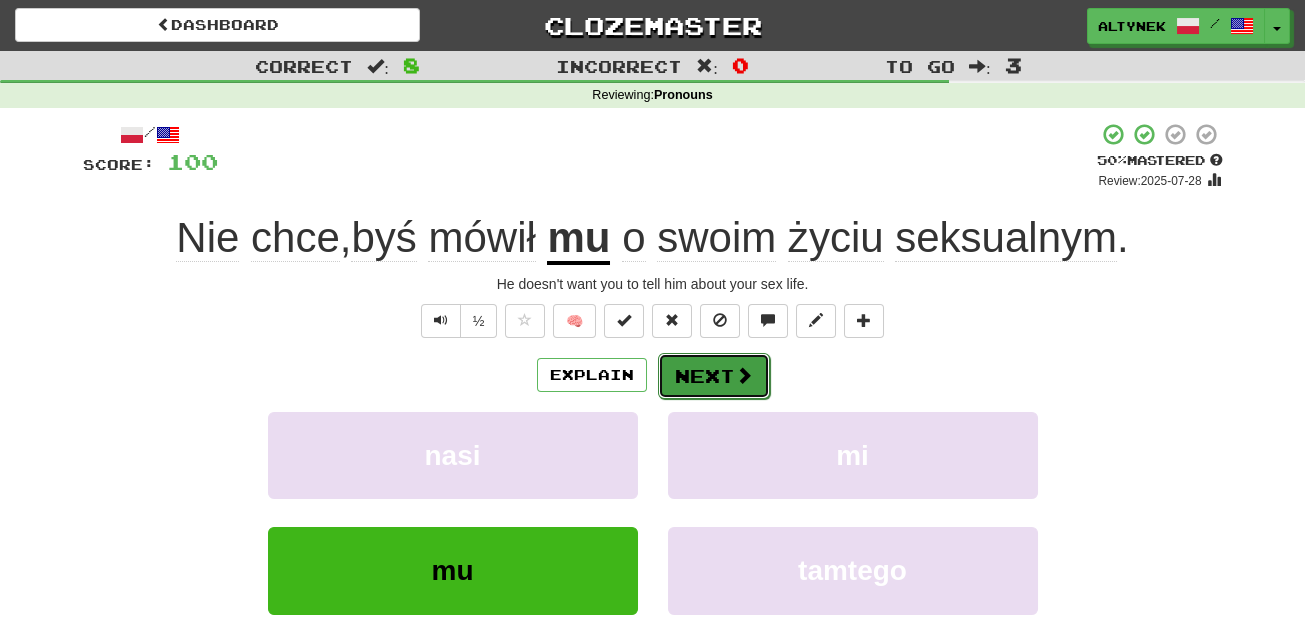 click on "Next" at bounding box center [714, 376] 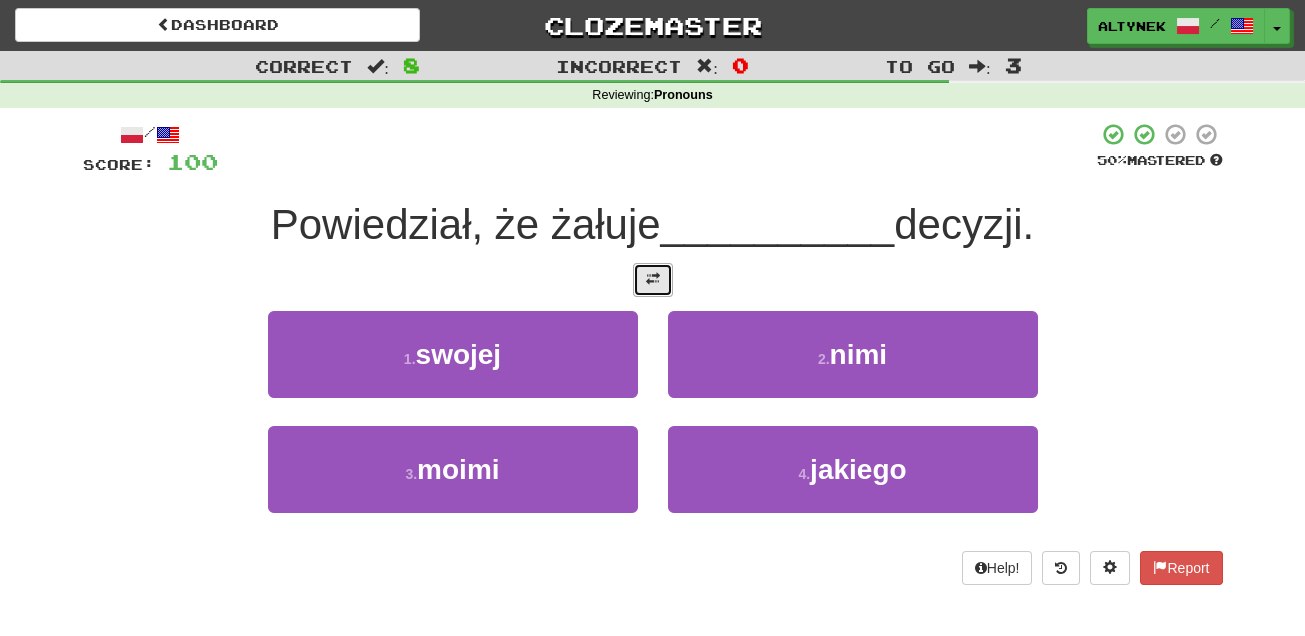 click at bounding box center [653, 279] 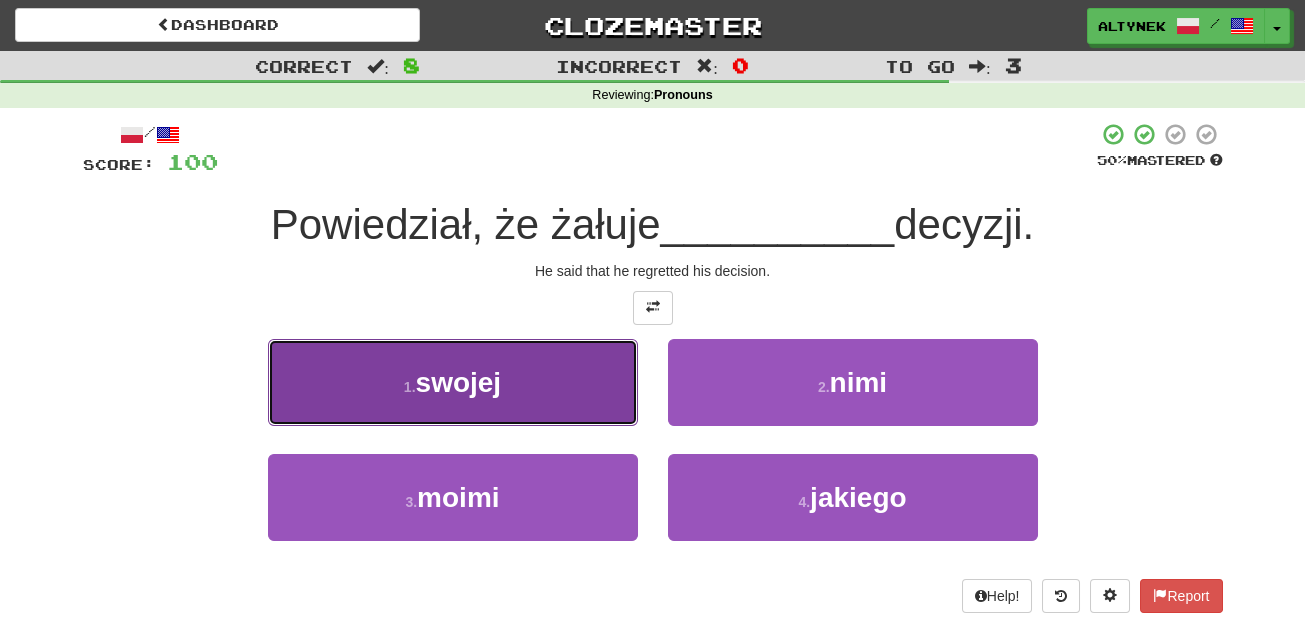 click on "1 .  swojej" at bounding box center [453, 382] 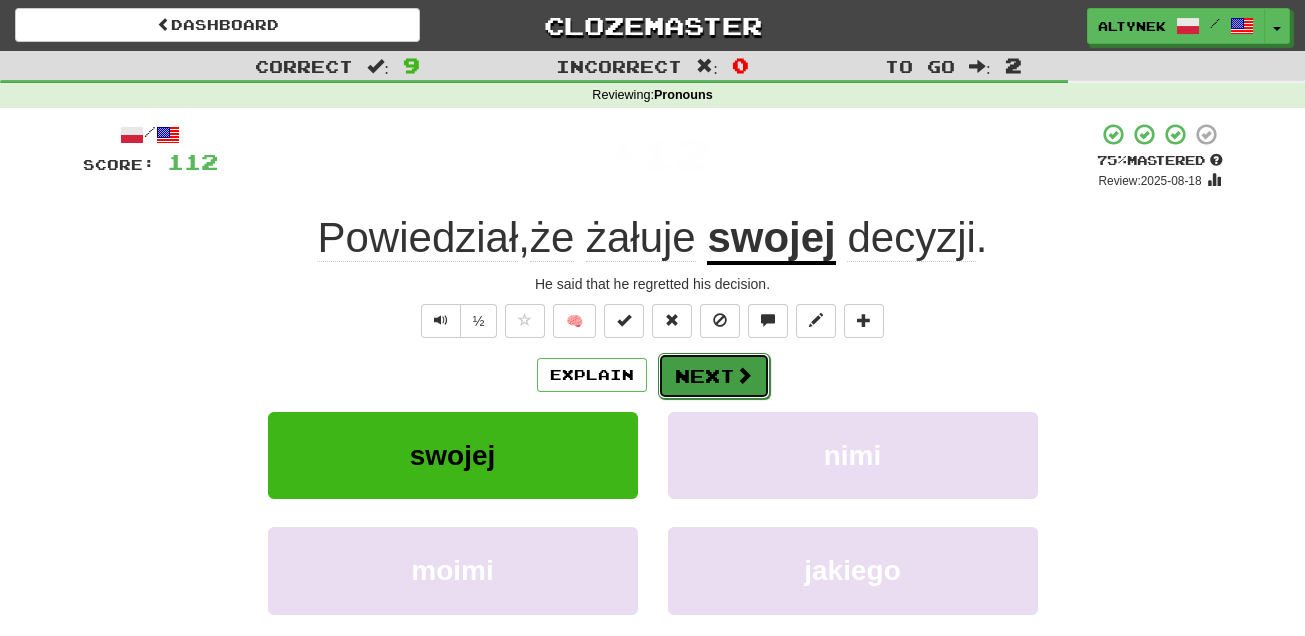 click on "Next" at bounding box center (714, 376) 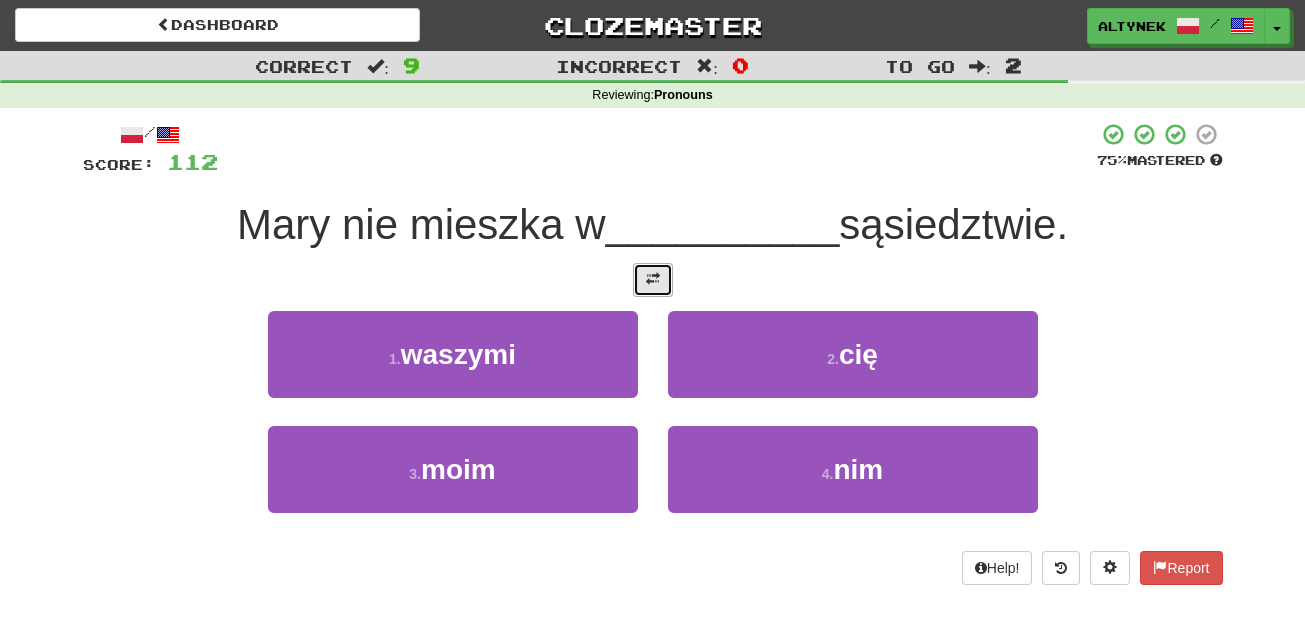 click at bounding box center (653, 279) 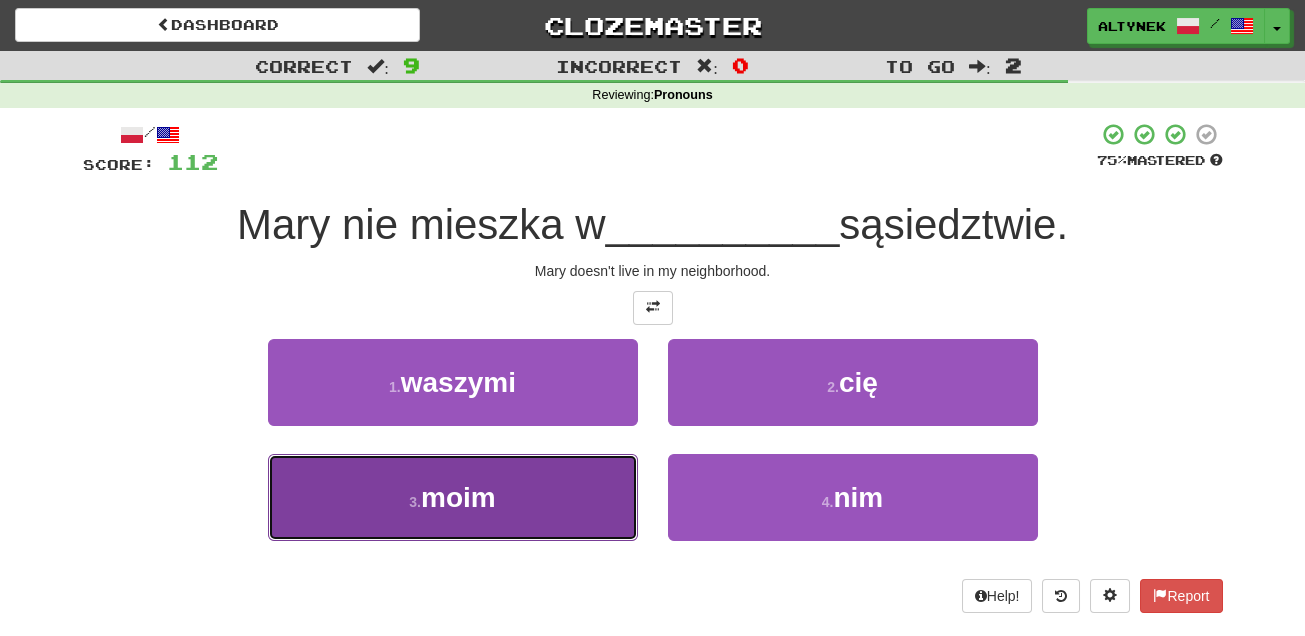 click on "3 .  moim" at bounding box center [453, 497] 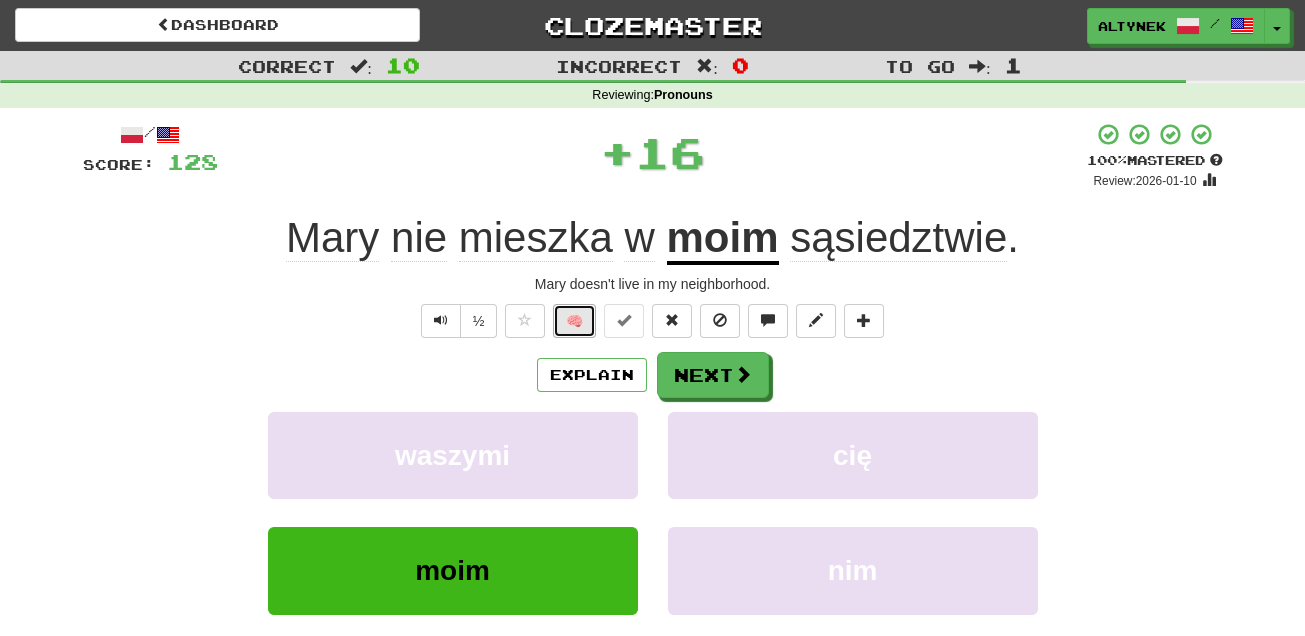 click on "🧠" at bounding box center [574, 321] 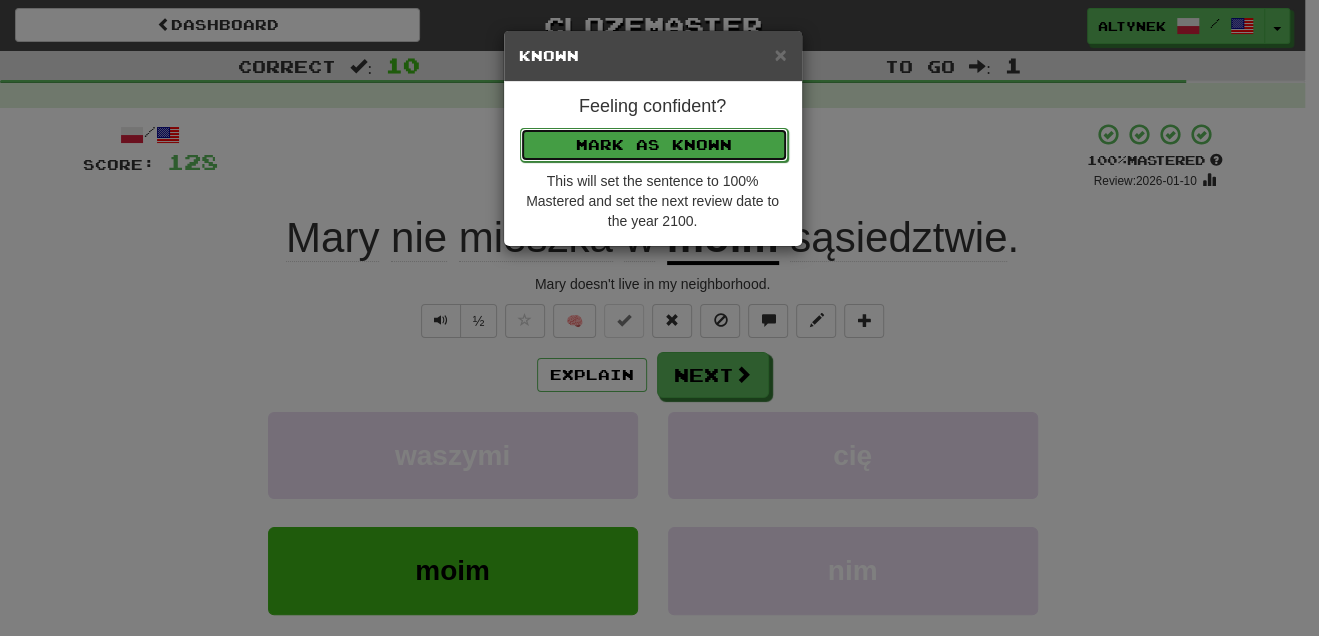 click on "Mark as Known" at bounding box center [654, 145] 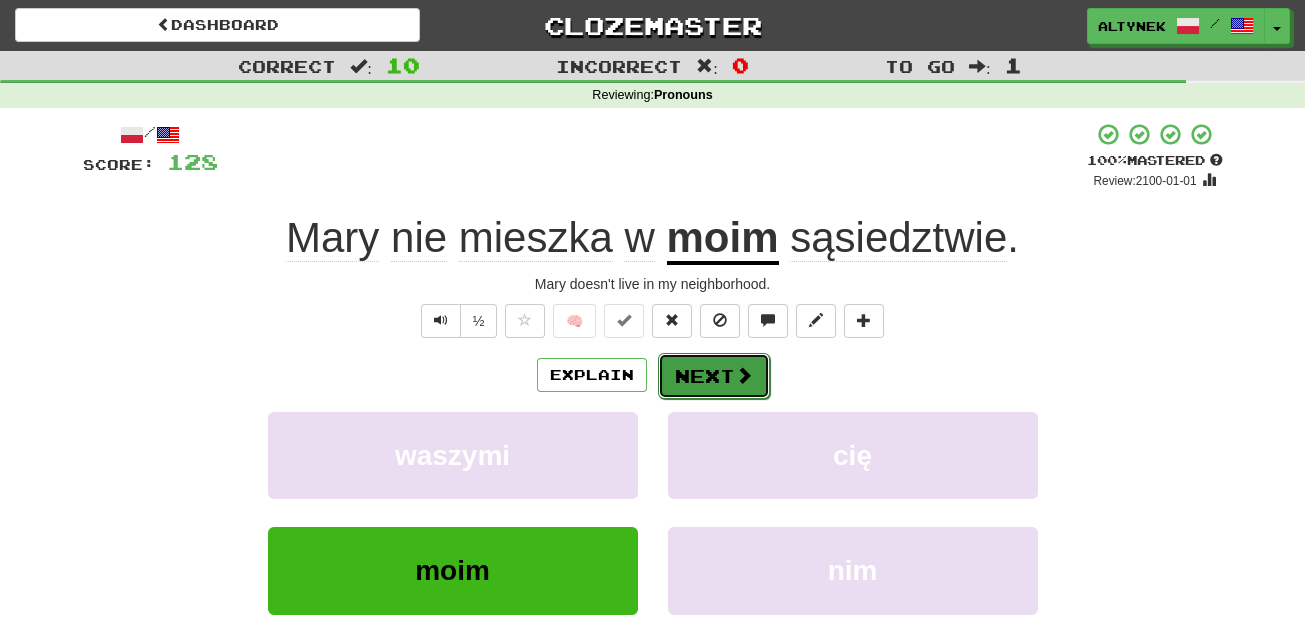 click on "Next" at bounding box center (714, 376) 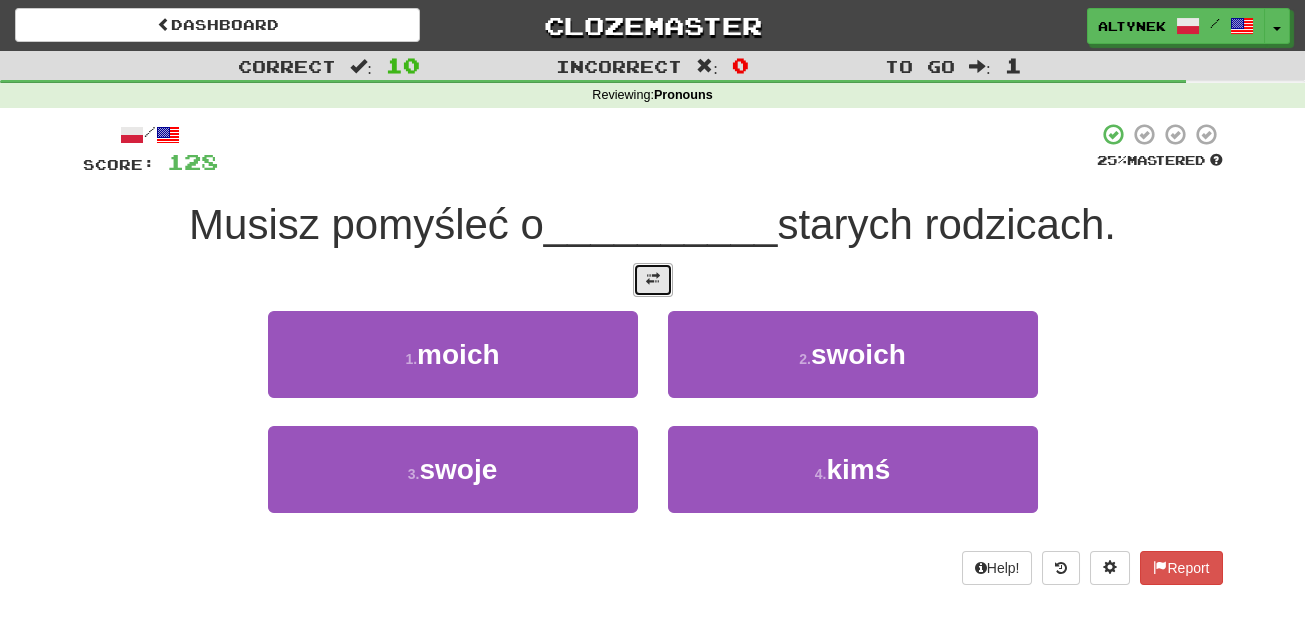 click at bounding box center [653, 279] 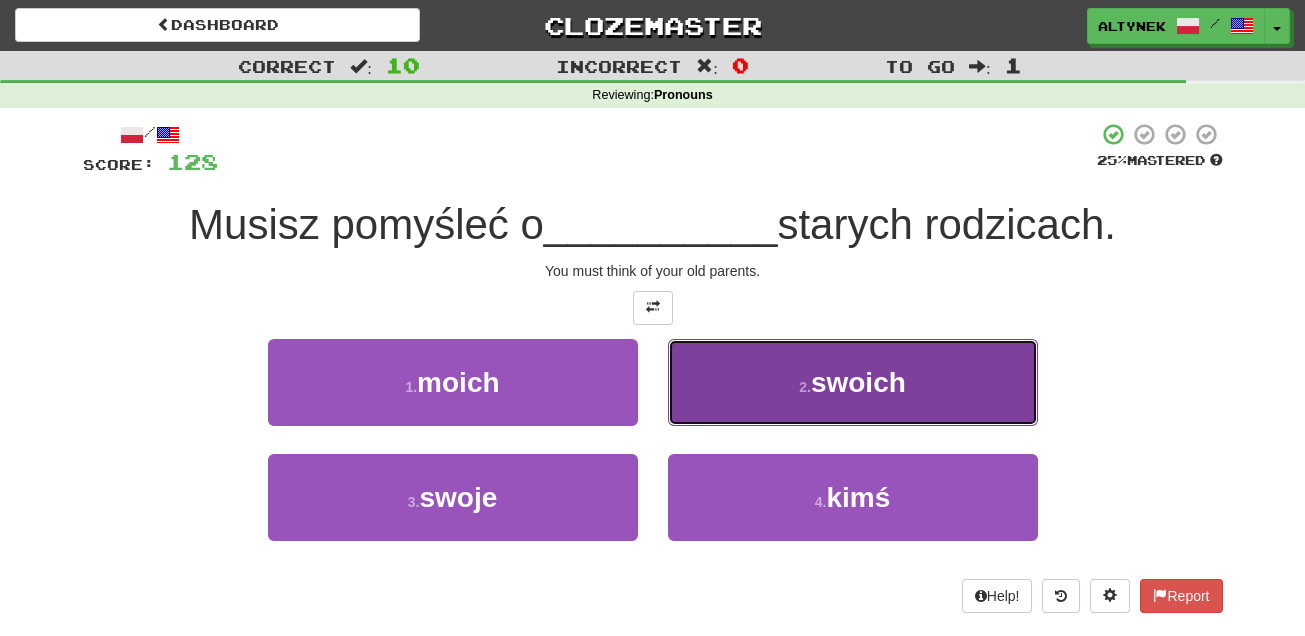 click on "2 .  swoich" at bounding box center (853, 382) 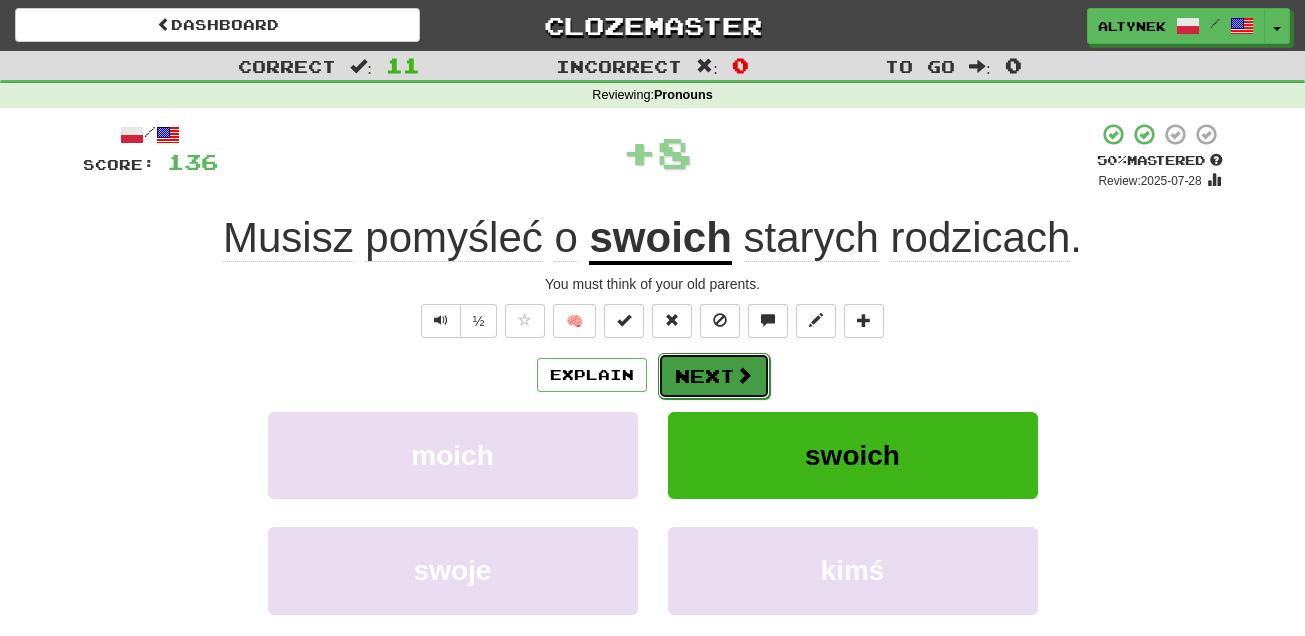 click on "Next" at bounding box center [714, 376] 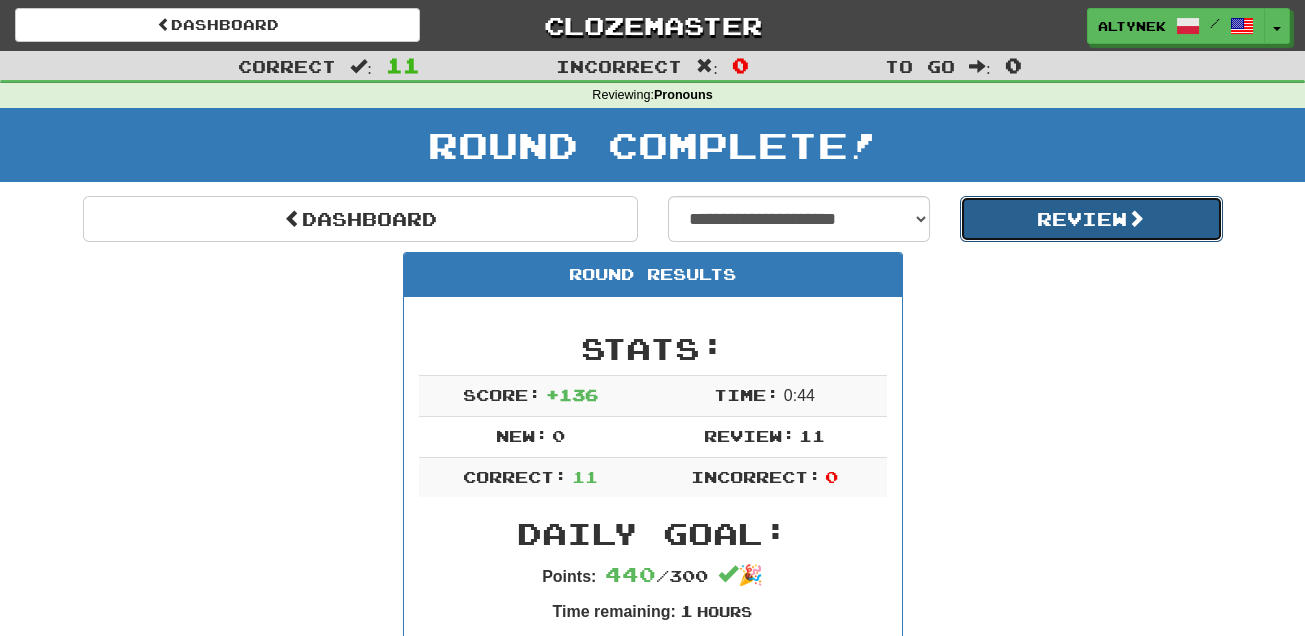 click on "Review" at bounding box center (1091, 219) 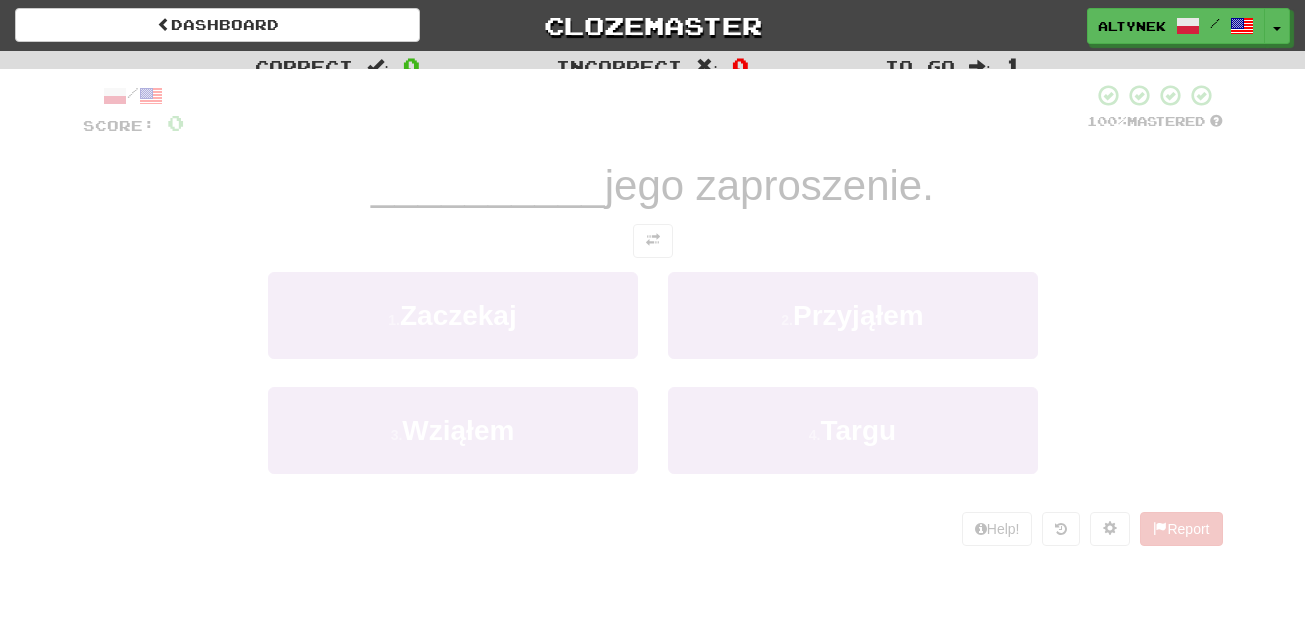 scroll, scrollTop: 0, scrollLeft: 0, axis: both 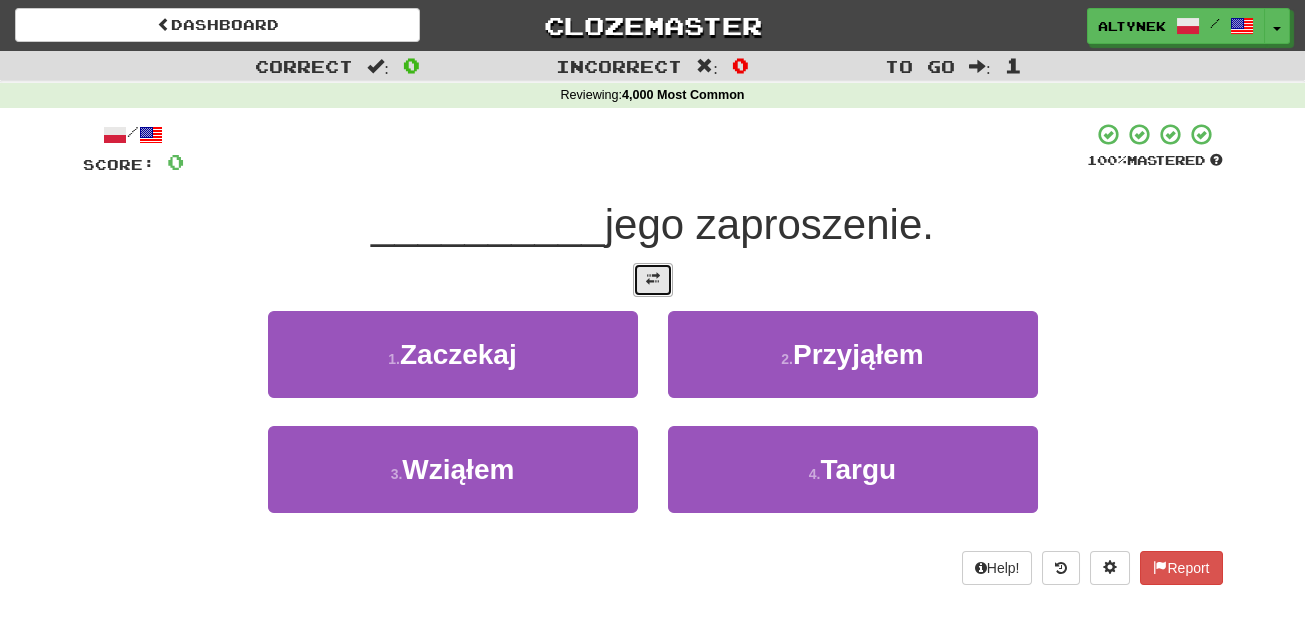 click at bounding box center (653, 280) 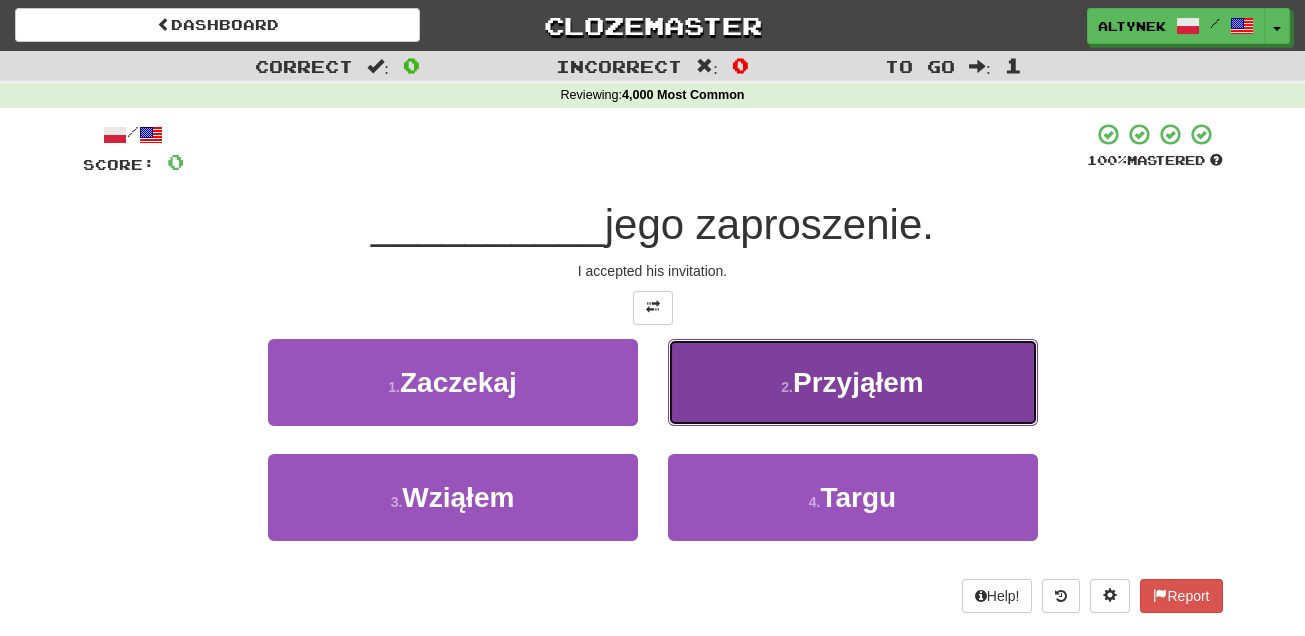 click on "2 .  Przyjąłem" at bounding box center [853, 382] 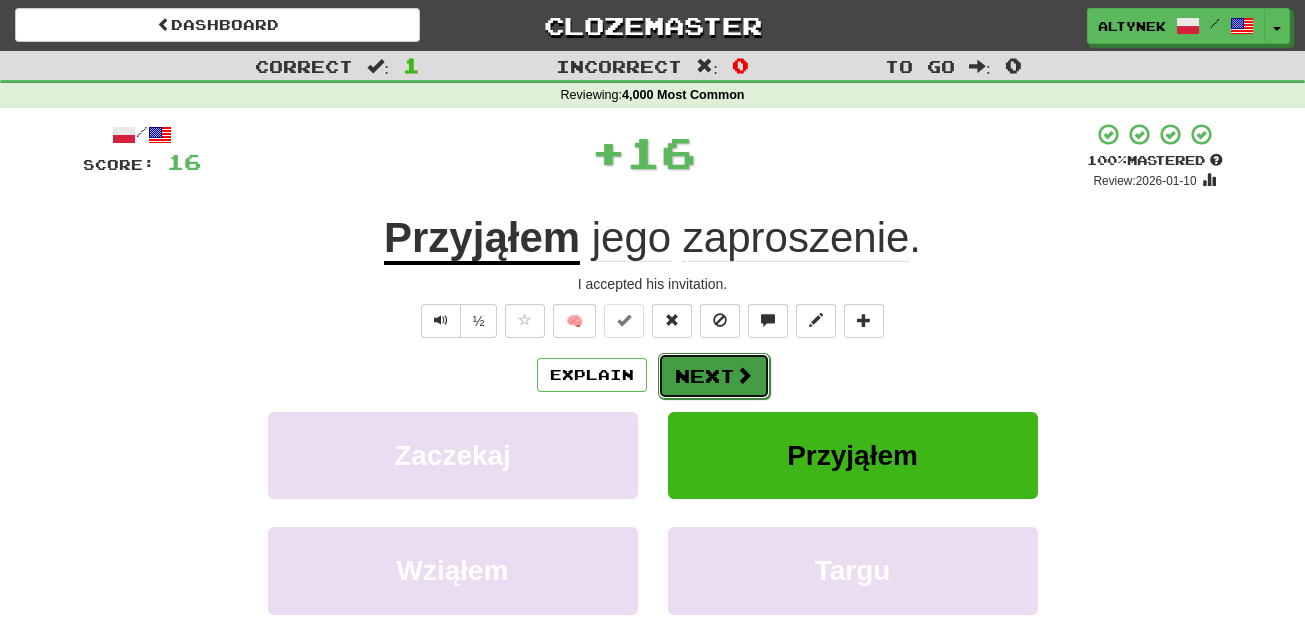 click on "Next" at bounding box center (714, 376) 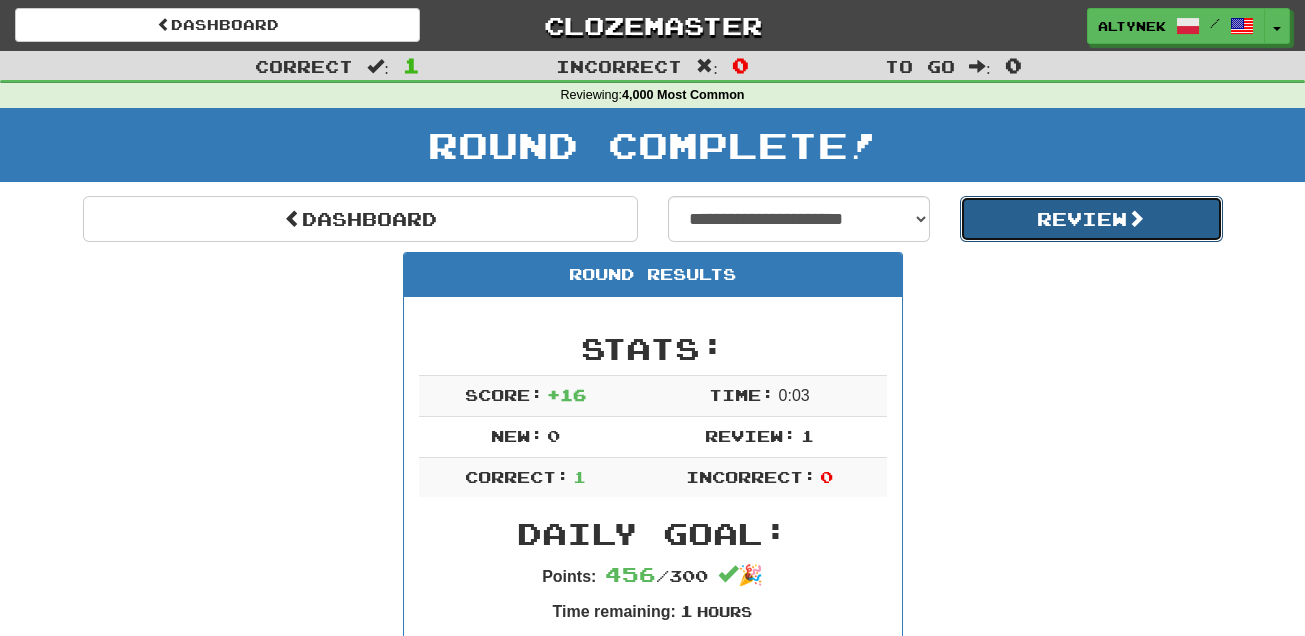 click on "Review" at bounding box center [1091, 219] 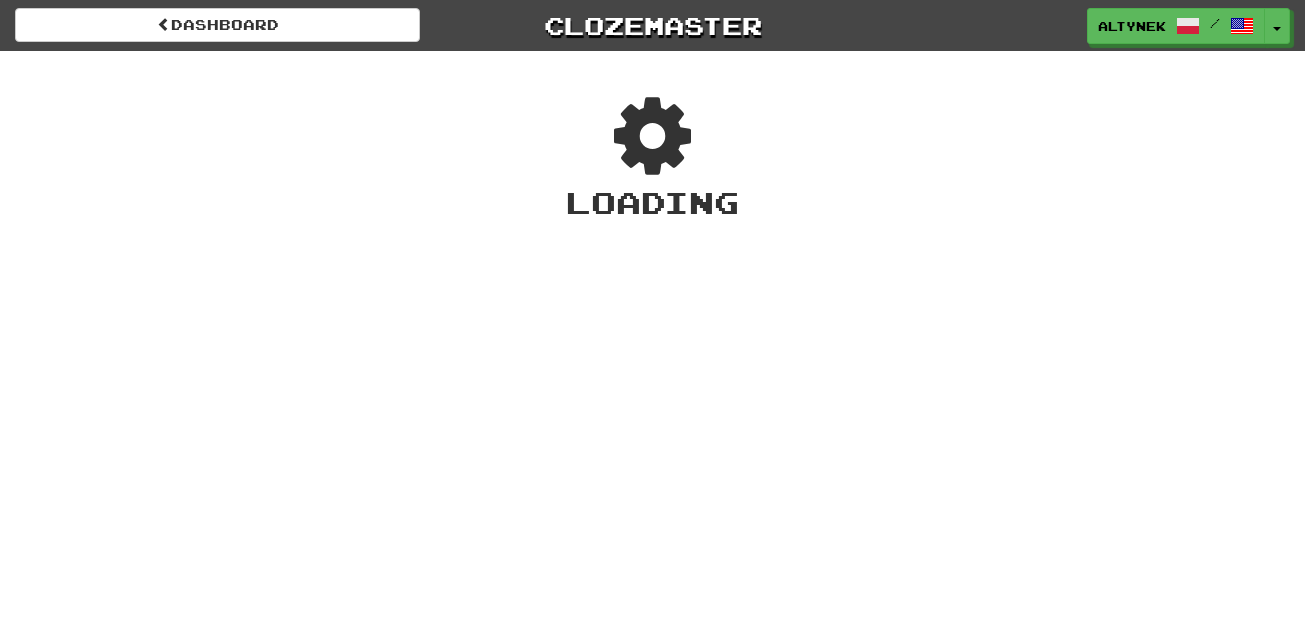 scroll, scrollTop: 0, scrollLeft: 0, axis: both 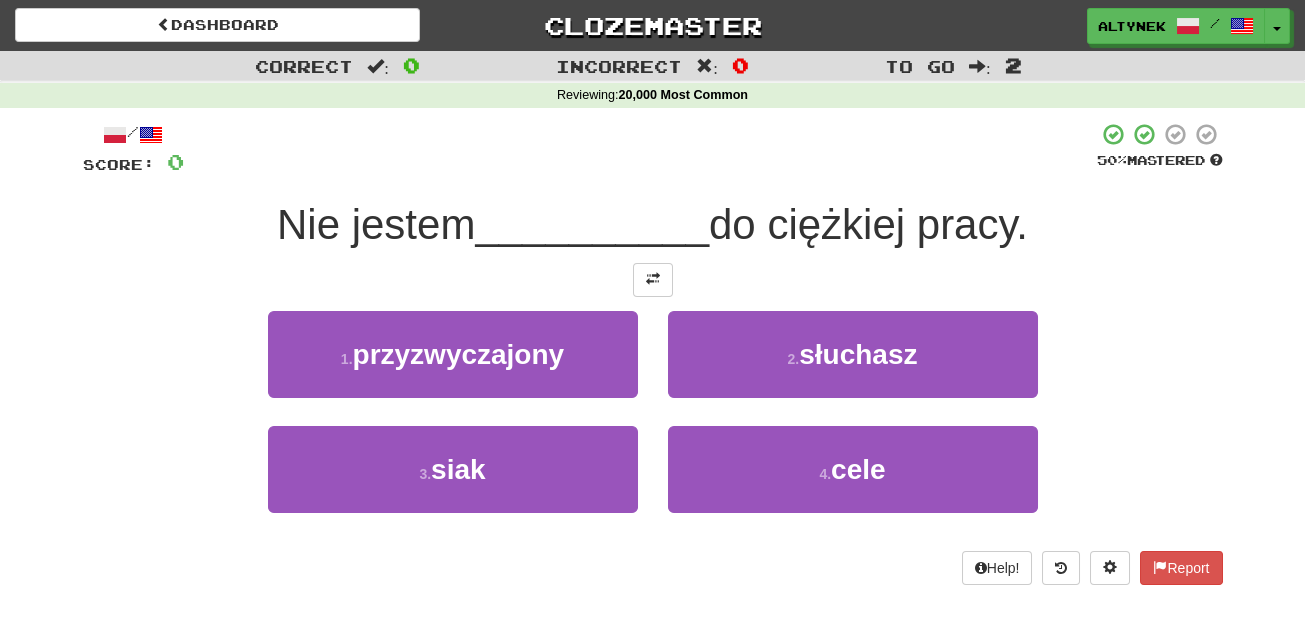click on "/ Score: 0 50 % Mastered Nie jestem __________ do ciężkiej pracy. 1 . przyzwyczajony 2 . słuchasz 3 . siak 4 . cele Help! Report" at bounding box center (653, 353) 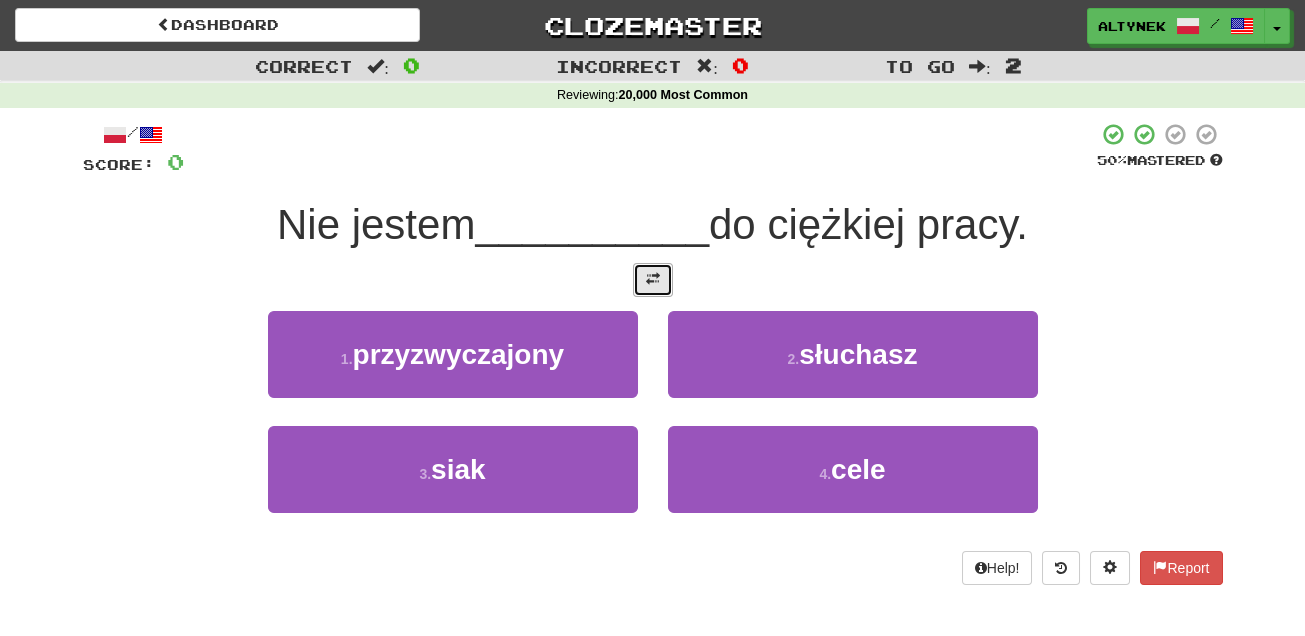 click at bounding box center (653, 280) 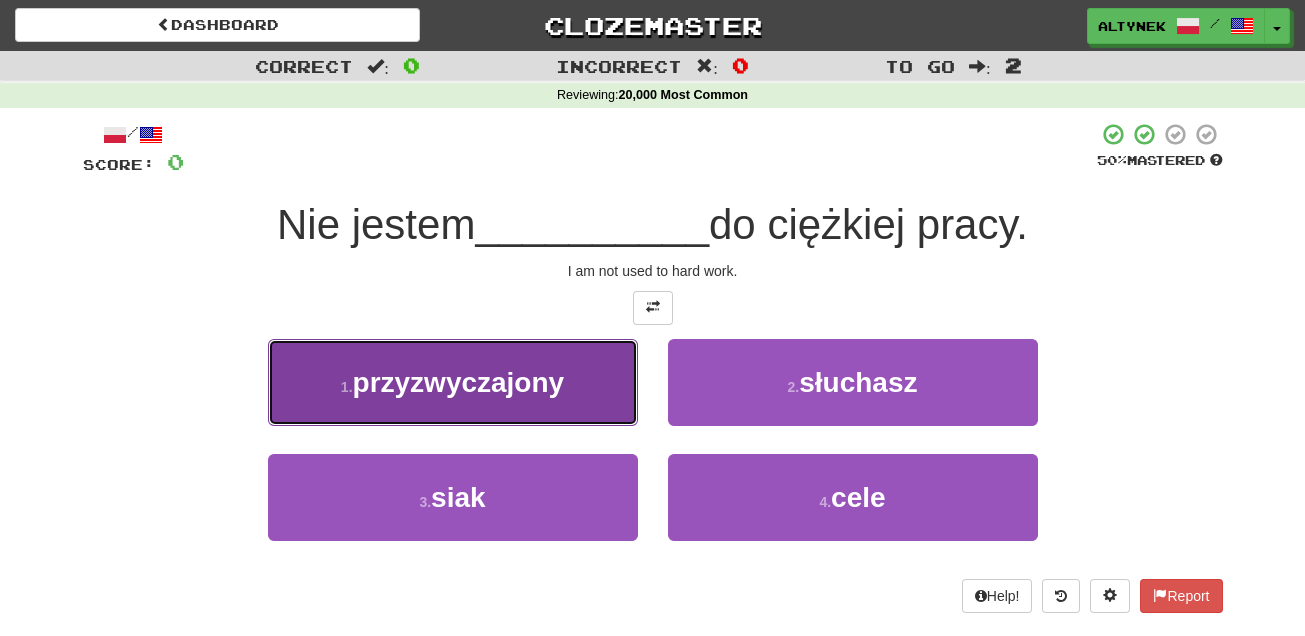 click on "1 . przyzwyczajony" at bounding box center [453, 382] 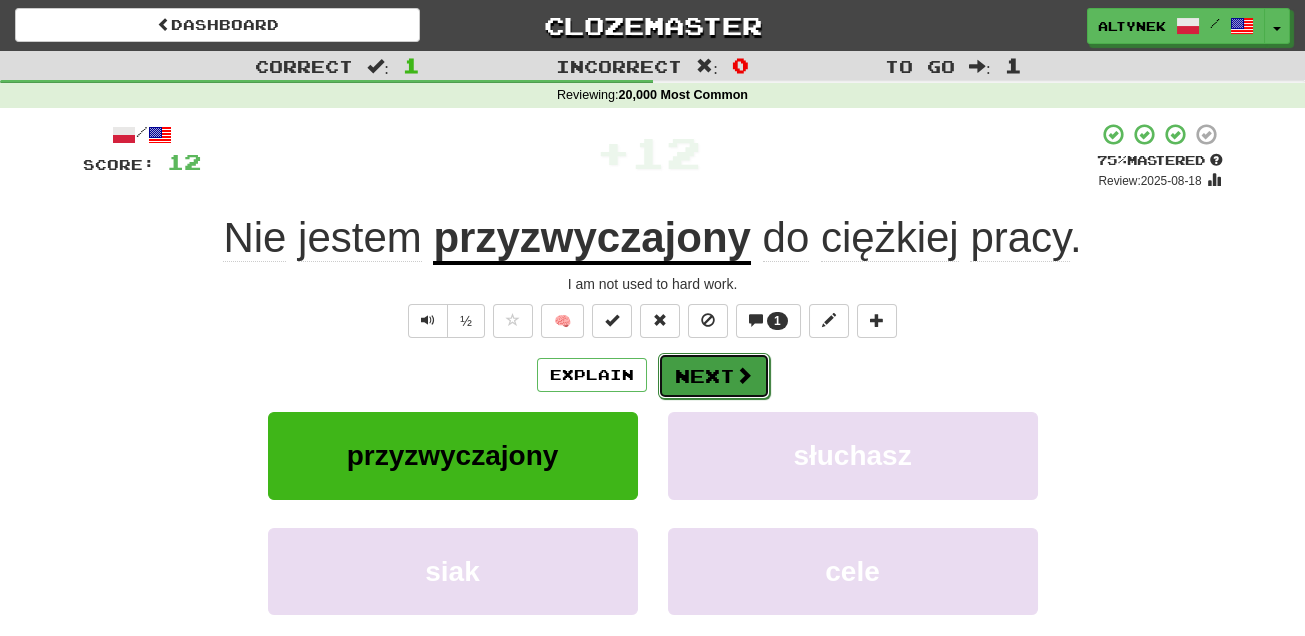 click on "Next" at bounding box center [714, 376] 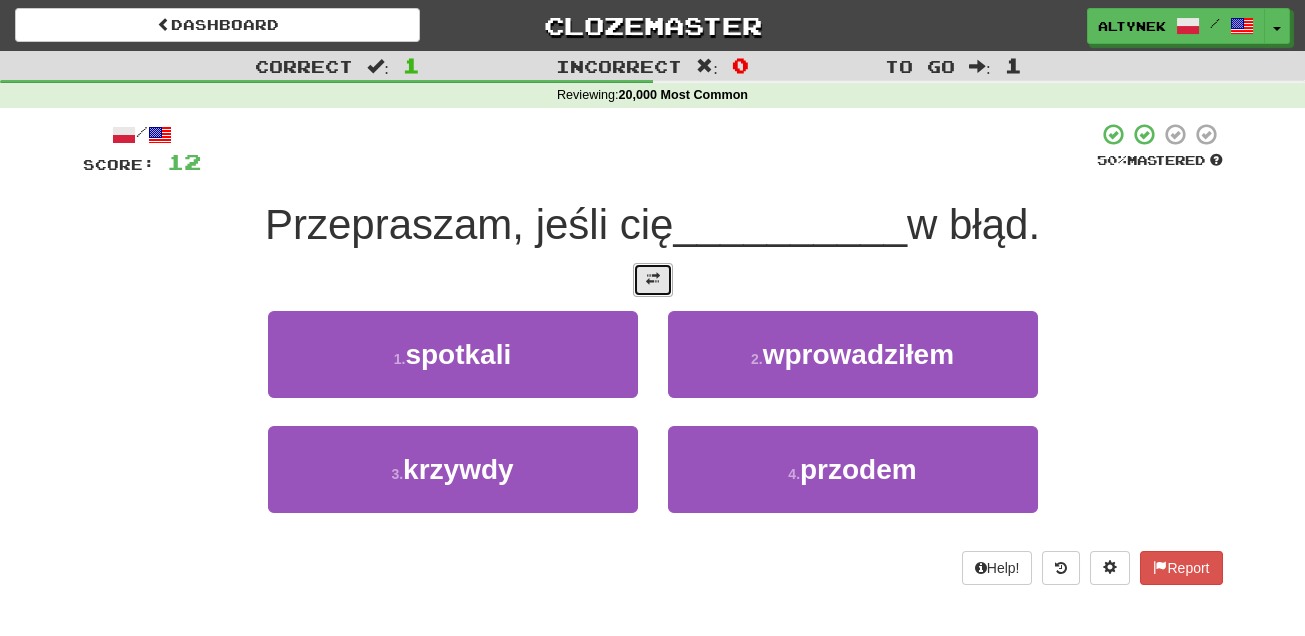 click at bounding box center (653, 280) 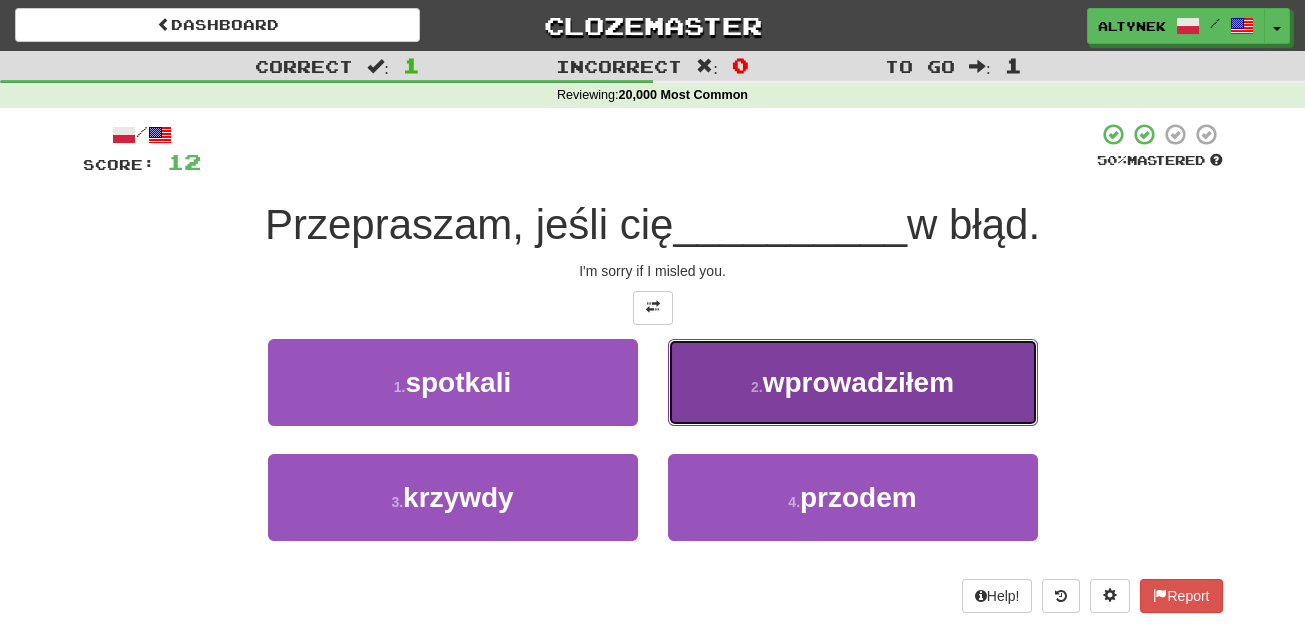 click on "2 . wprowadziłem" at bounding box center (853, 382) 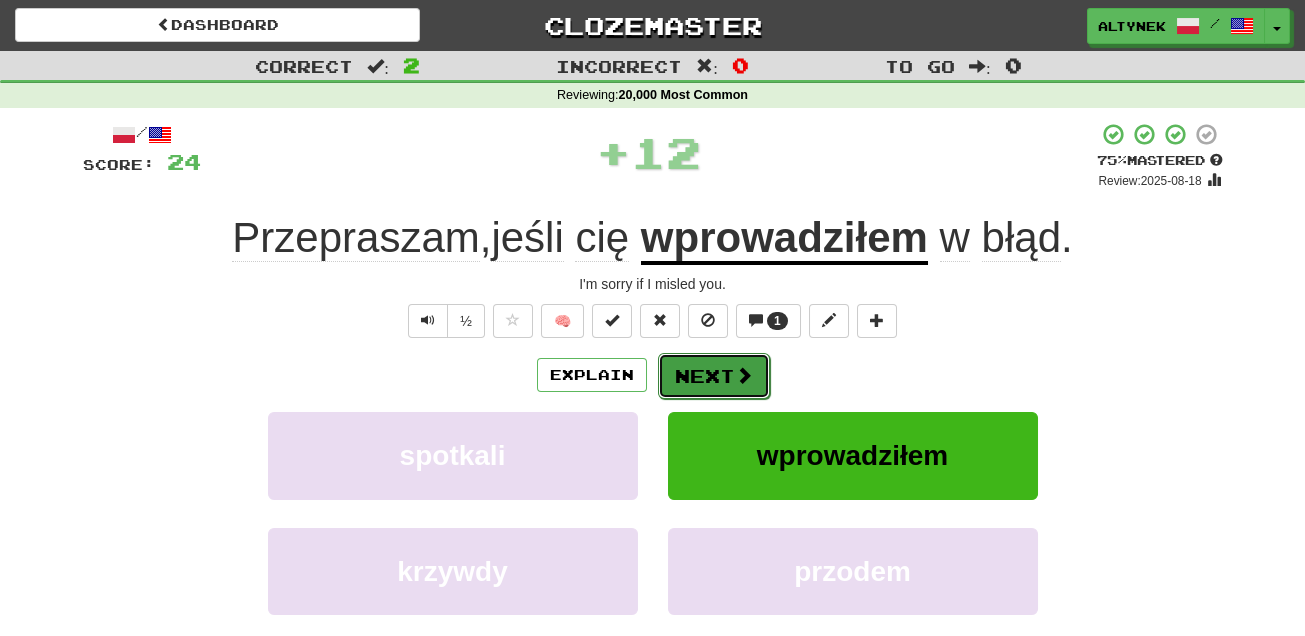 click on "Next" at bounding box center [714, 376] 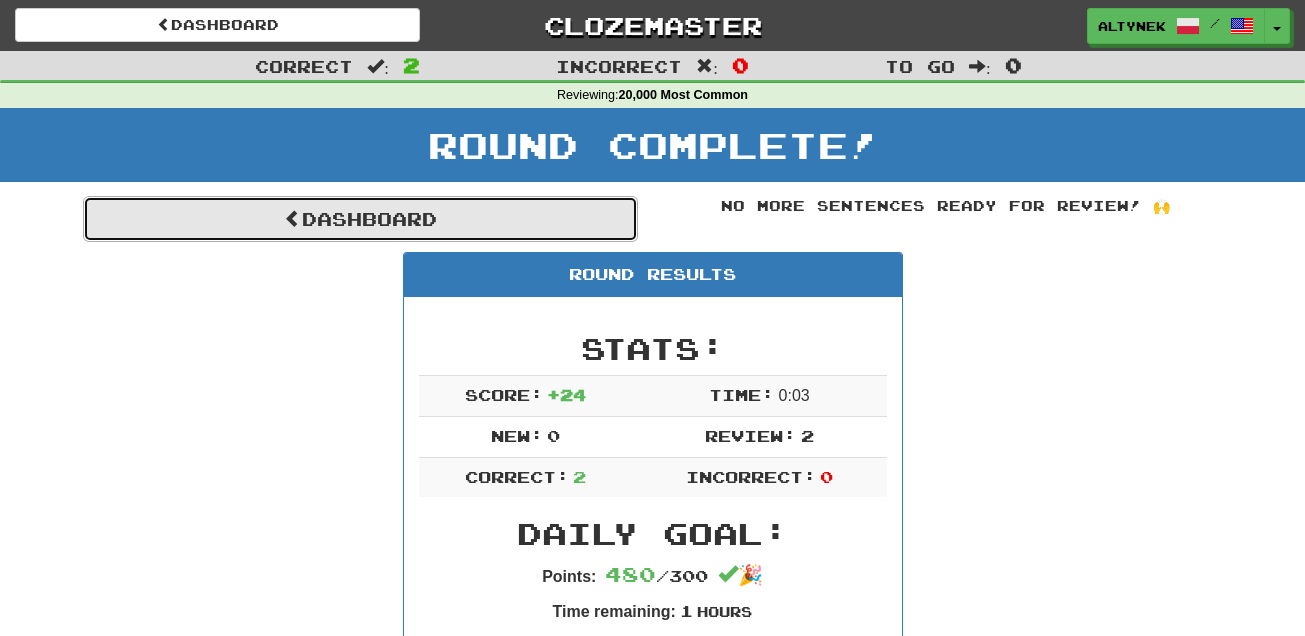 click on "Dashboard" at bounding box center [360, 219] 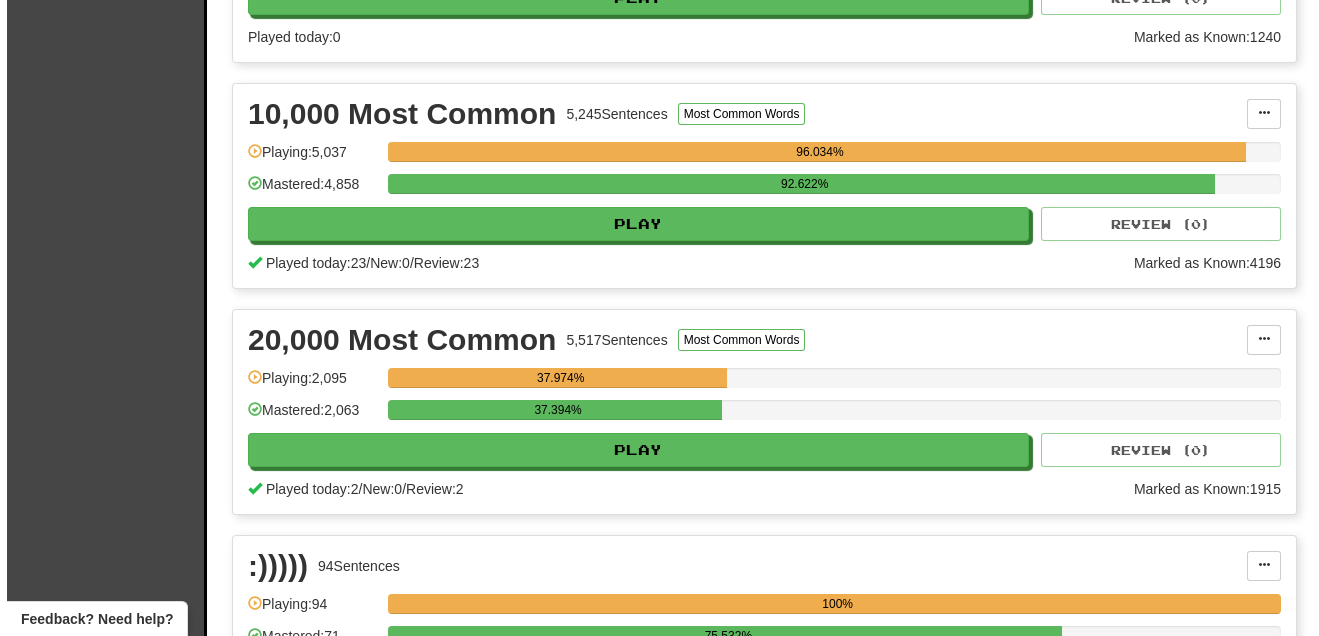 scroll, scrollTop: 605, scrollLeft: 0, axis: vertical 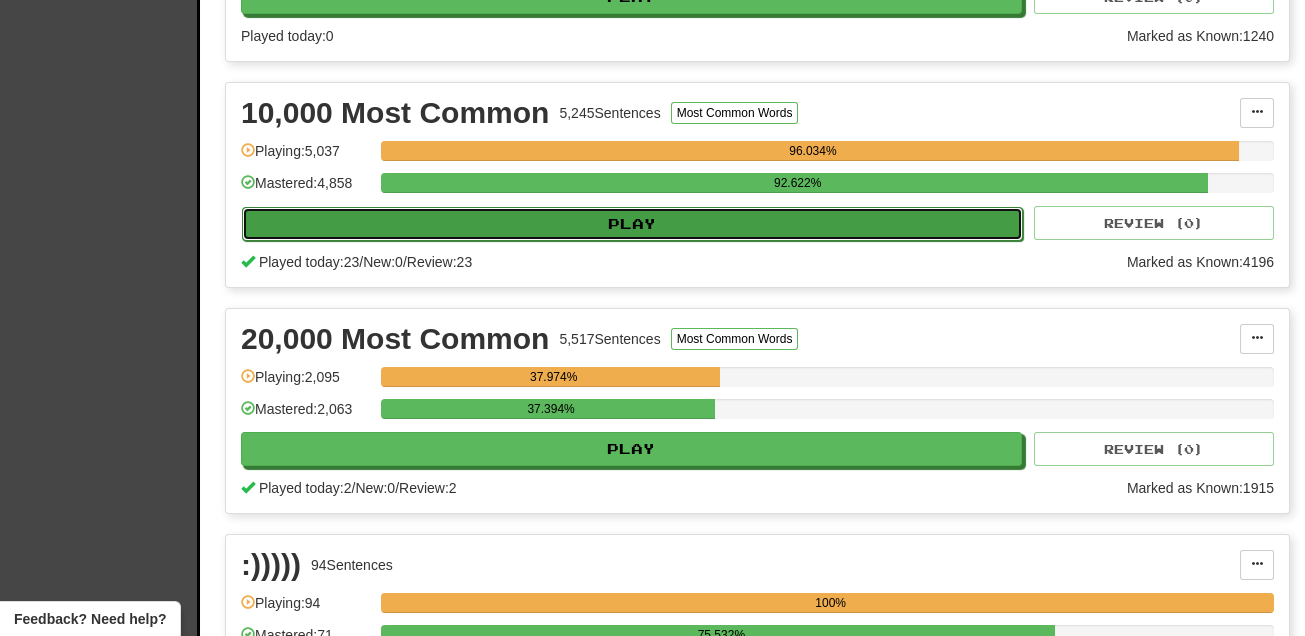 click on "Play" at bounding box center (632, 224) 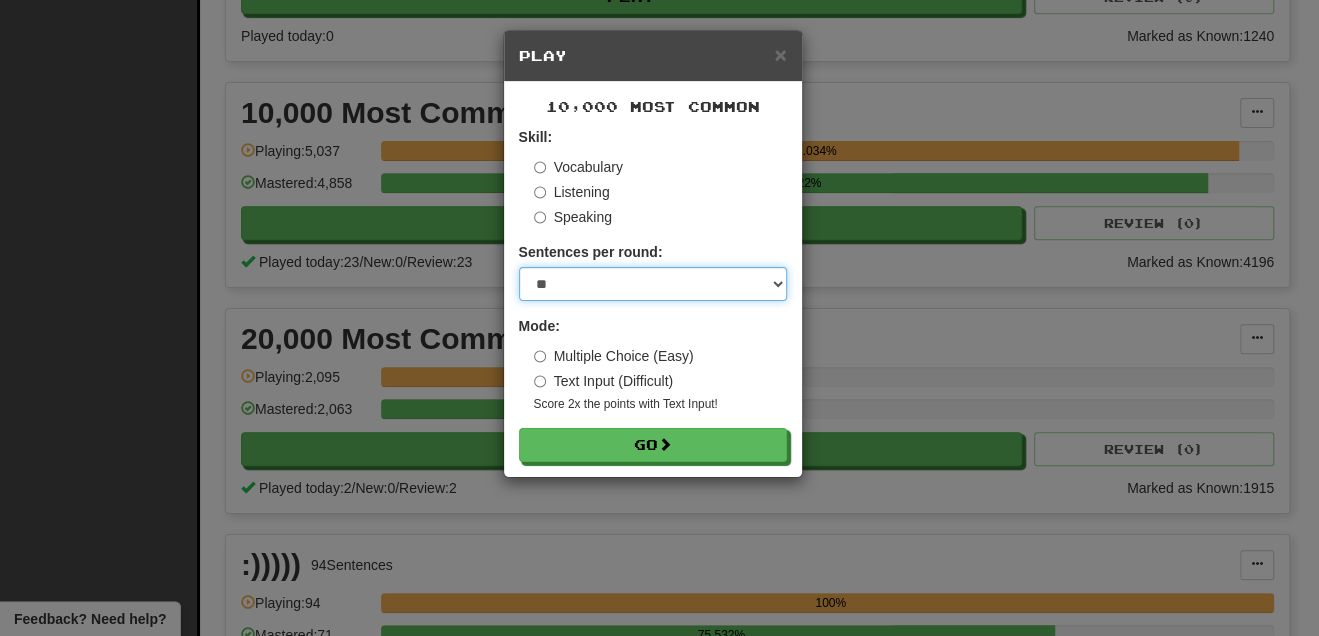 click on "* ** ** ** ** ** *** ********" at bounding box center (653, 284) 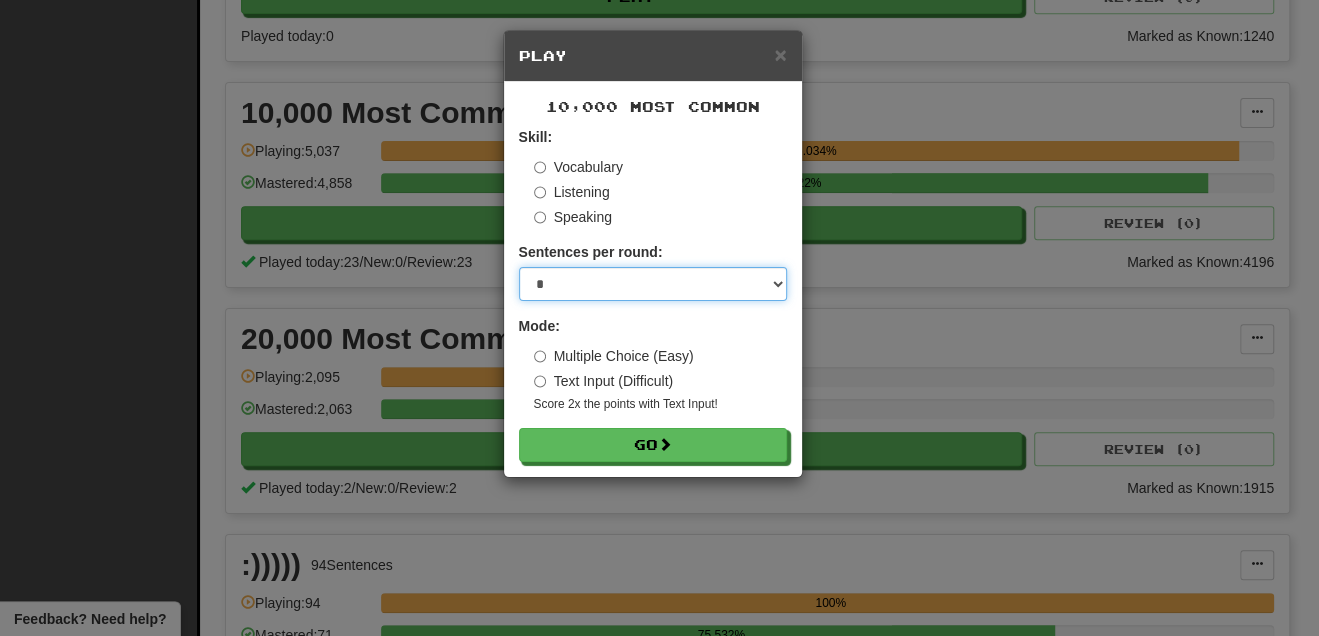 click on "* ** ** ** ** ** *** ********" at bounding box center [653, 284] 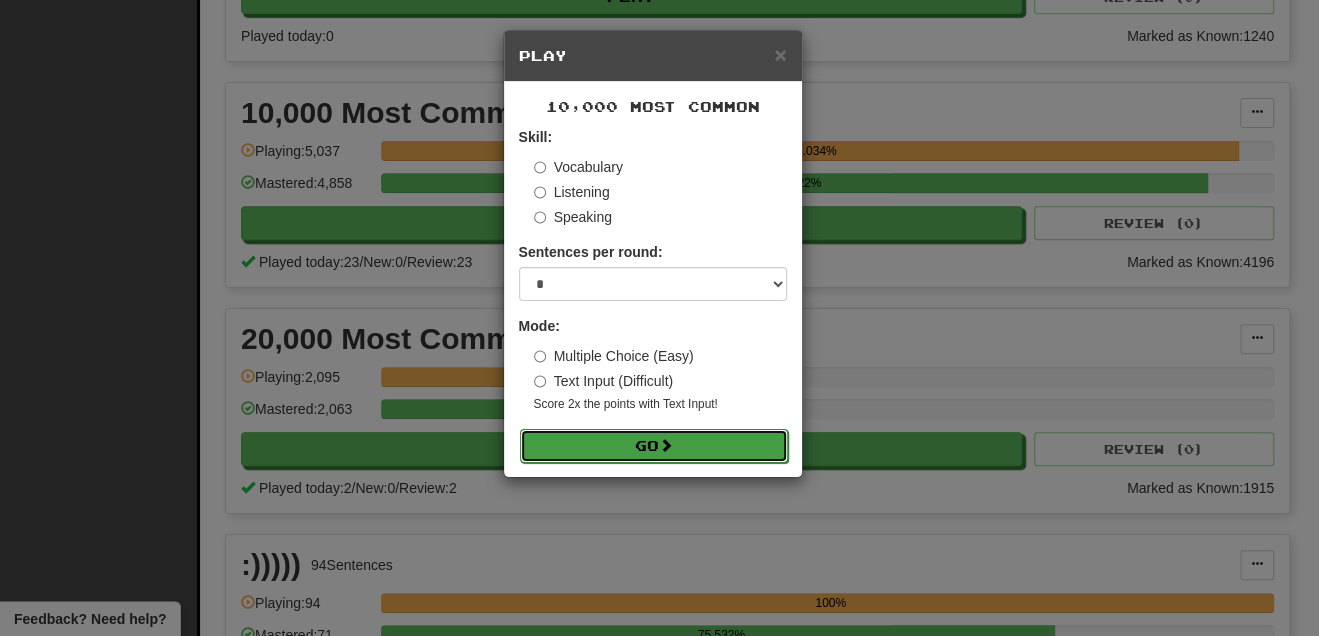 click on "Go" at bounding box center [654, 446] 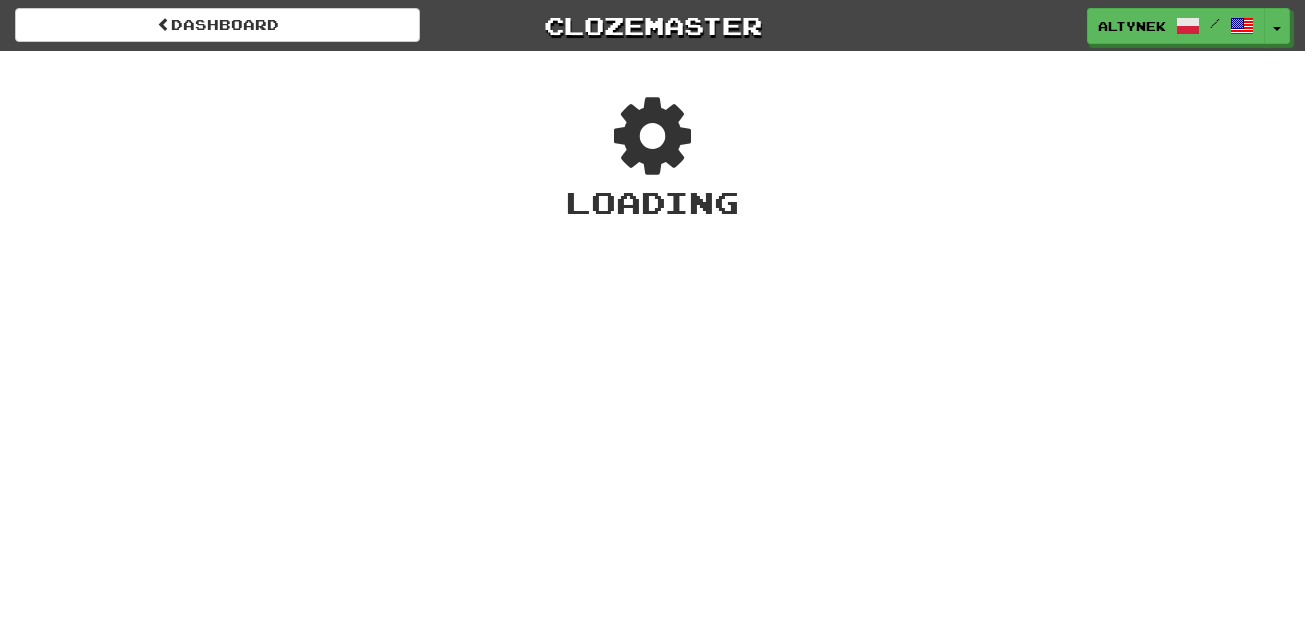 scroll, scrollTop: 0, scrollLeft: 0, axis: both 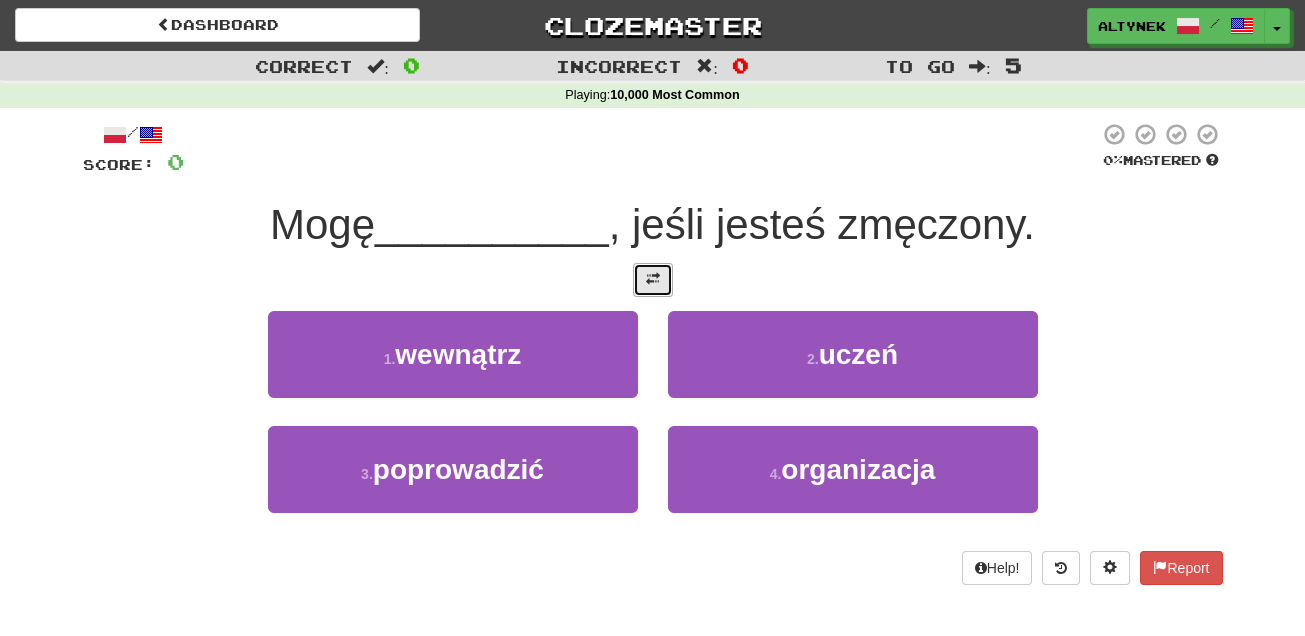 click at bounding box center [653, 279] 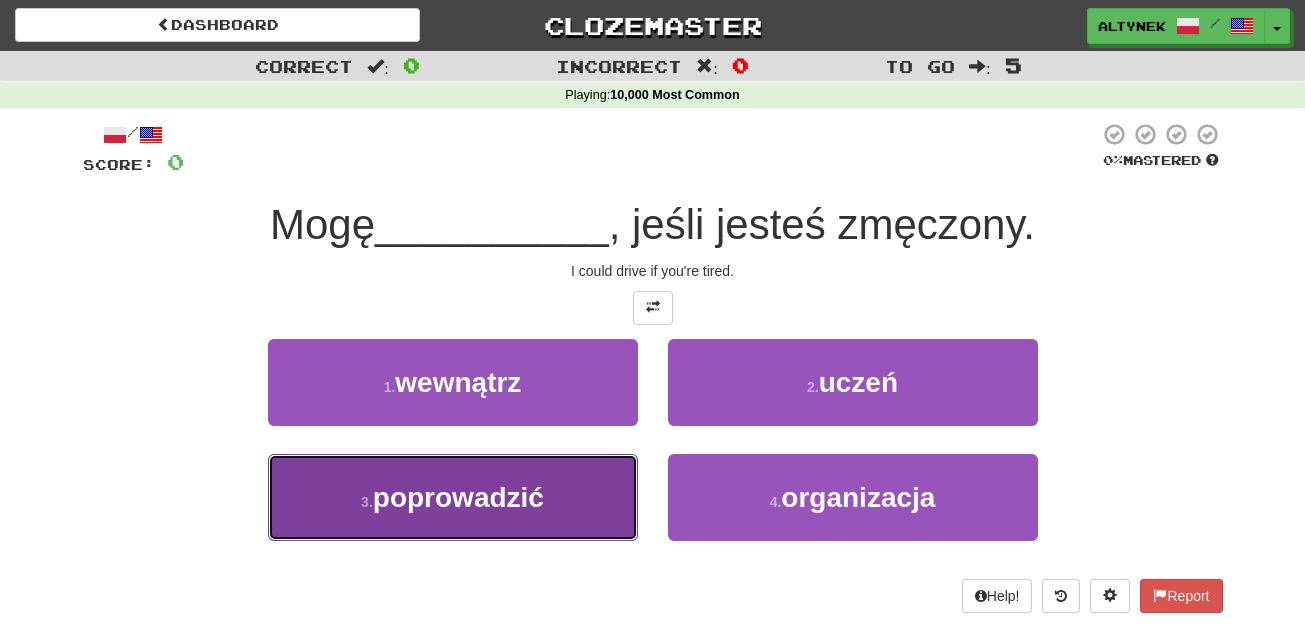 click on "poprowadzić" at bounding box center [458, 497] 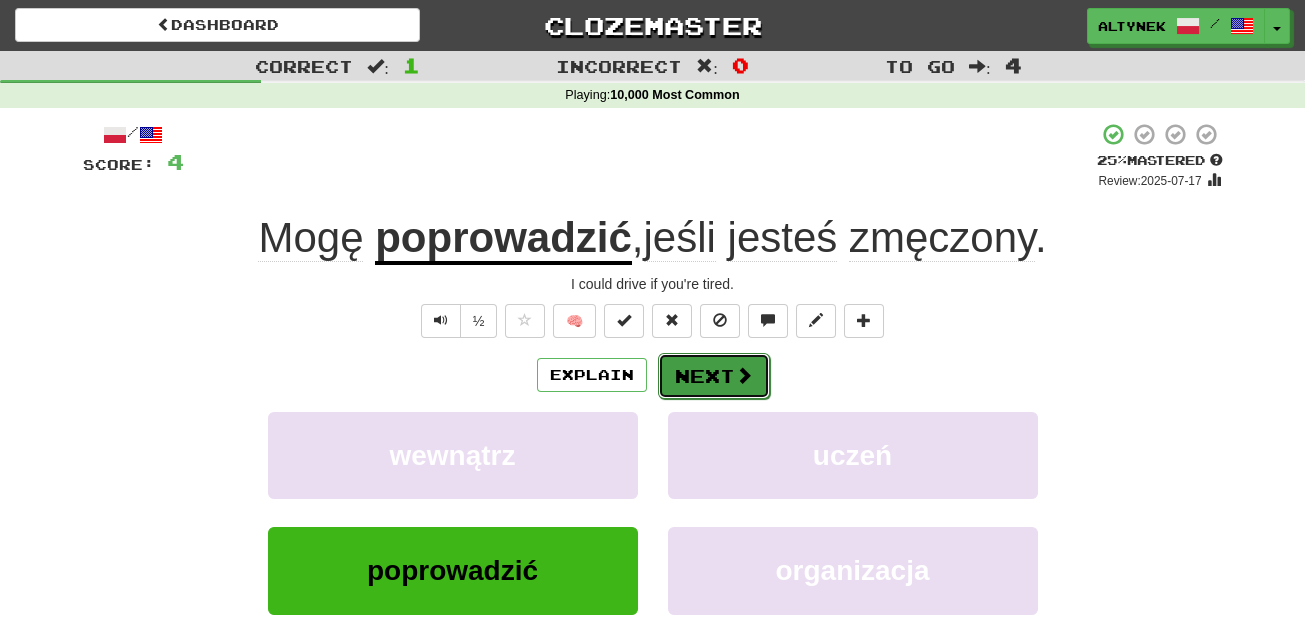 click on "Next" at bounding box center (714, 376) 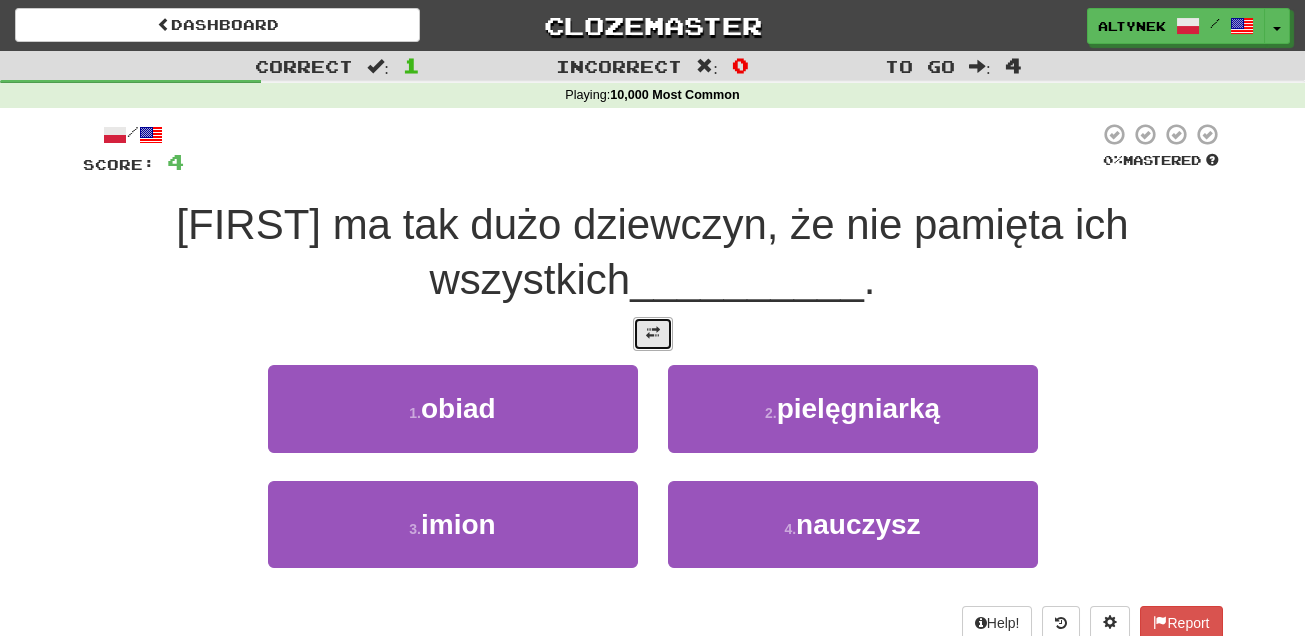 click at bounding box center (653, 333) 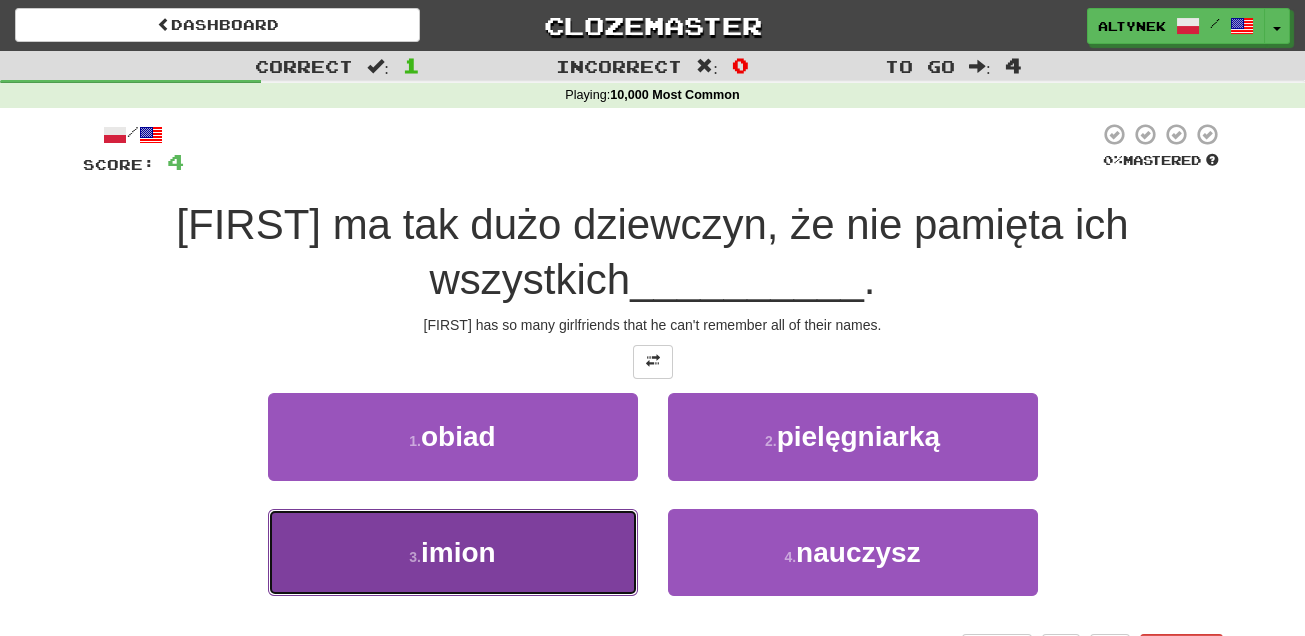 click on "3 .  imion" at bounding box center [453, 552] 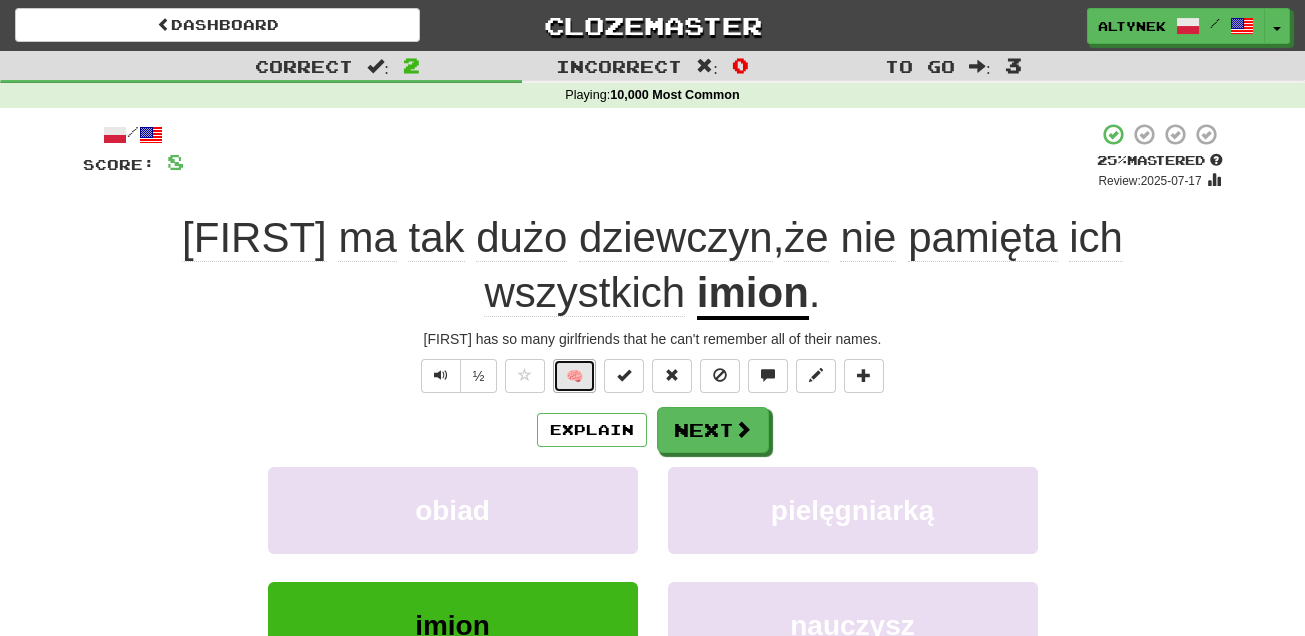 click on "🧠" at bounding box center [574, 376] 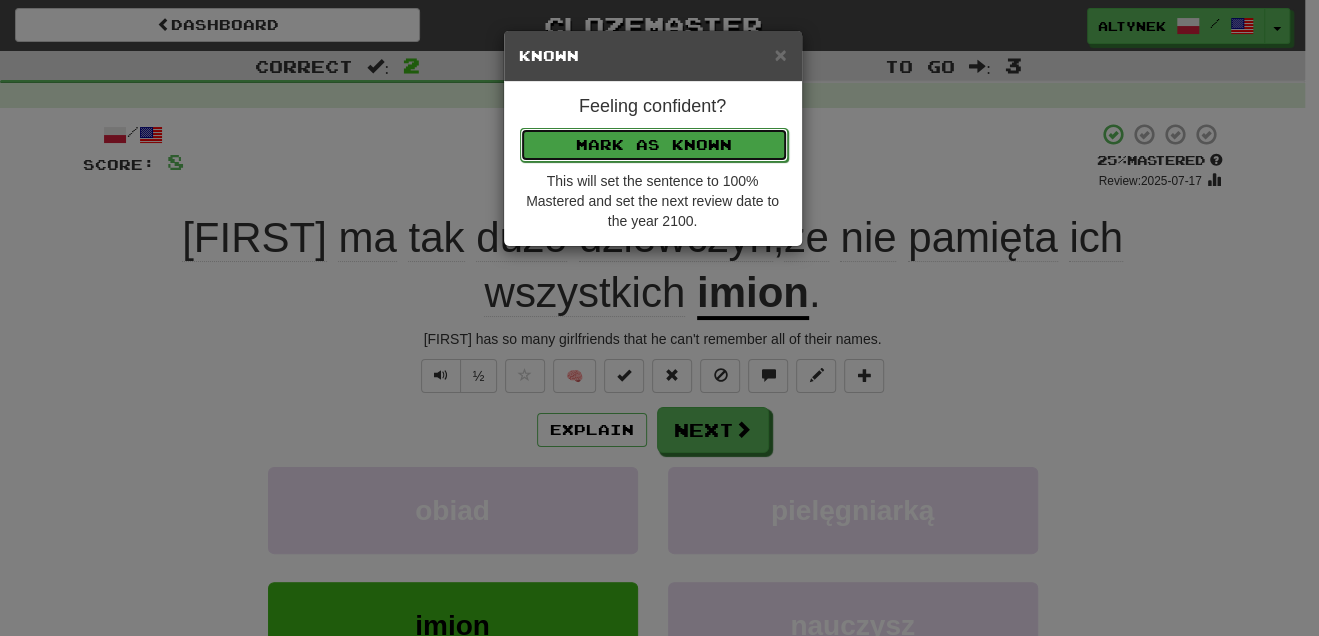 click on "Mark as Known" at bounding box center [654, 145] 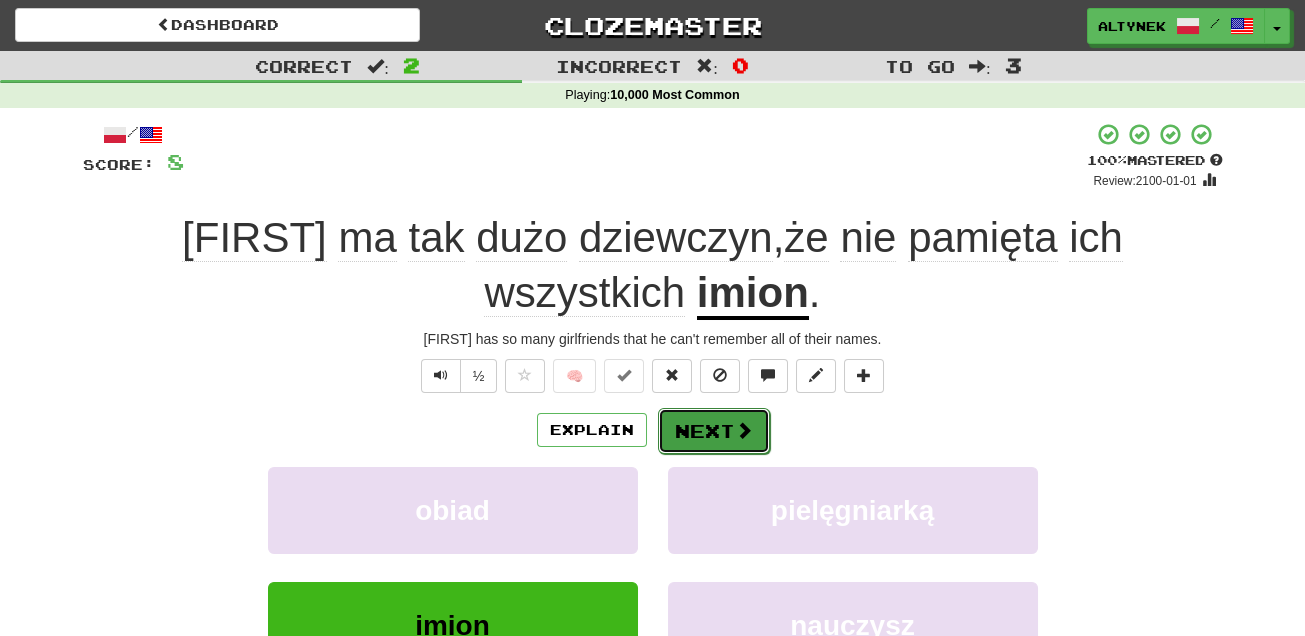 click on "Next" at bounding box center [714, 431] 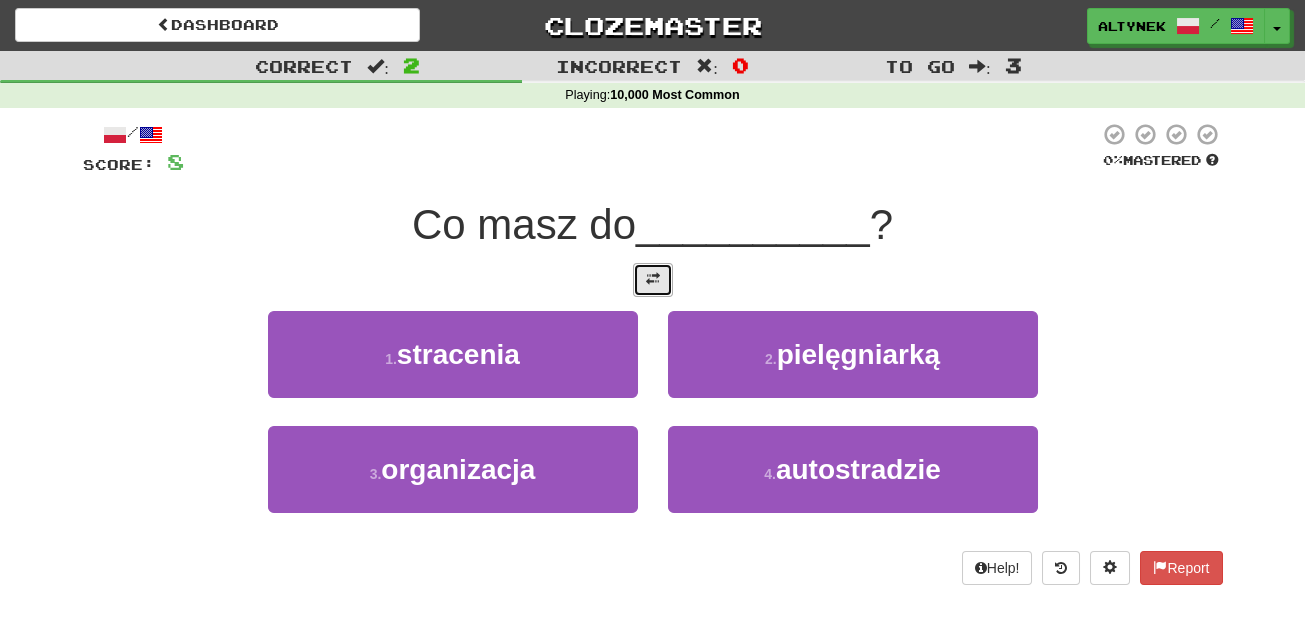 click at bounding box center (653, 280) 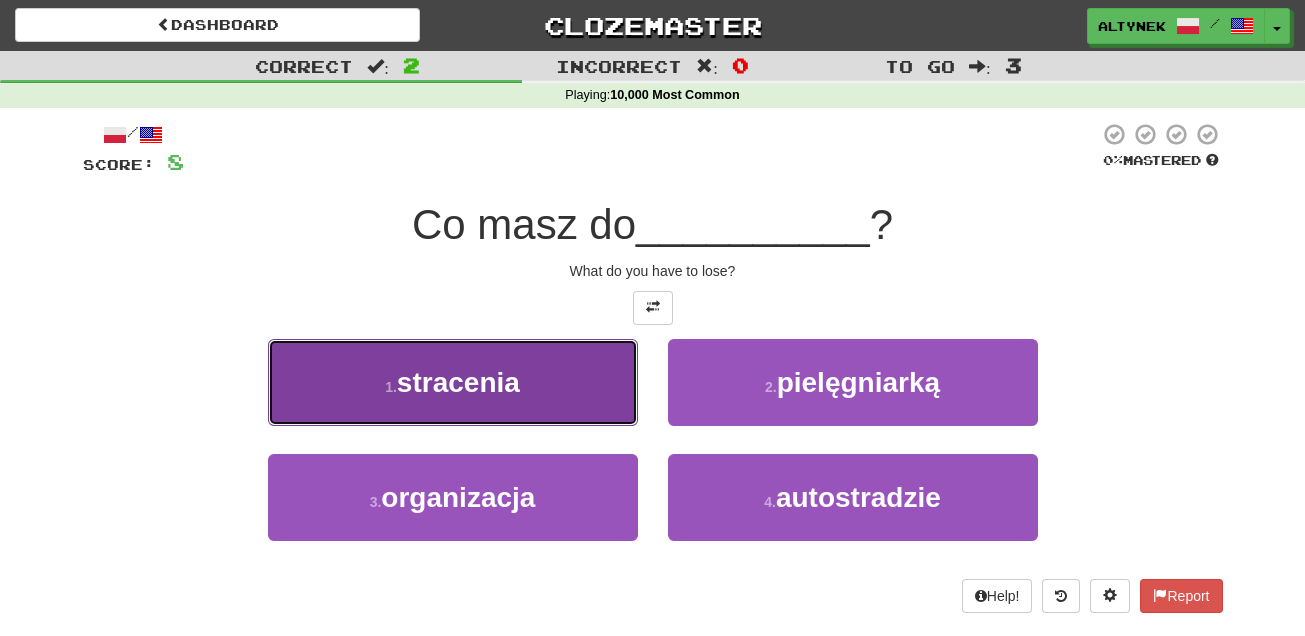 click on "1 .  stracenia" at bounding box center [453, 382] 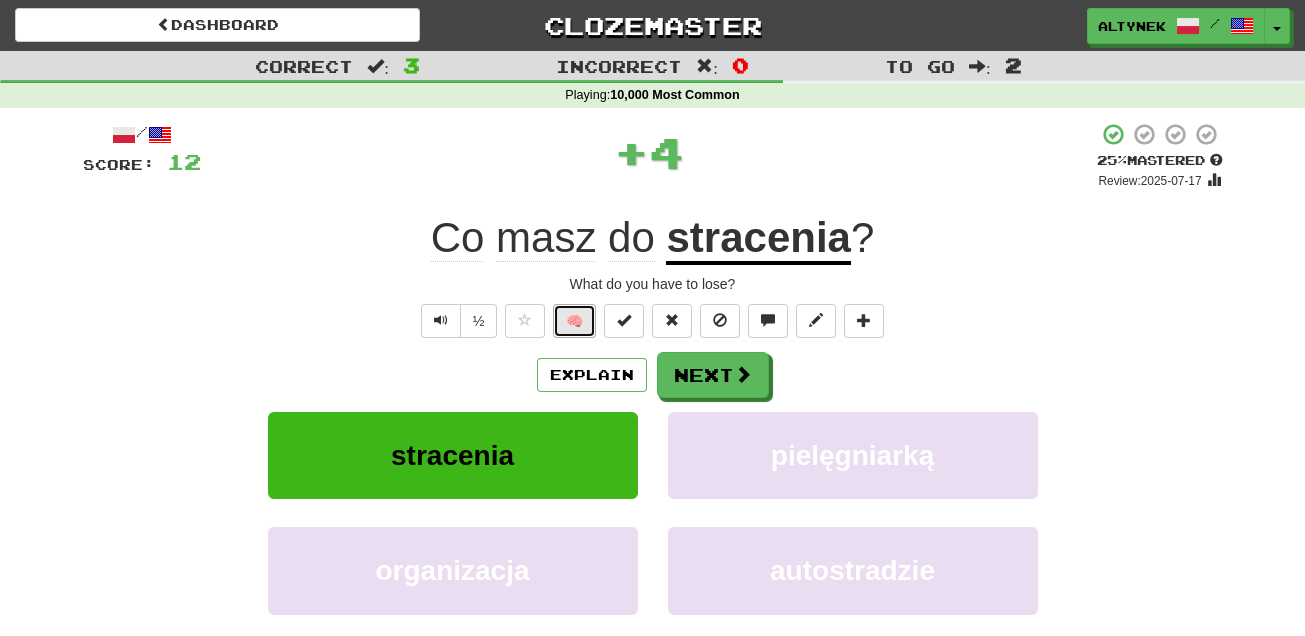 click on "🧠" at bounding box center (574, 321) 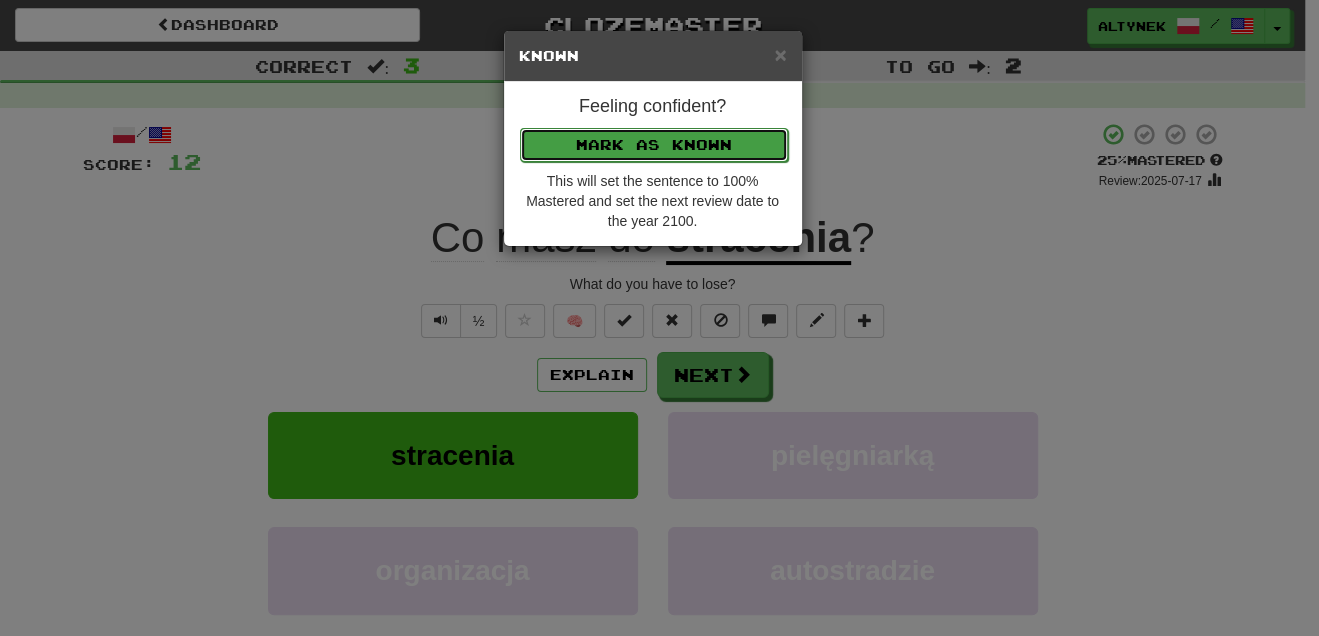 click on "Mark as Known" at bounding box center [654, 145] 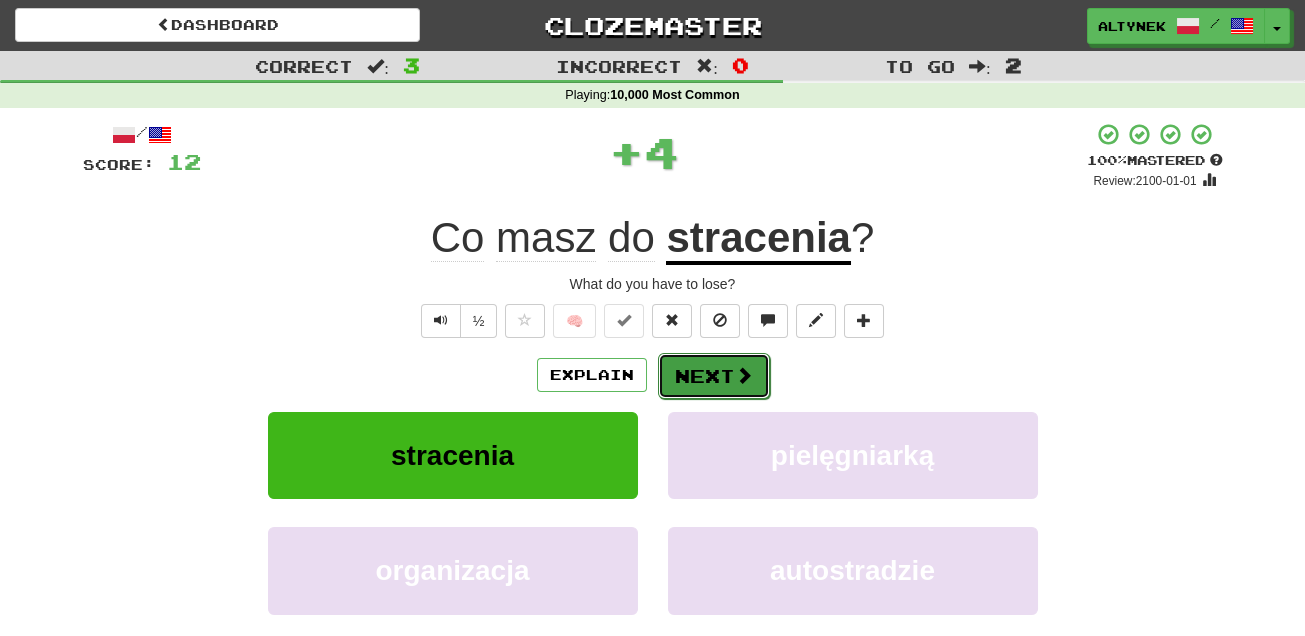 click on "Next" at bounding box center [714, 376] 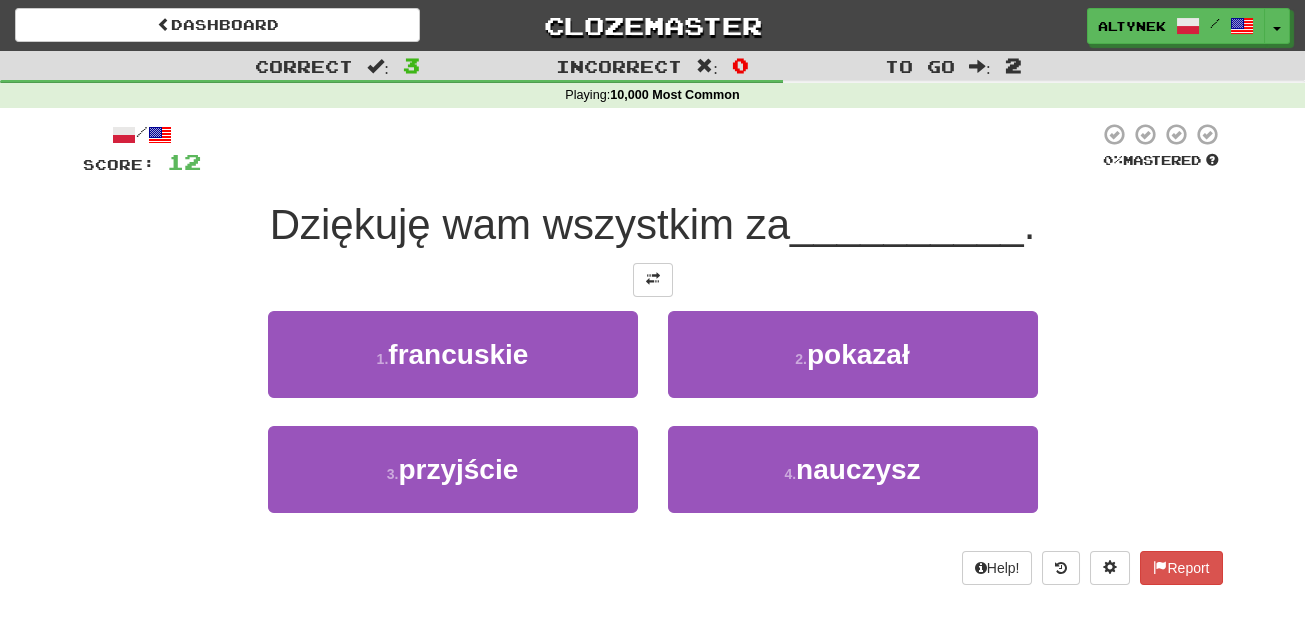 click at bounding box center (653, 280) 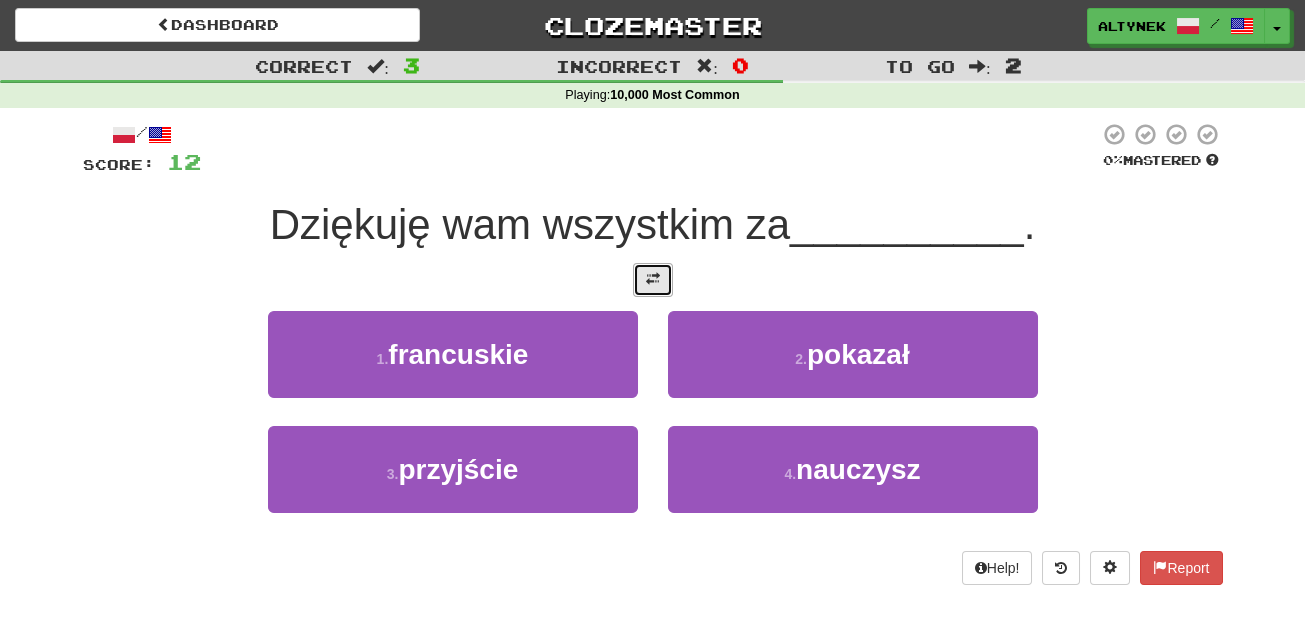 click at bounding box center (653, 280) 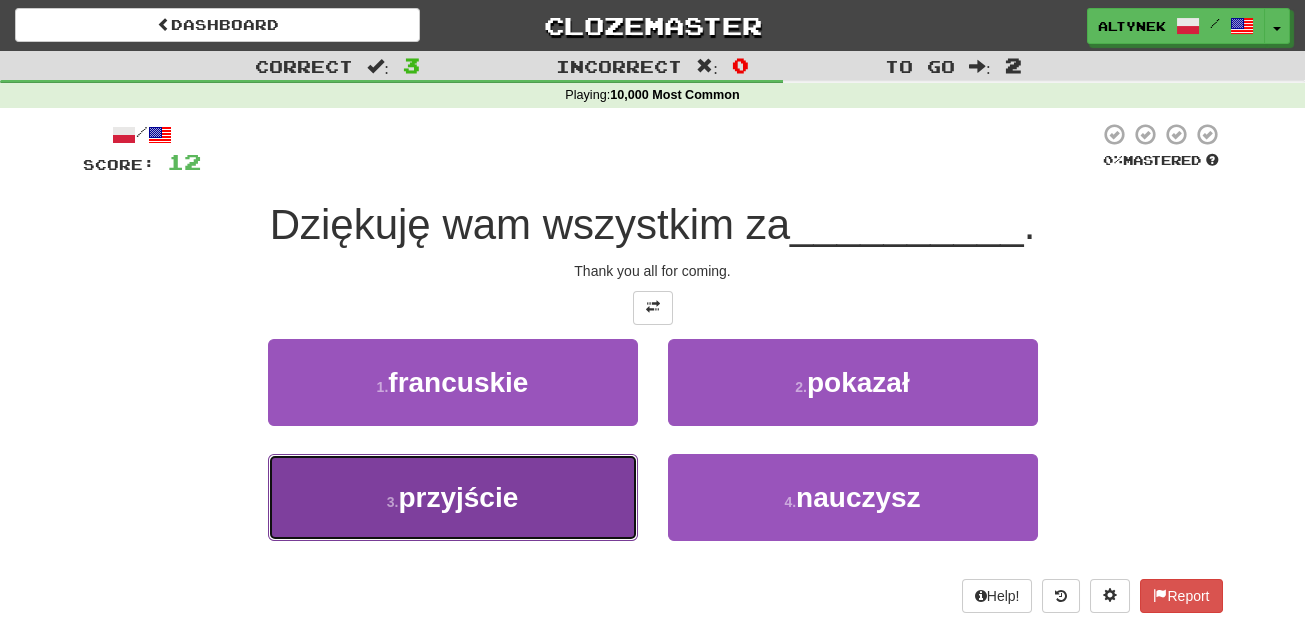 click on "przyjście" at bounding box center (458, 497) 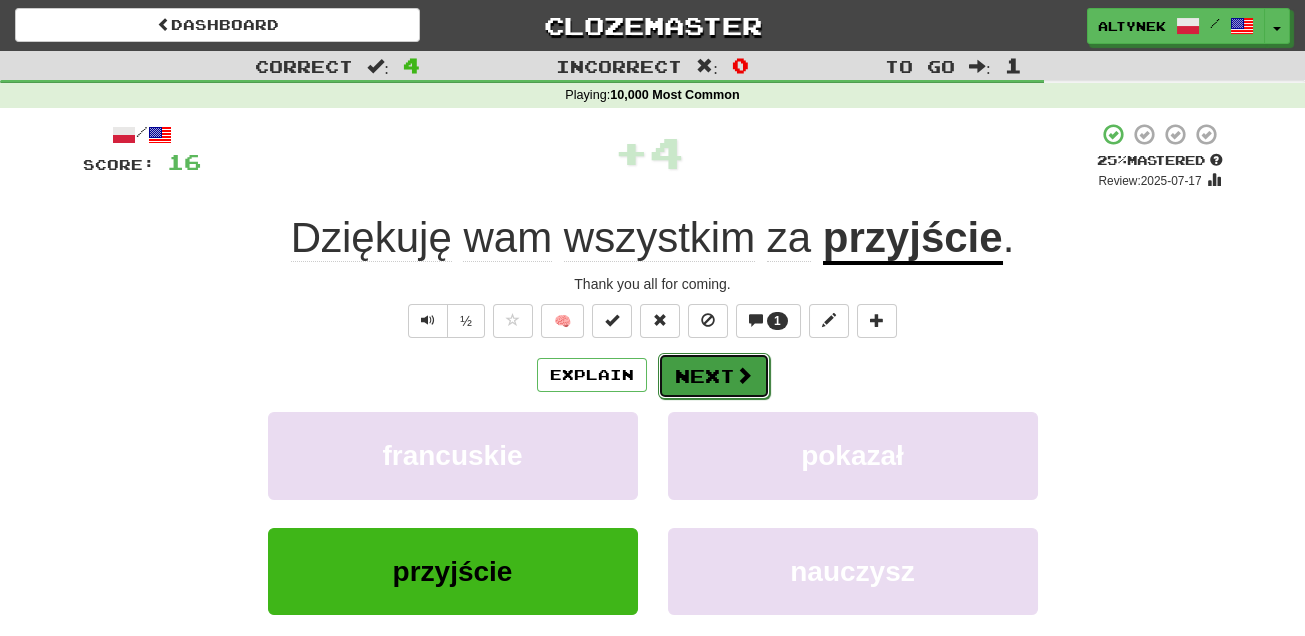 click on "Next" at bounding box center [714, 376] 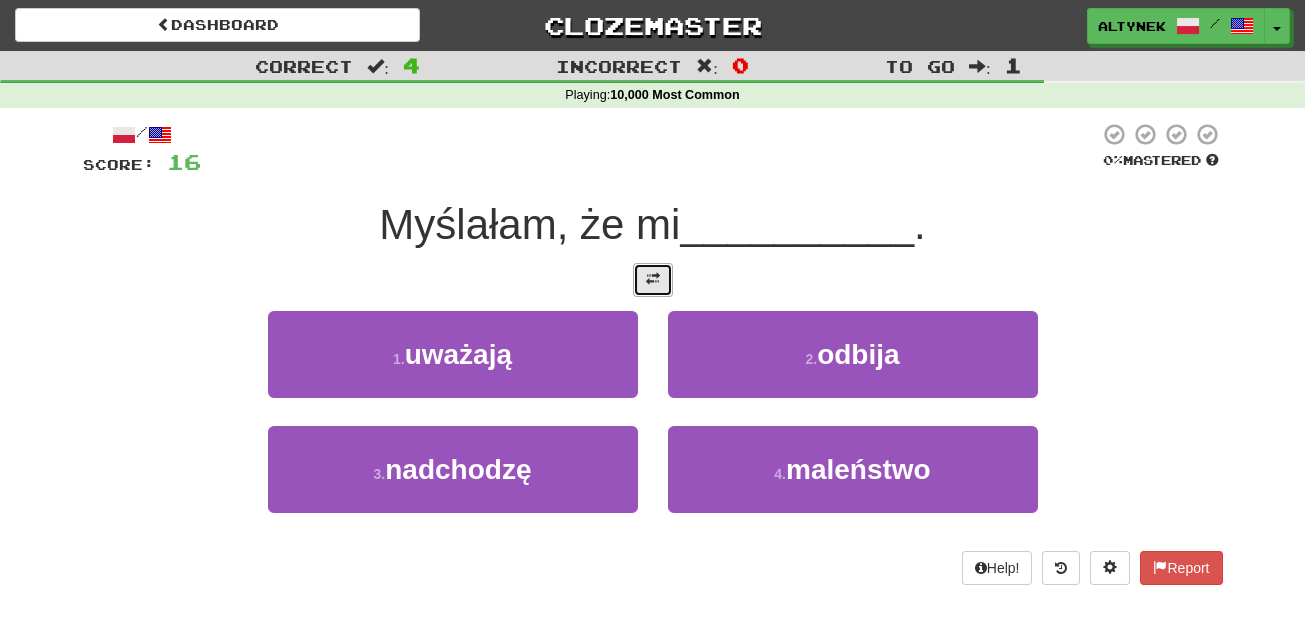 click at bounding box center [653, 280] 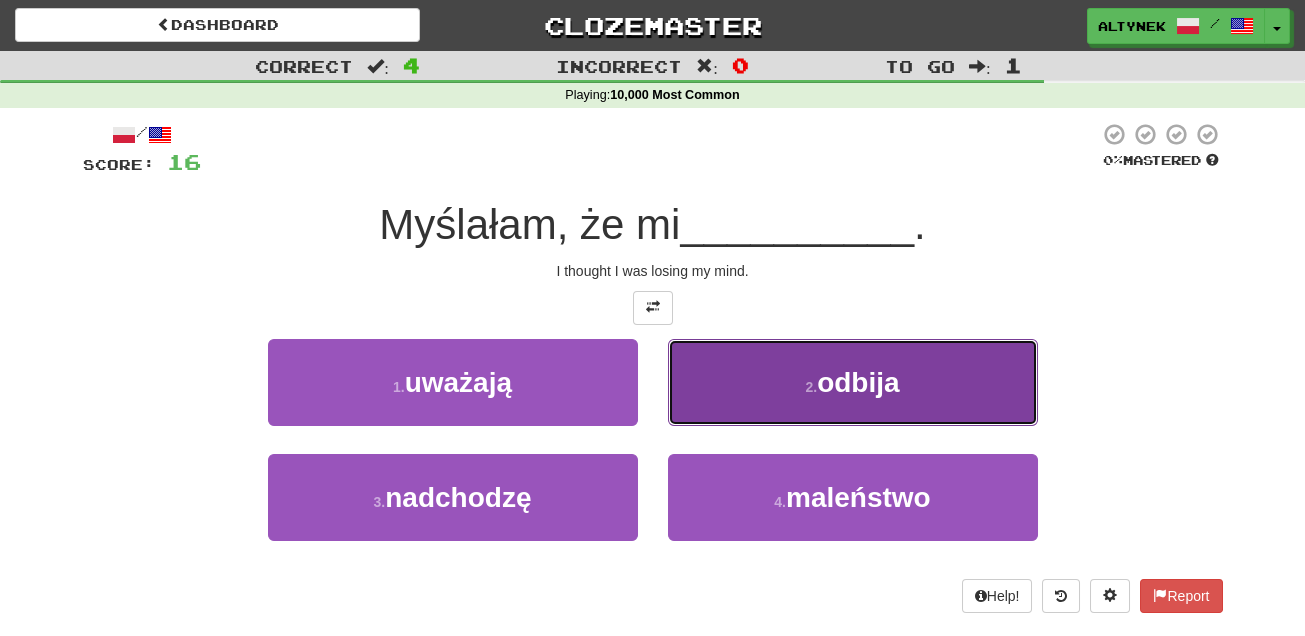 click on "2 .  odbija" at bounding box center (853, 382) 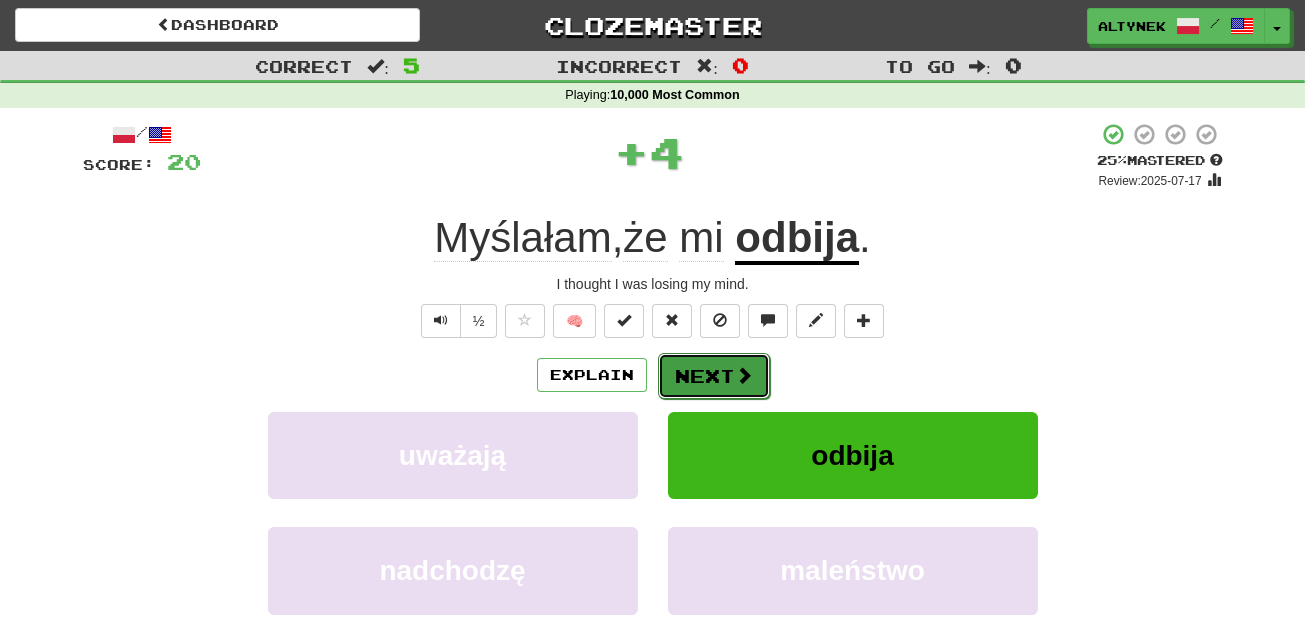 click on "Next" at bounding box center (714, 376) 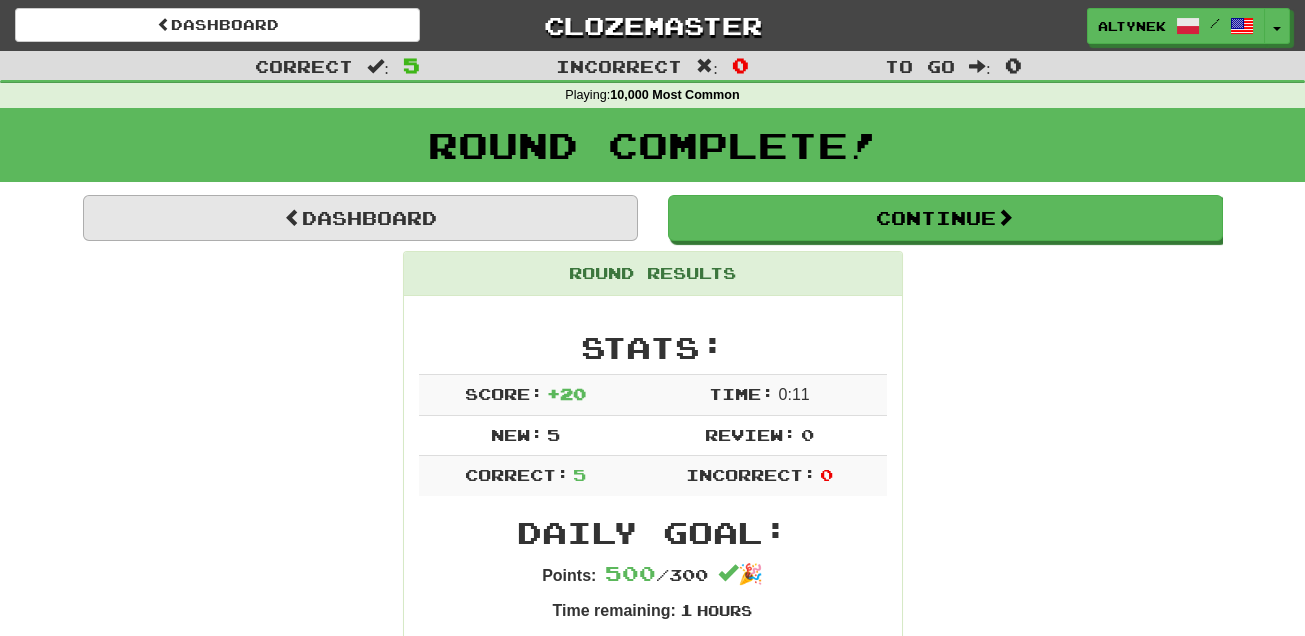 click on "Round Complete!" at bounding box center [652, 151] 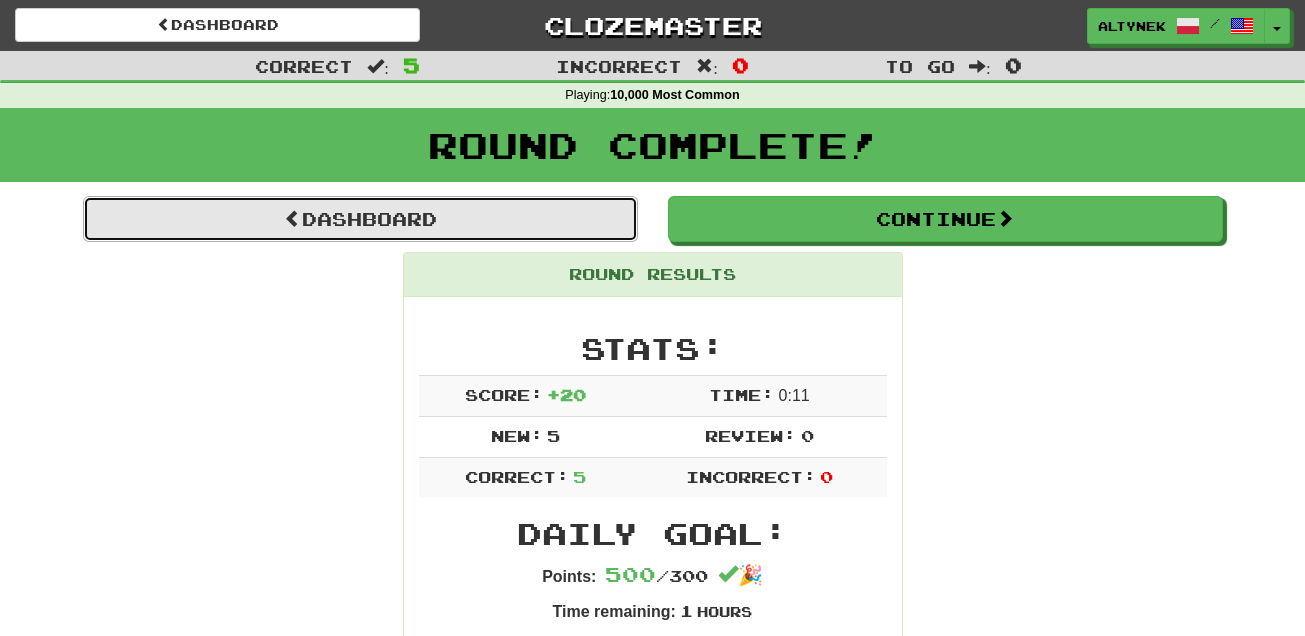 click on "Dashboard" at bounding box center (360, 219) 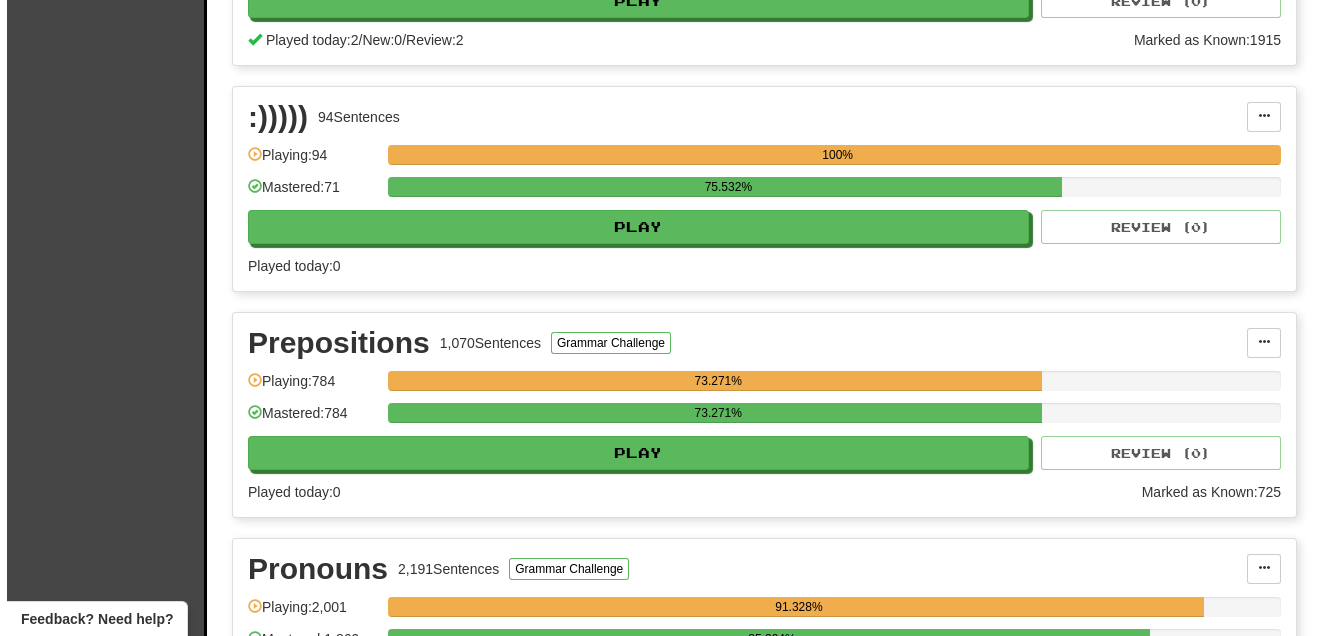 scroll, scrollTop: 909, scrollLeft: 0, axis: vertical 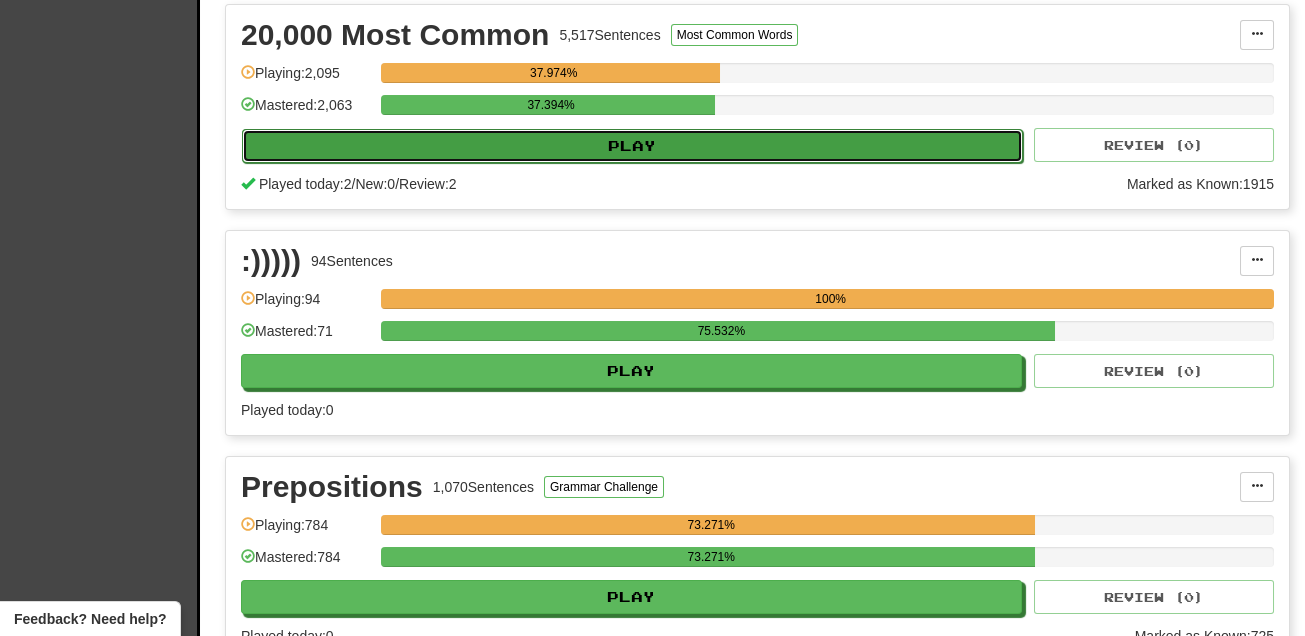 click on "Play" at bounding box center (632, 146) 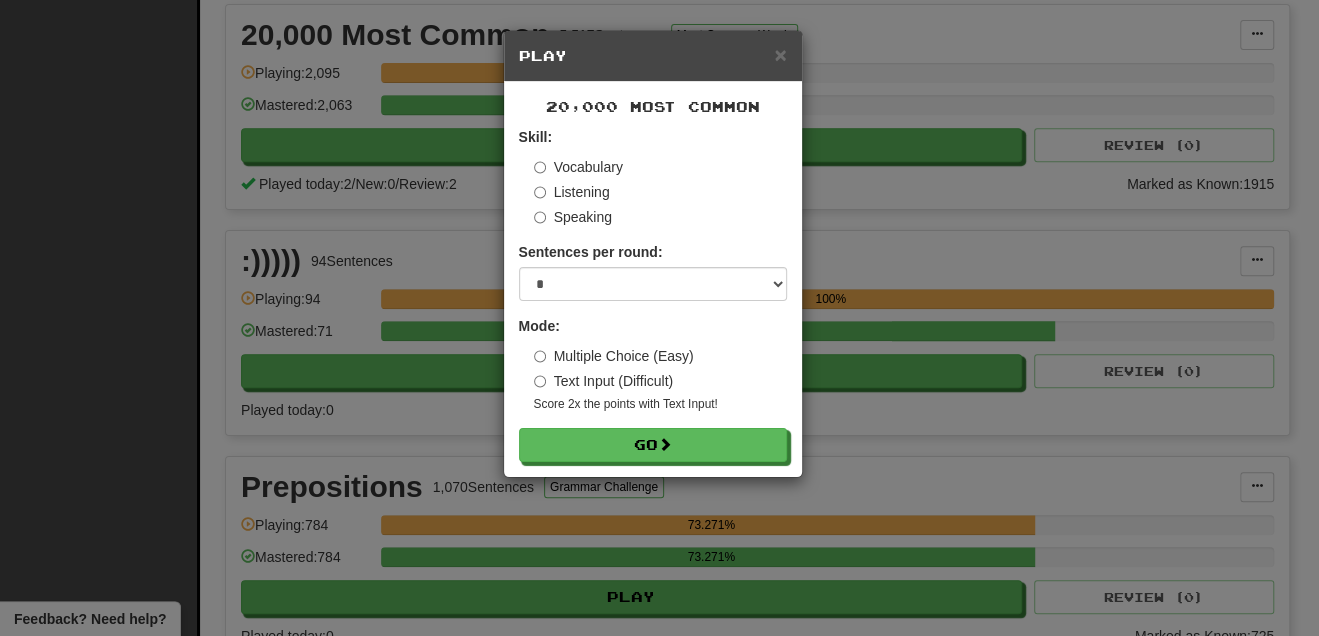 click on "20,000 Most Common Skill: Vocabulary Listening Speaking Sentences per round: * ** ** ** ** ** *** ******** Mode: Multiple Choice (Easy) Text Input (Difficult) Score 2x the points with Text Input ! Go" at bounding box center [653, 279] 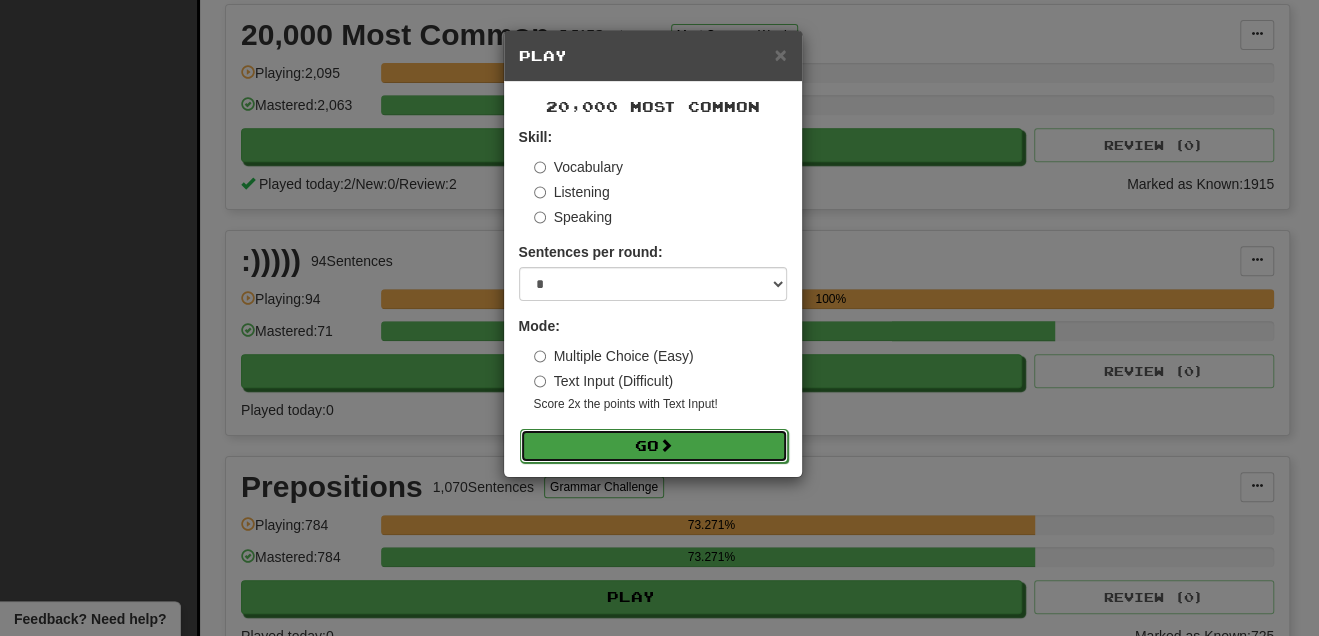 click on "Go" at bounding box center [654, 446] 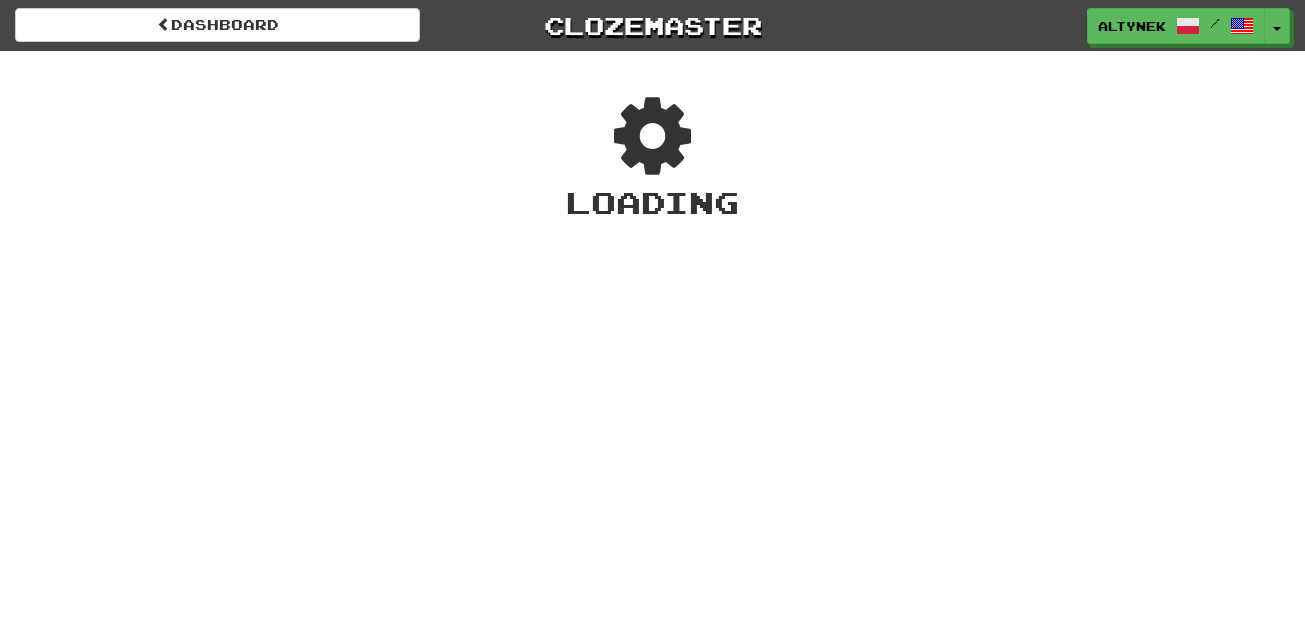 scroll, scrollTop: 0, scrollLeft: 0, axis: both 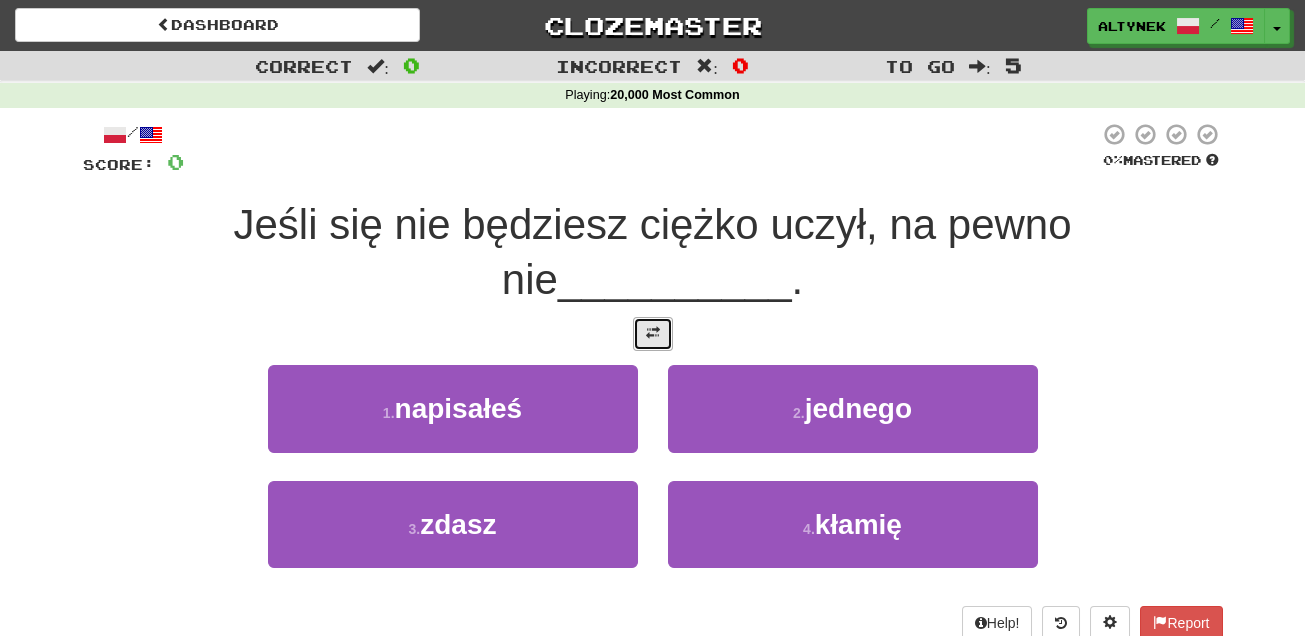 click at bounding box center [653, 333] 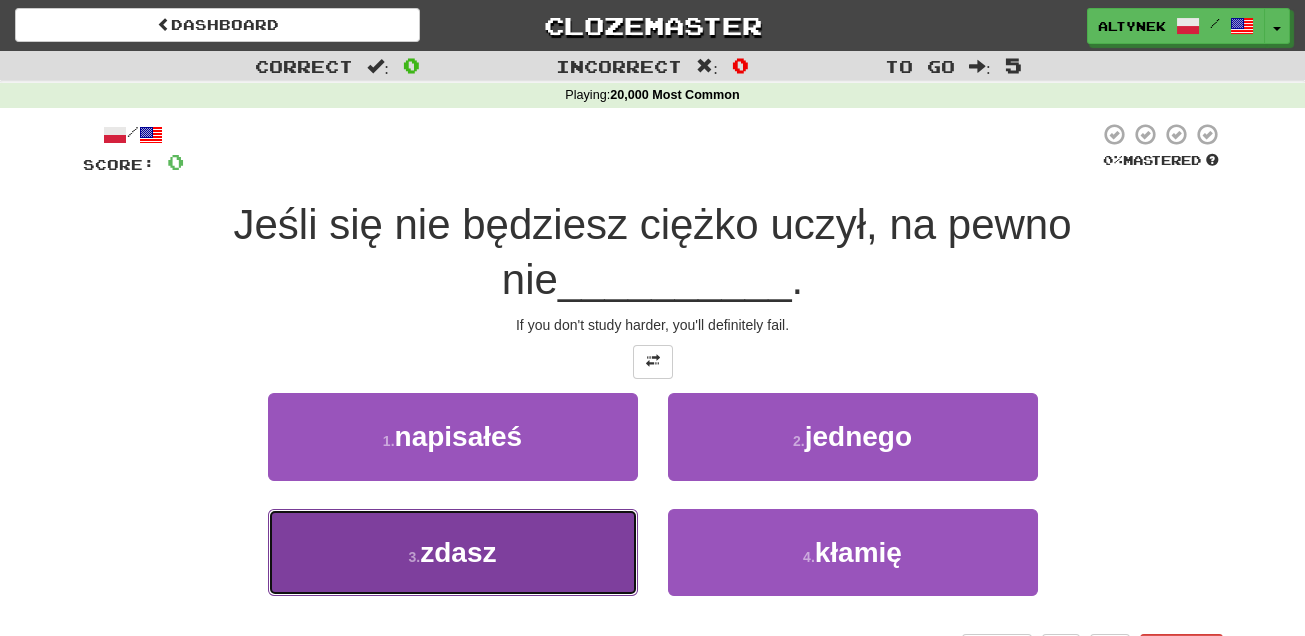 click on "3 .  zdasz" at bounding box center [453, 552] 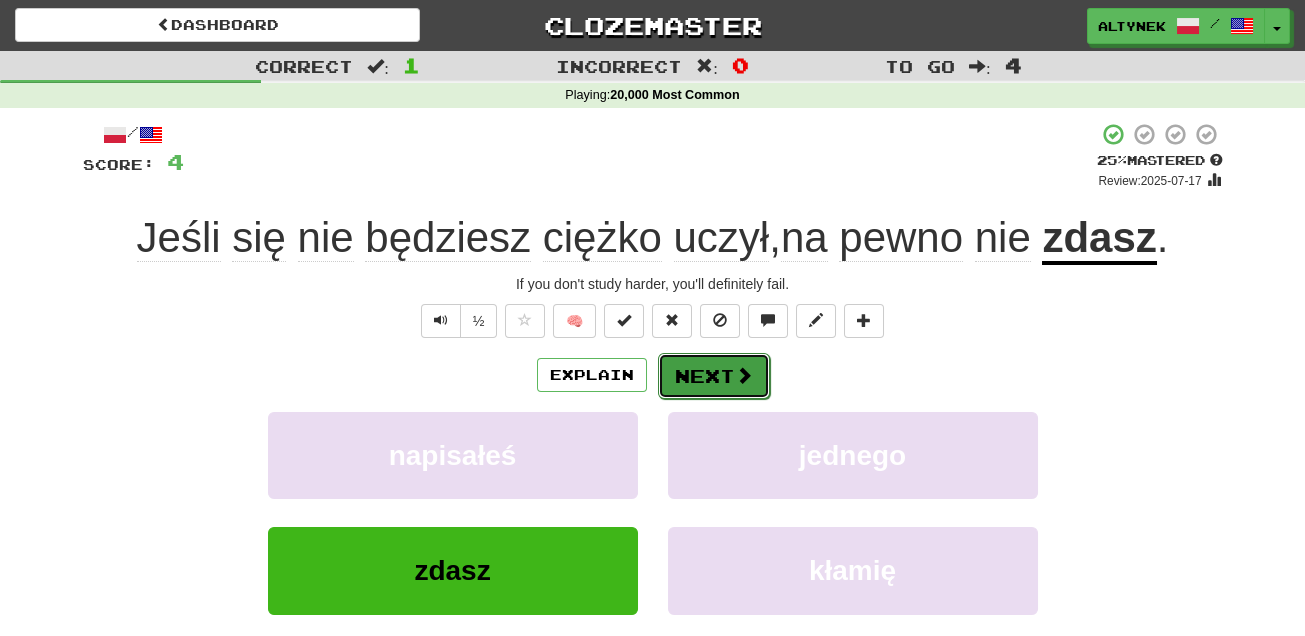 click on "Next" at bounding box center (714, 376) 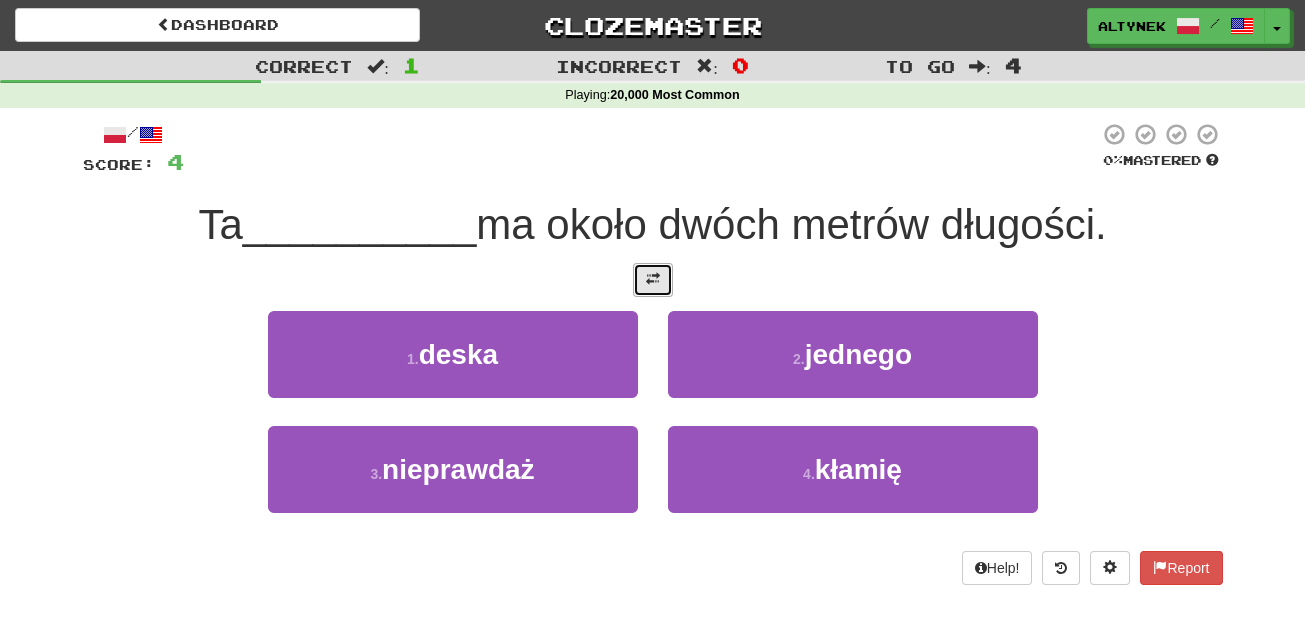 drag, startPoint x: 655, startPoint y: 283, endPoint x: 657, endPoint y: 295, distance: 12.165525 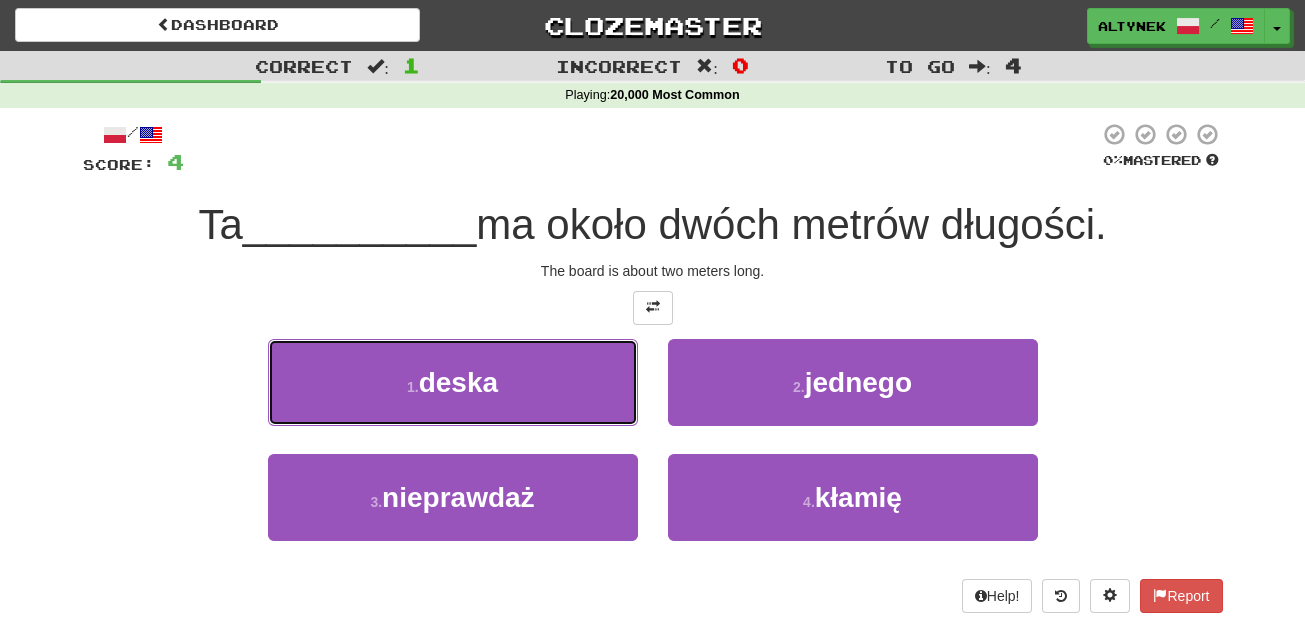 click on "1 .  deska" at bounding box center [453, 382] 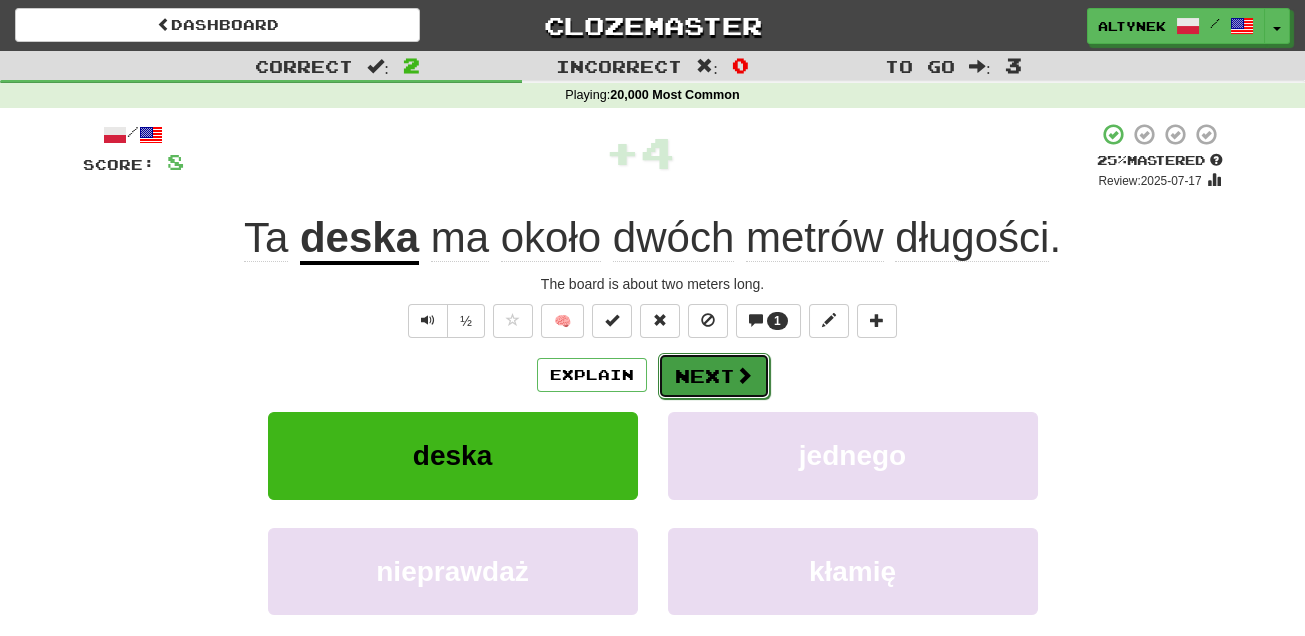 click on "Next" at bounding box center [714, 376] 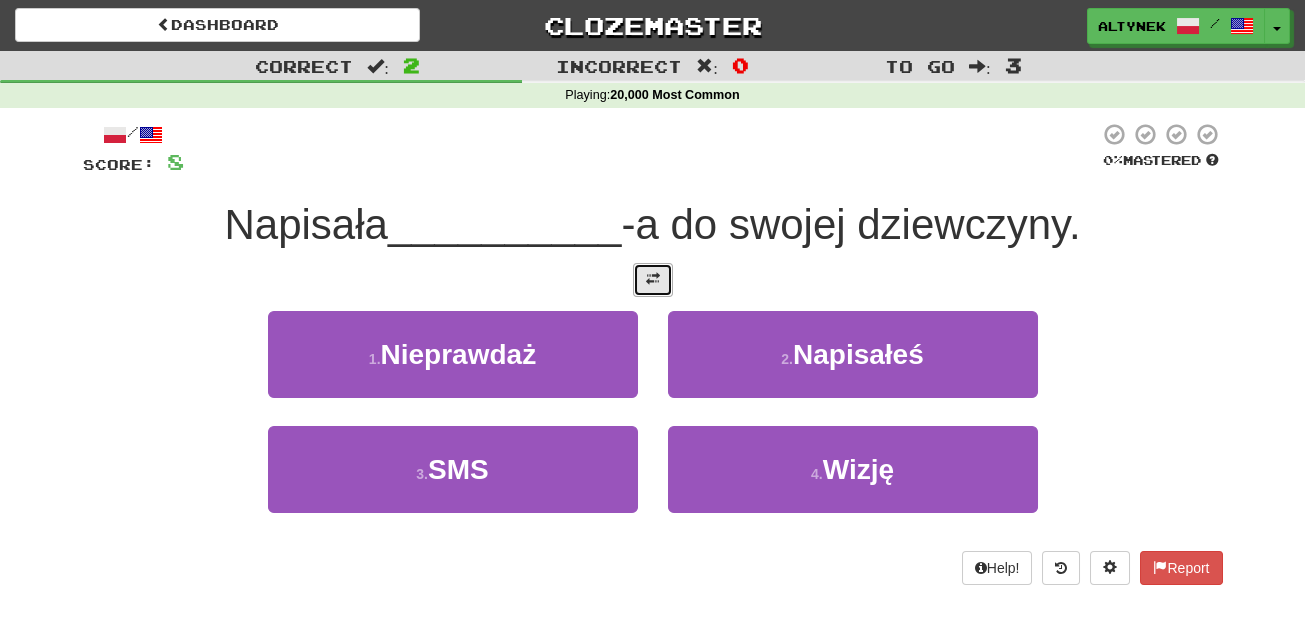 click at bounding box center [653, 279] 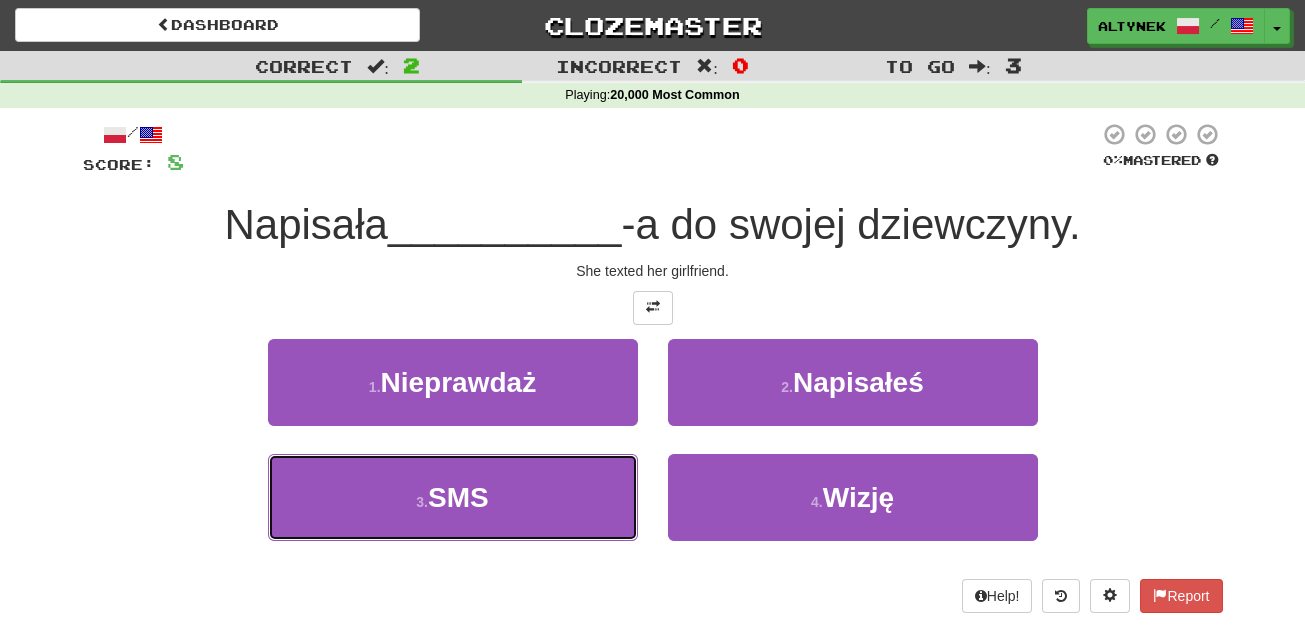 click on "3 .  SMS" at bounding box center [453, 497] 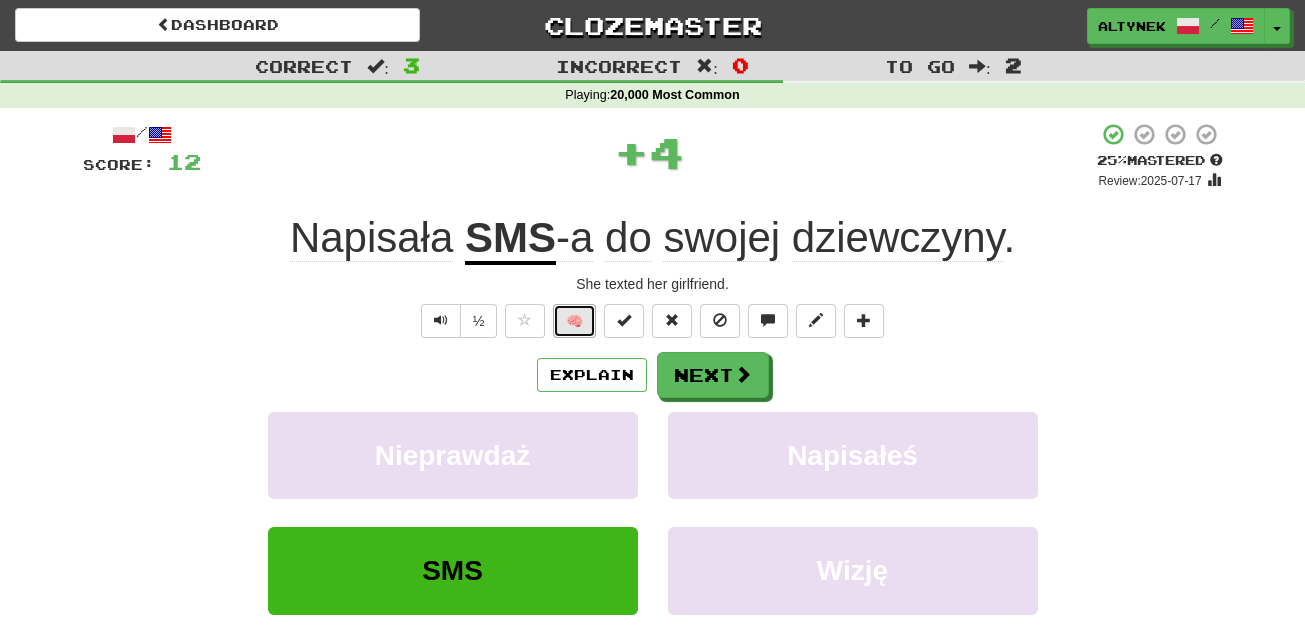click on "🧠" at bounding box center [574, 321] 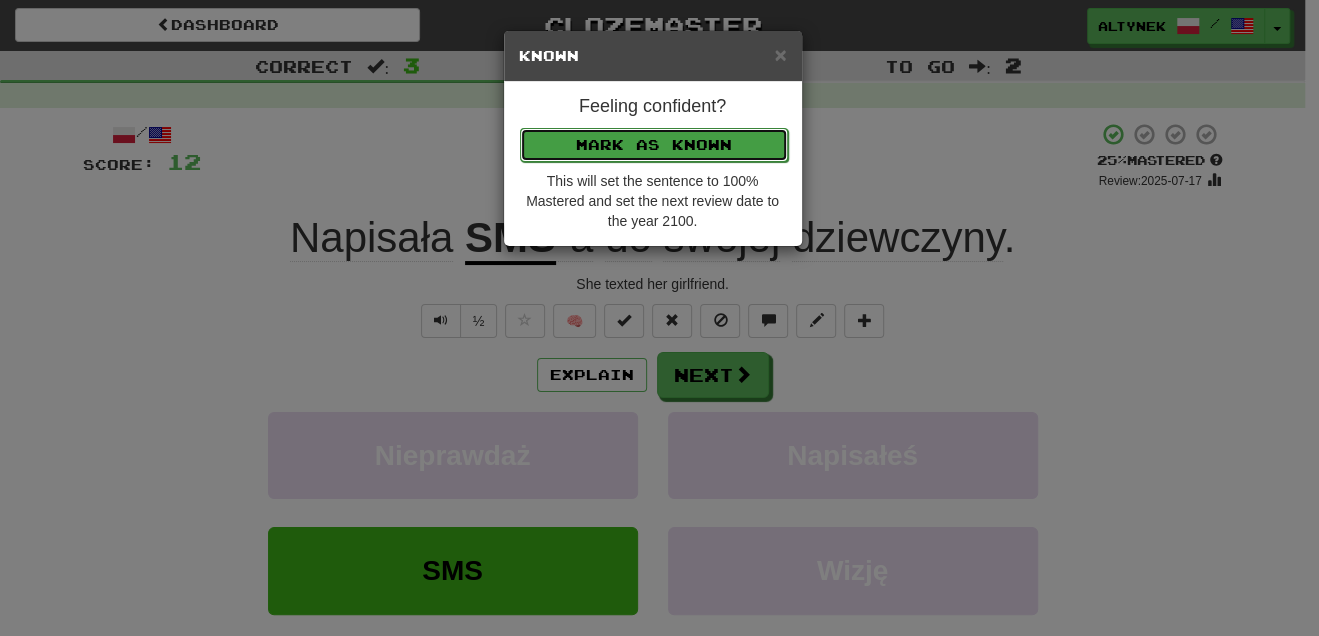 click on "Mark as Known" at bounding box center [654, 145] 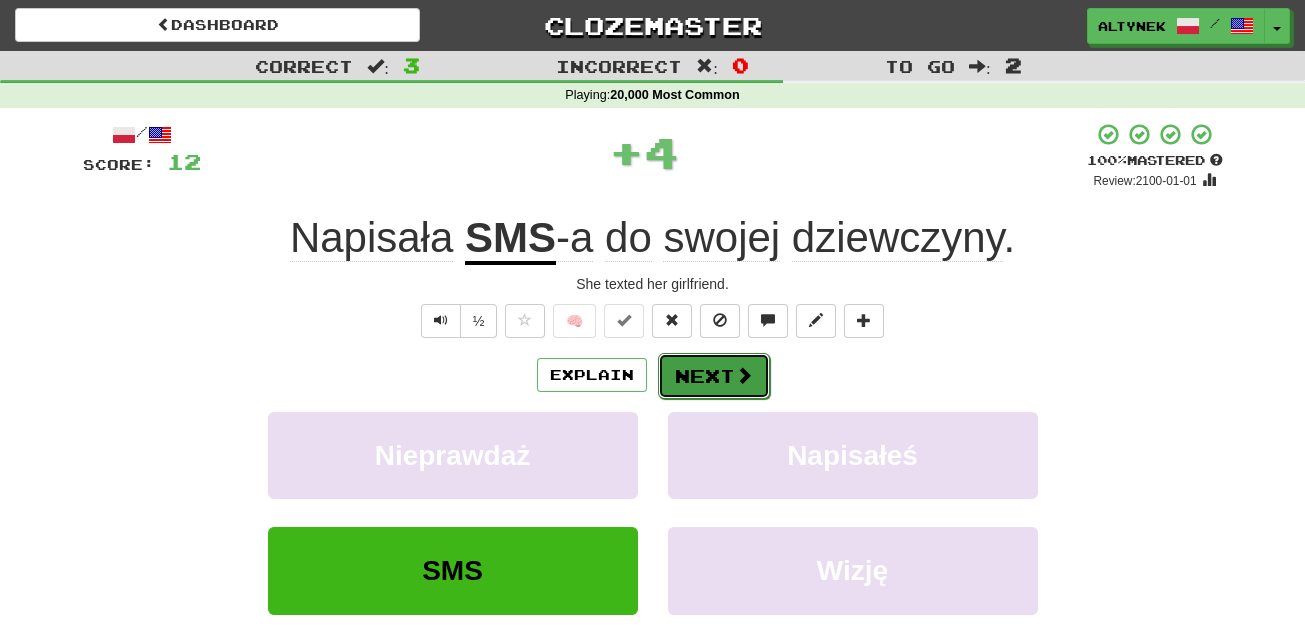 click on "Next" at bounding box center [714, 376] 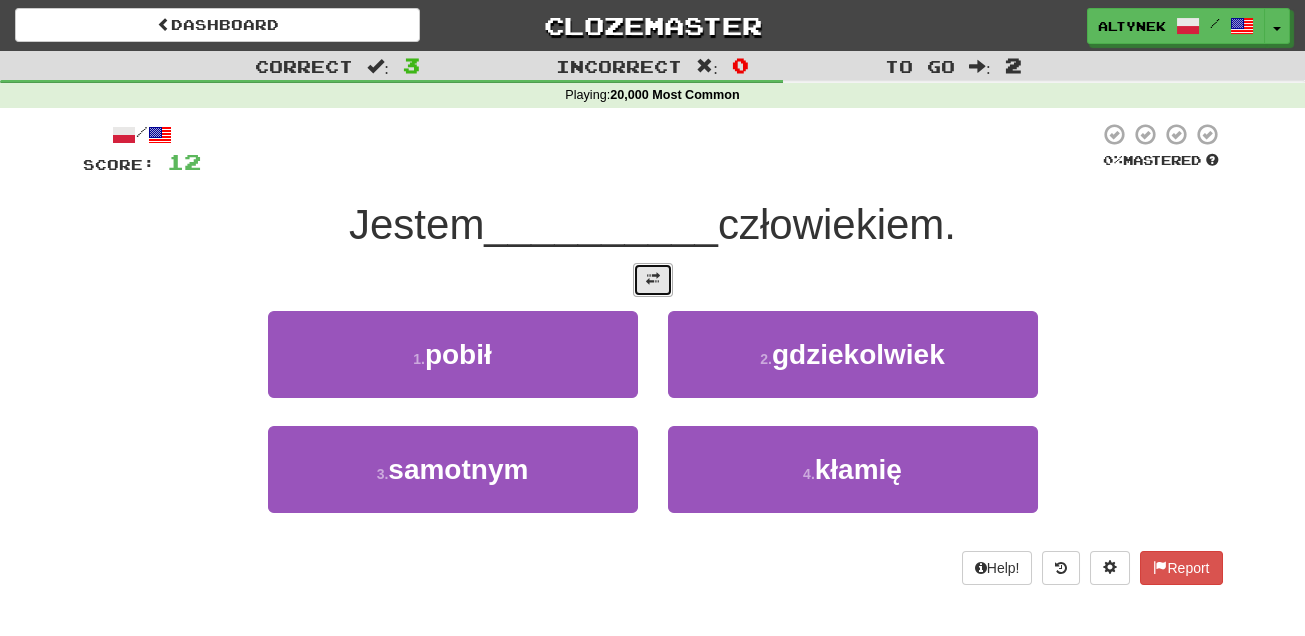 click at bounding box center (653, 280) 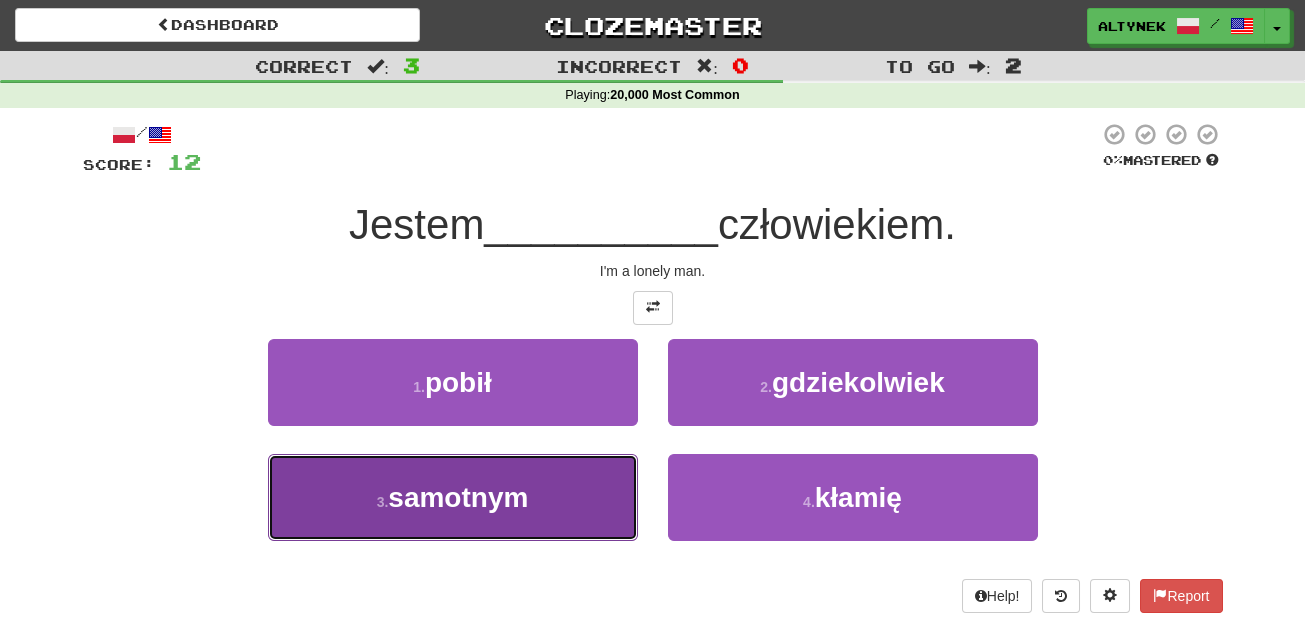 click on "3 .  samotnym" at bounding box center (453, 497) 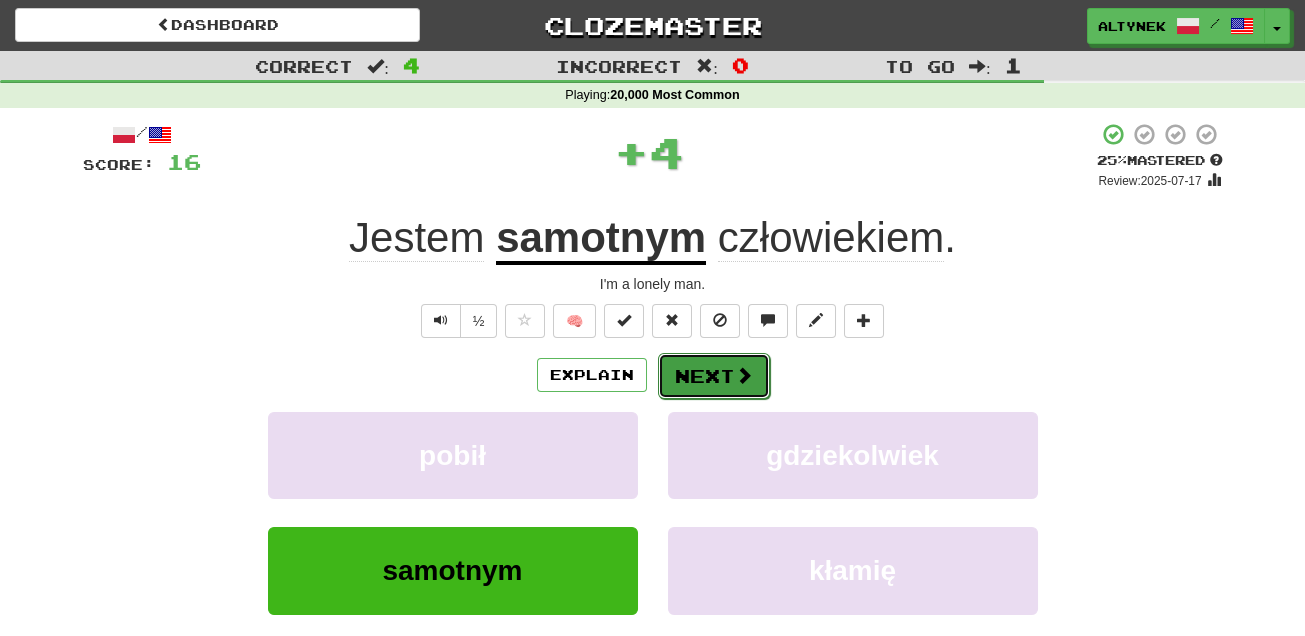 click on "Next" at bounding box center (714, 376) 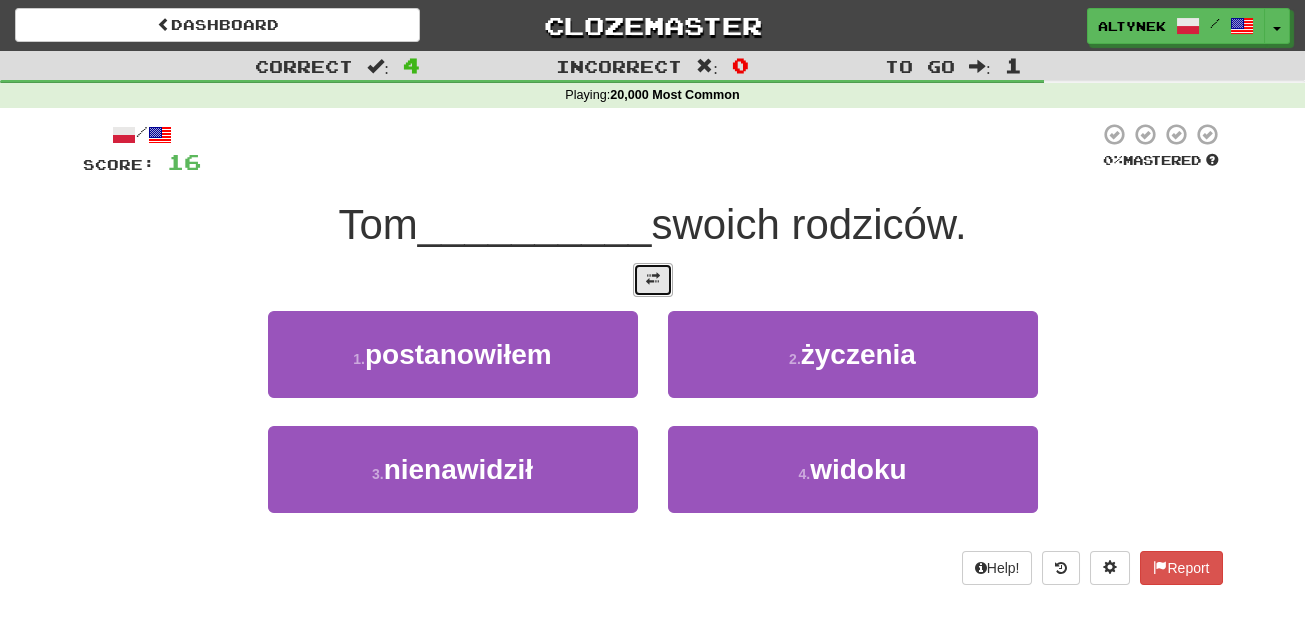 click at bounding box center (653, 280) 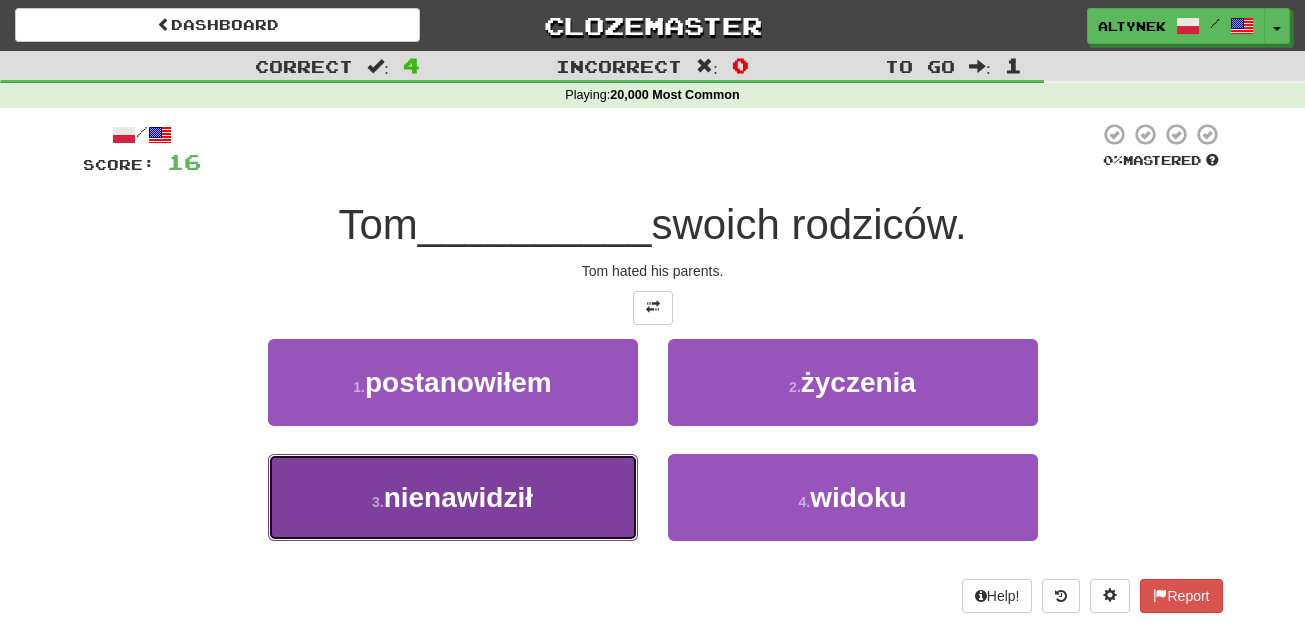 click on "nienawidził" at bounding box center [458, 497] 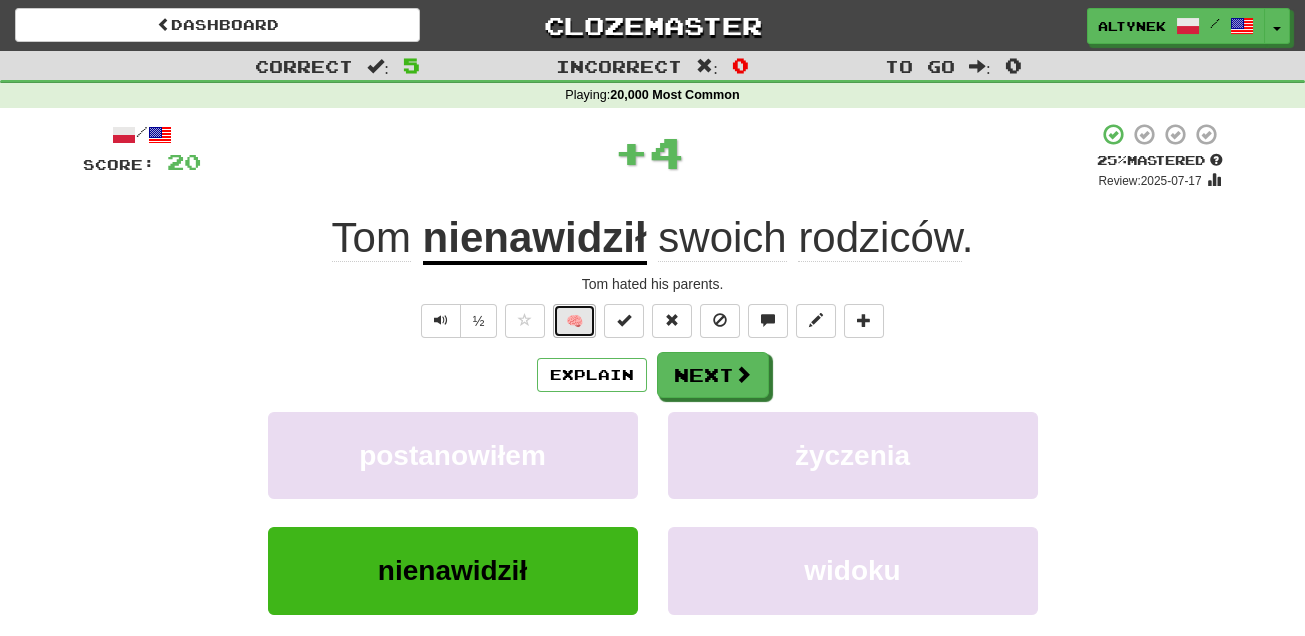 click on "🧠" at bounding box center (574, 321) 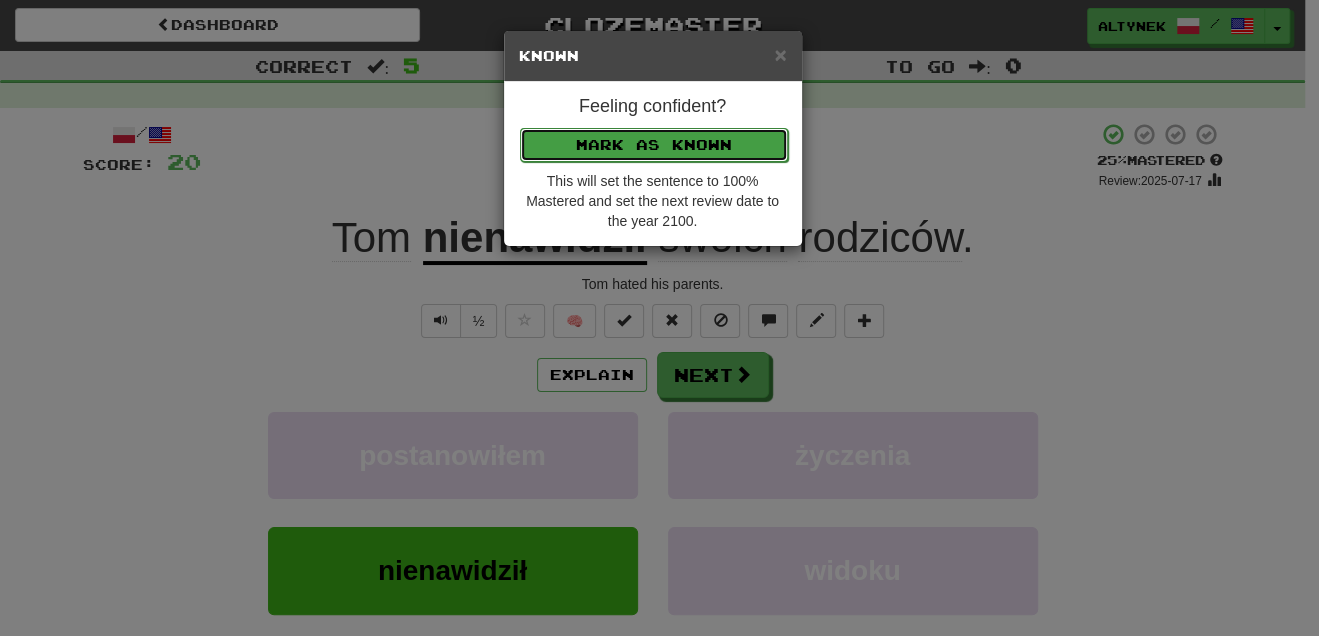 click on "Mark as Known" at bounding box center [654, 145] 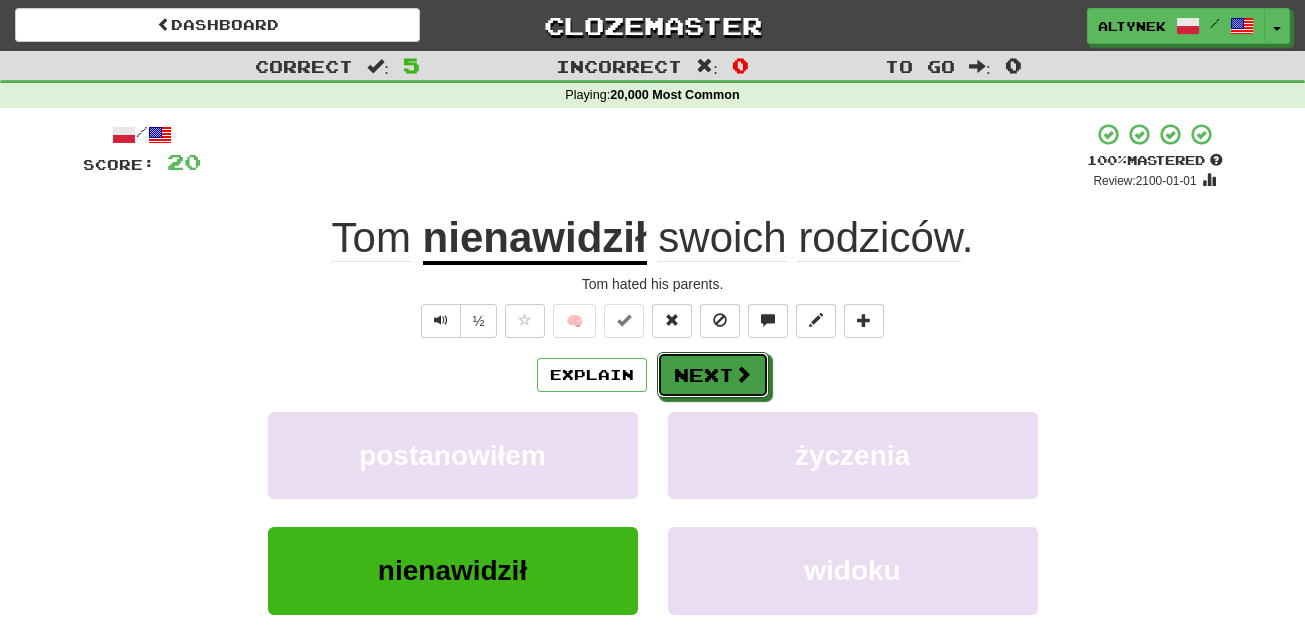 click on "Next" at bounding box center [713, 375] 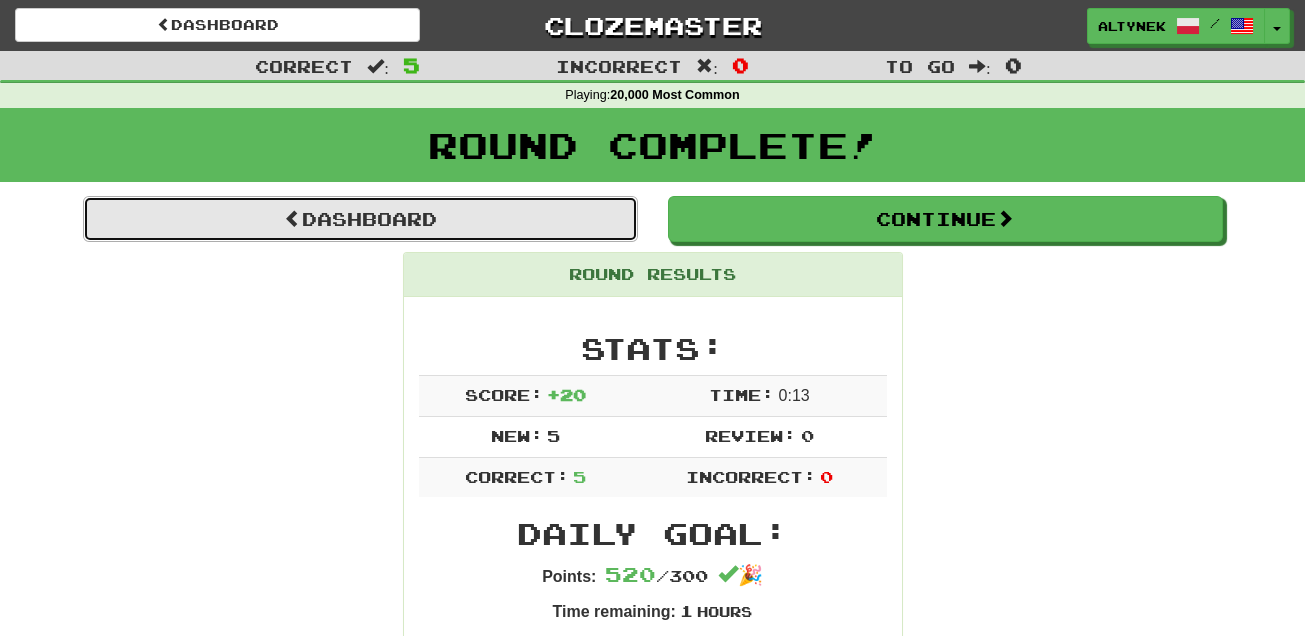 click on "Dashboard" at bounding box center [360, 219] 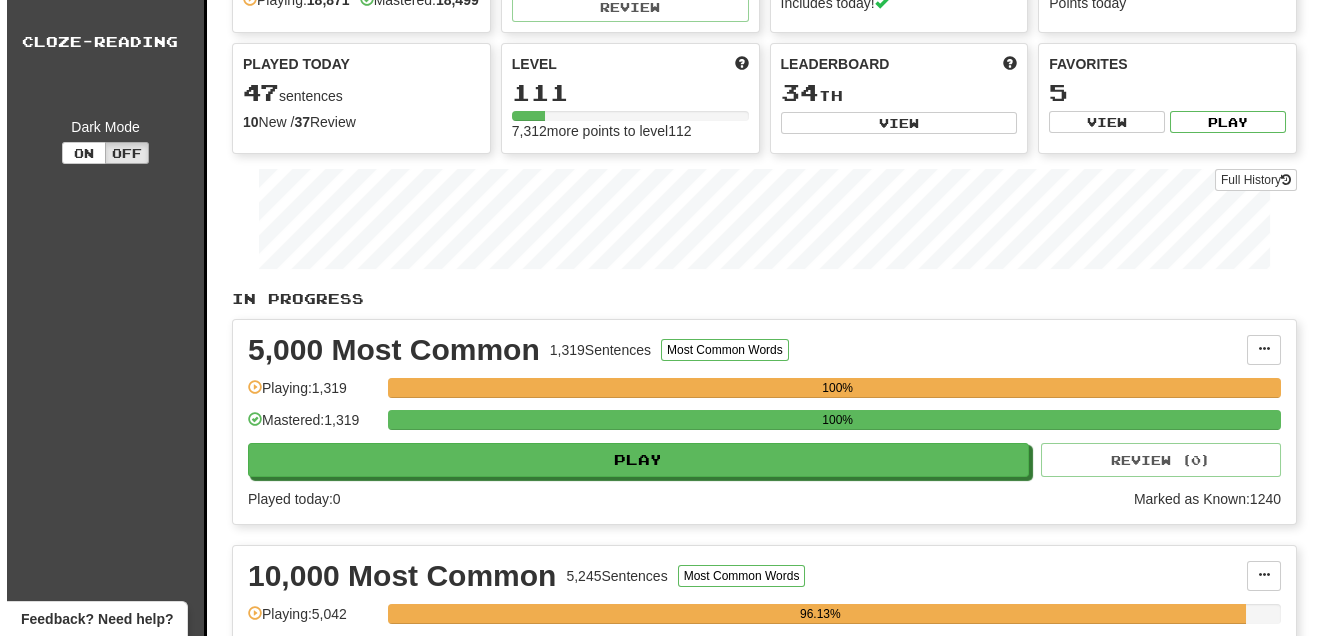 scroll, scrollTop: 363, scrollLeft: 0, axis: vertical 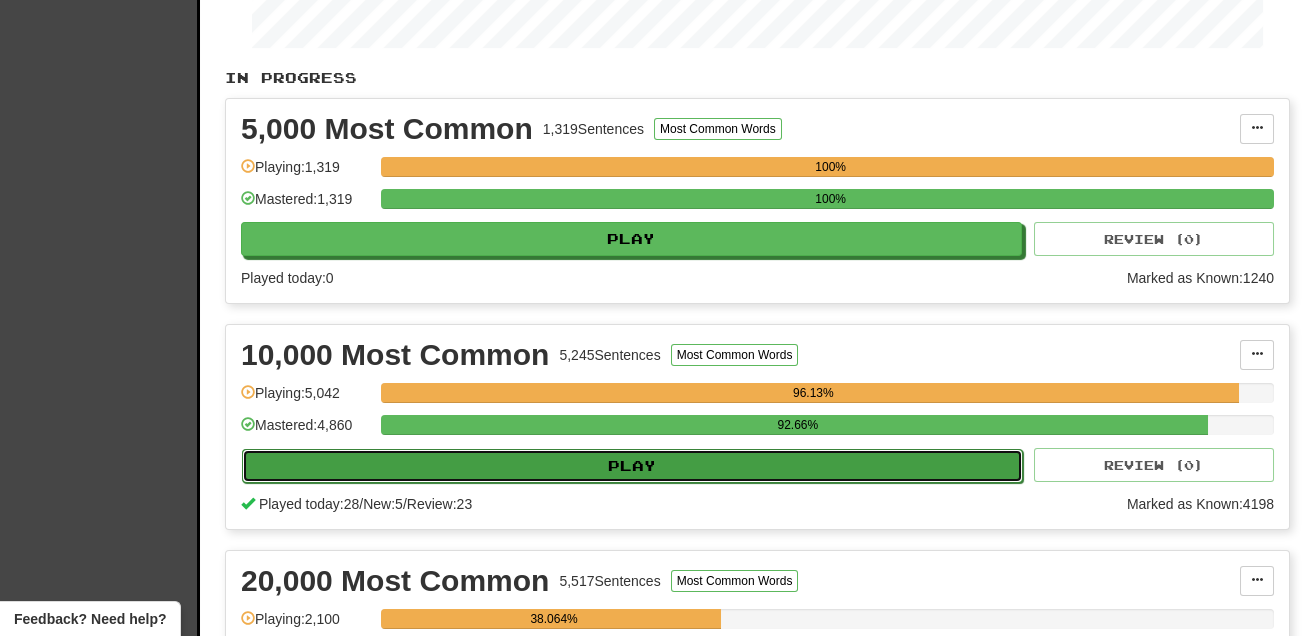 click on "Play" at bounding box center [632, 466] 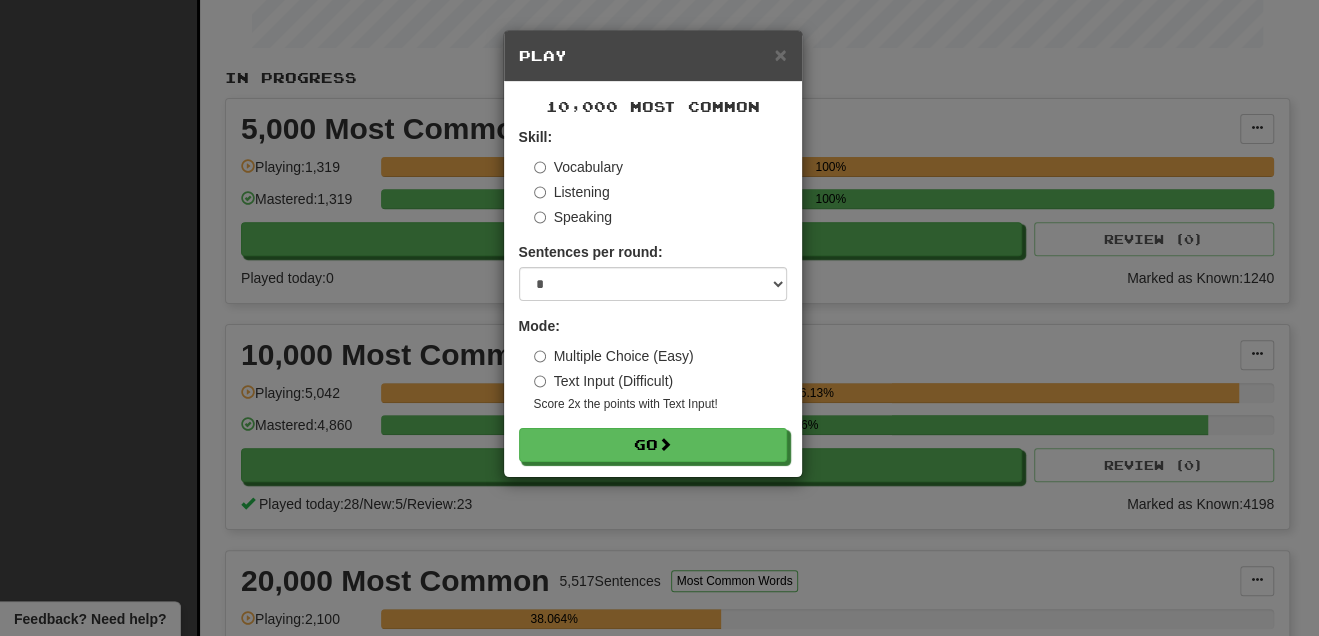 click on "× Play 10,000 Most Common Skill: Vocabulary Listening Speaking Sentences per round: * ** ** ** ** ** *** ******** Mode: Multiple Choice (Easy) Text Input (Difficult) Score 2x the points with Text Input ! Go" at bounding box center [659, 318] 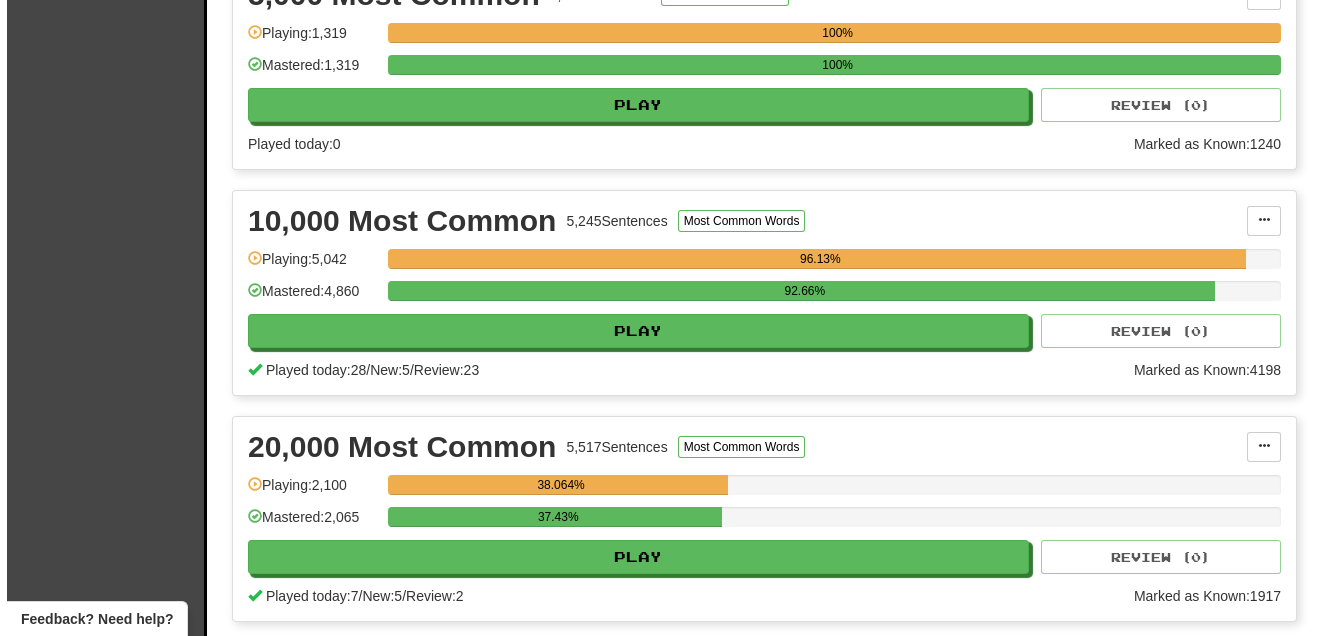 scroll, scrollTop: 666, scrollLeft: 0, axis: vertical 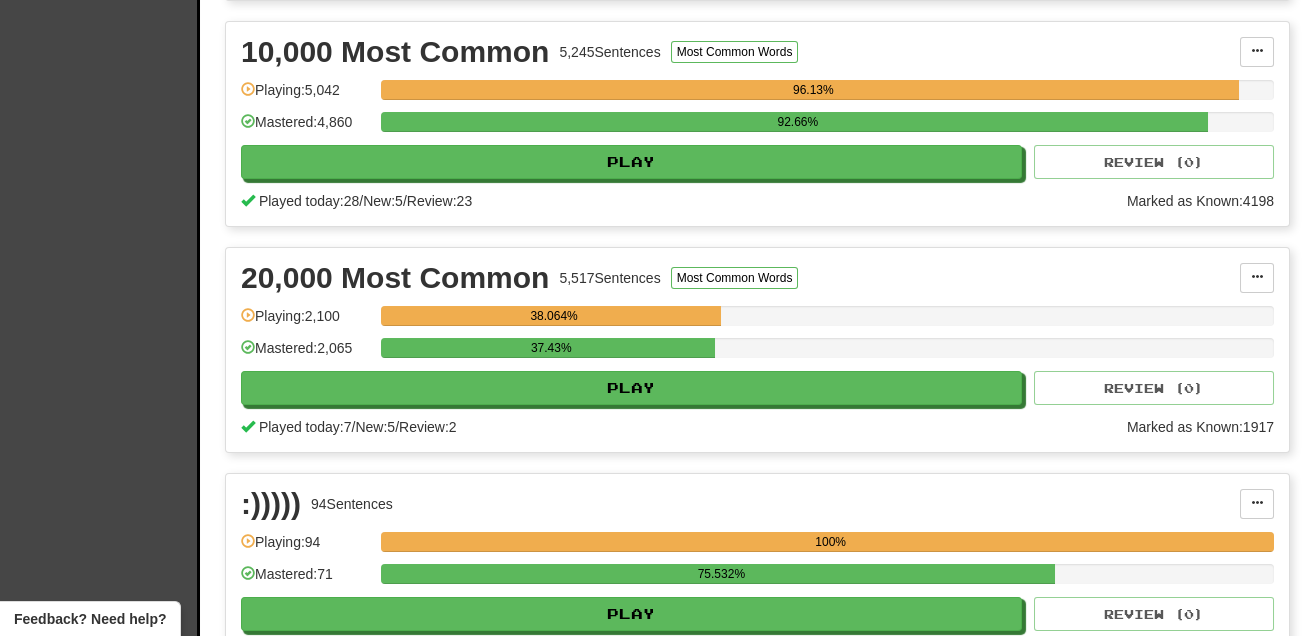 click on "20,000 Most Common 5,517  Sentences Most Common Words Manage Sentences Unpin from Dashboard  Playing:  2,100 38.064%  Mastered:  2,065 37.43% Play Review ( 0 )   Played today:  7  /  New:  5  /  Review:  2 Marked as Known:  1917" at bounding box center [757, 350] 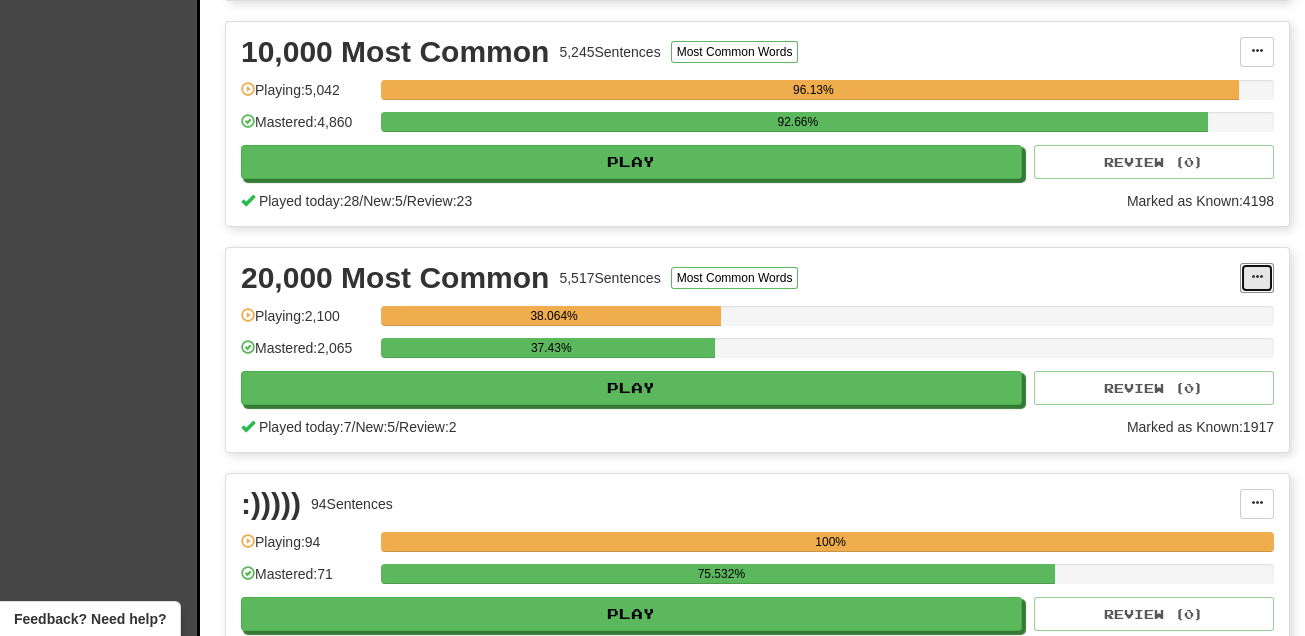 drag, startPoint x: 1261, startPoint y: 285, endPoint x: 1193, endPoint y: 344, distance: 90.02777 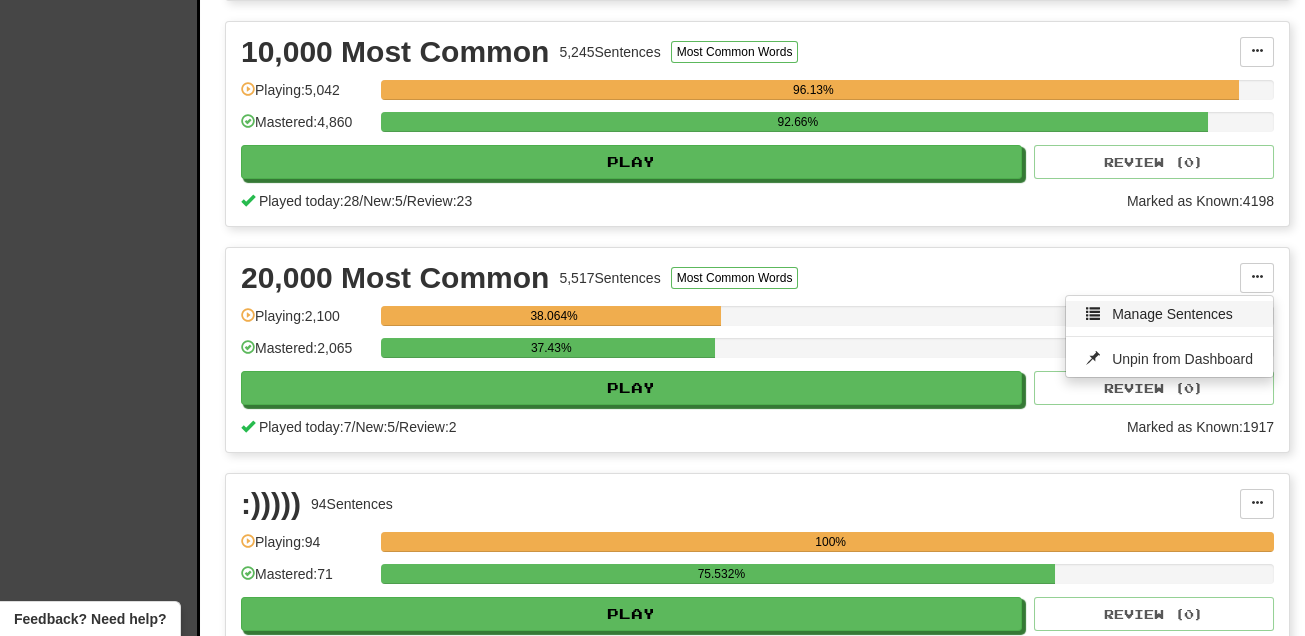 click on "Manage Sentences" at bounding box center (1172, 314) 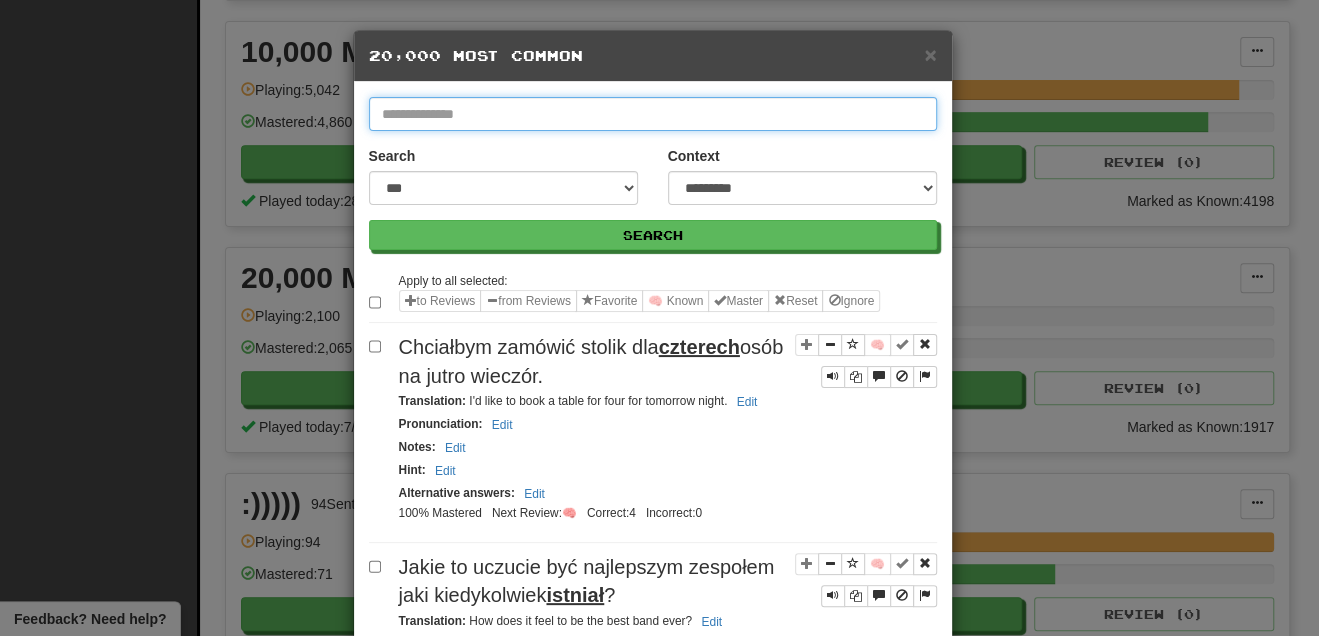 click at bounding box center [653, 114] 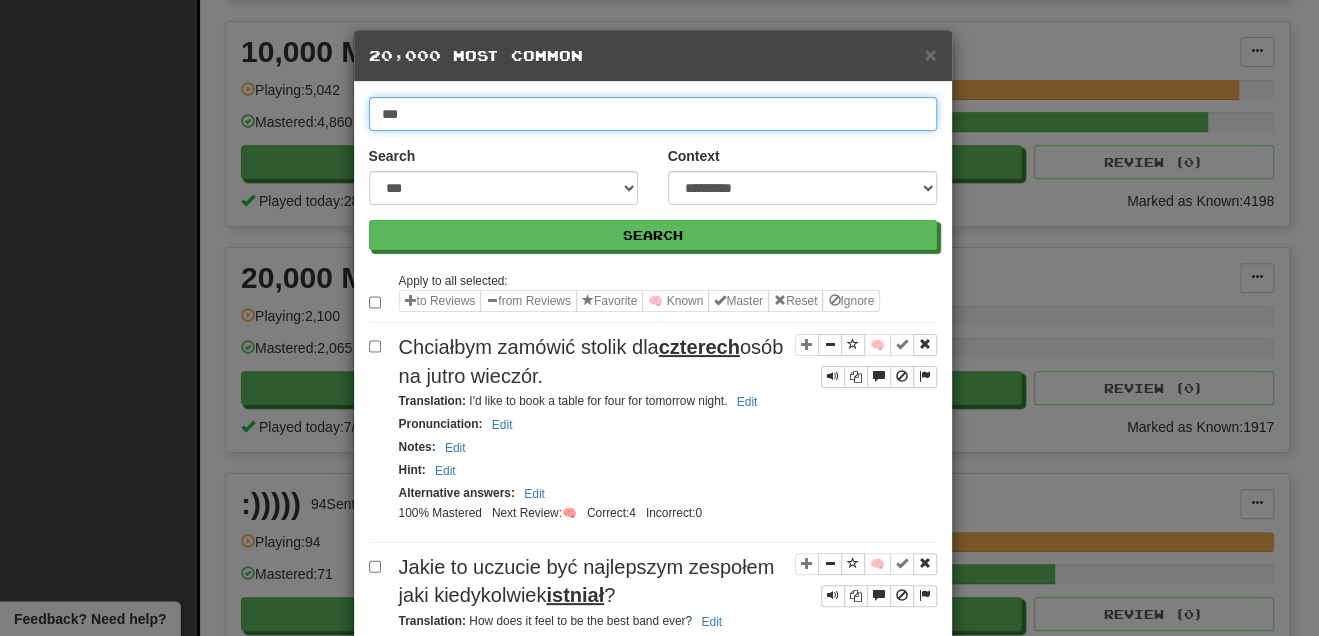 click on "Search" at bounding box center [653, 235] 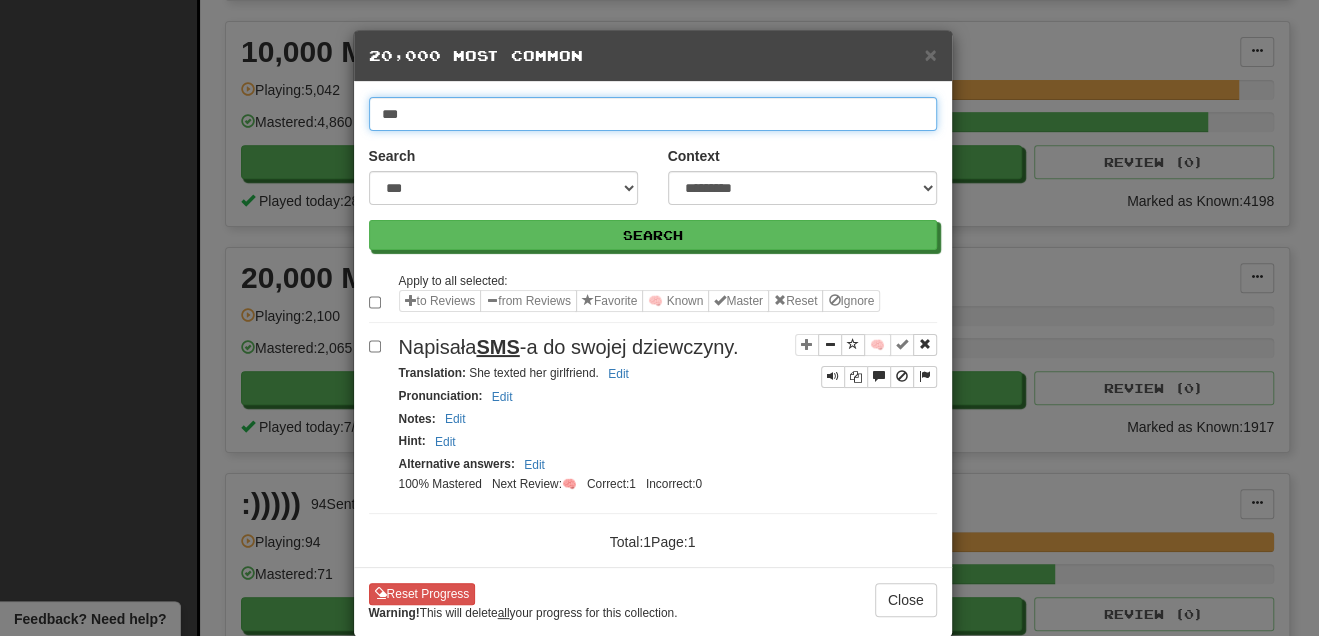 drag, startPoint x: 474, startPoint y: 112, endPoint x: 185, endPoint y: 149, distance: 291.3589 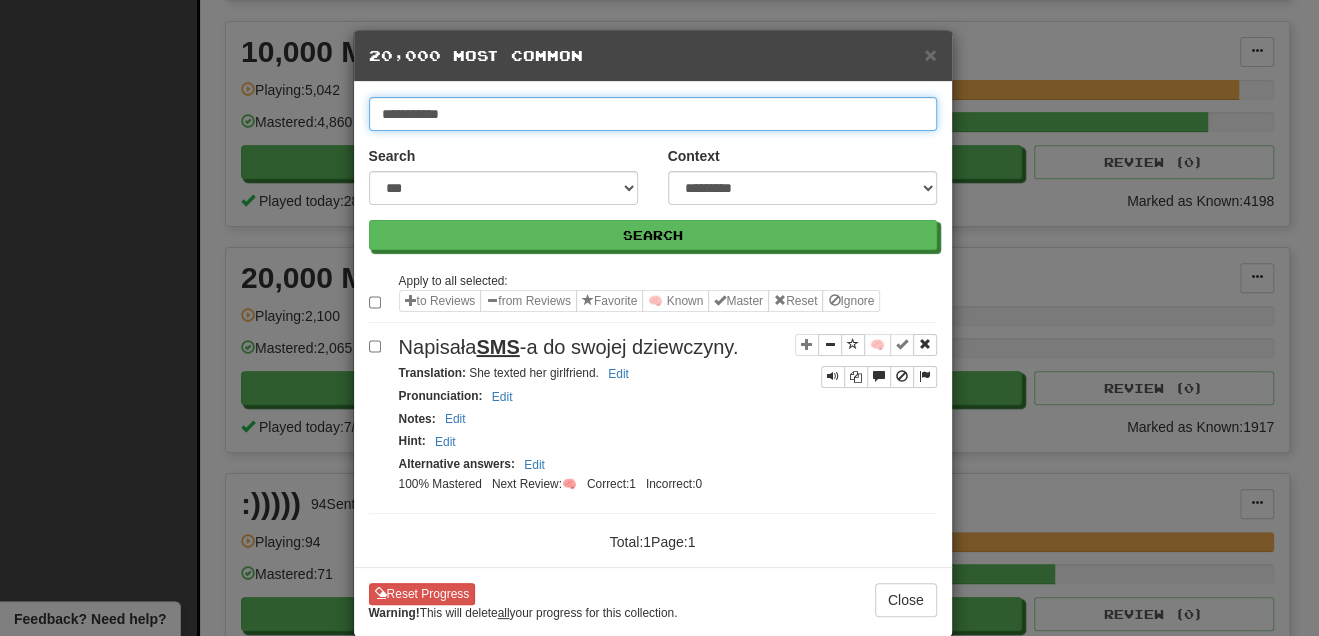 type on "**********" 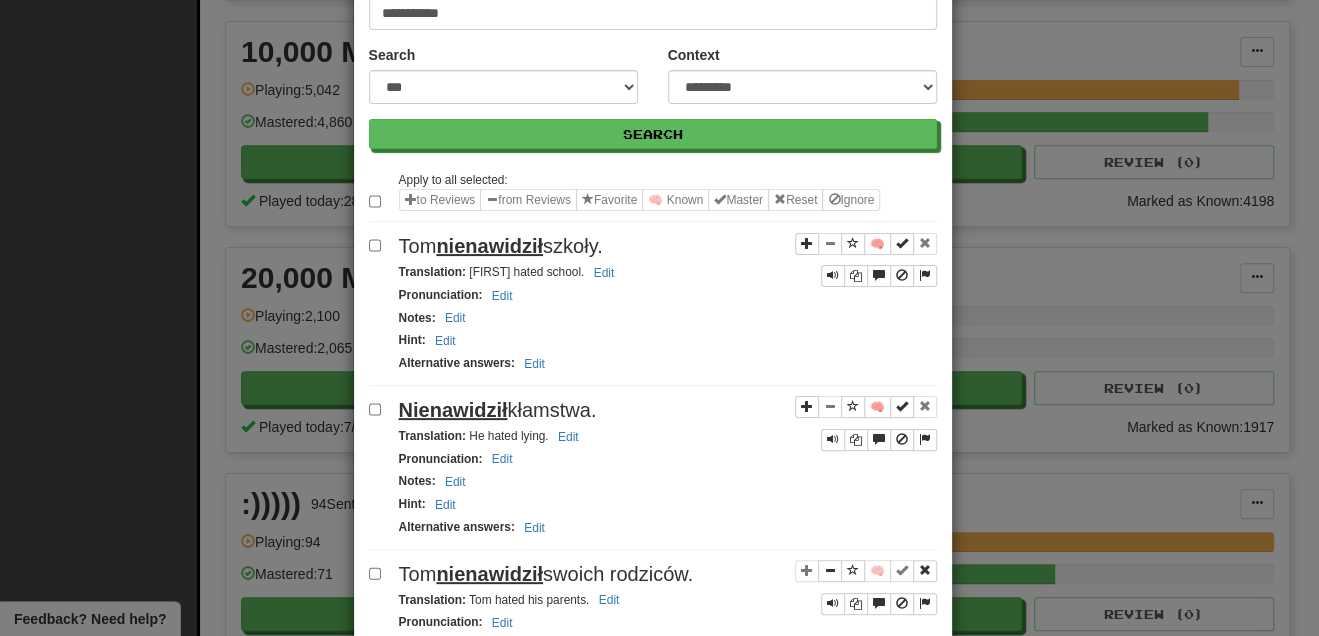scroll, scrollTop: 0, scrollLeft: 0, axis: both 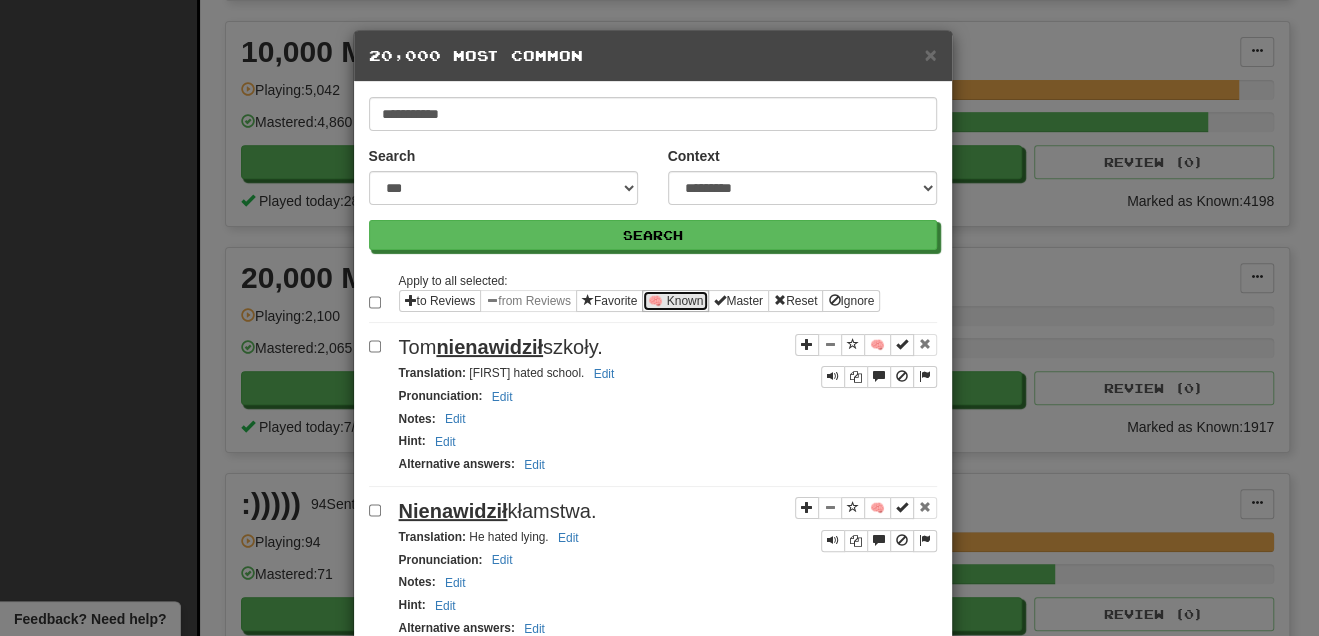 drag, startPoint x: 662, startPoint y: 298, endPoint x: 672, endPoint y: 302, distance: 10.770329 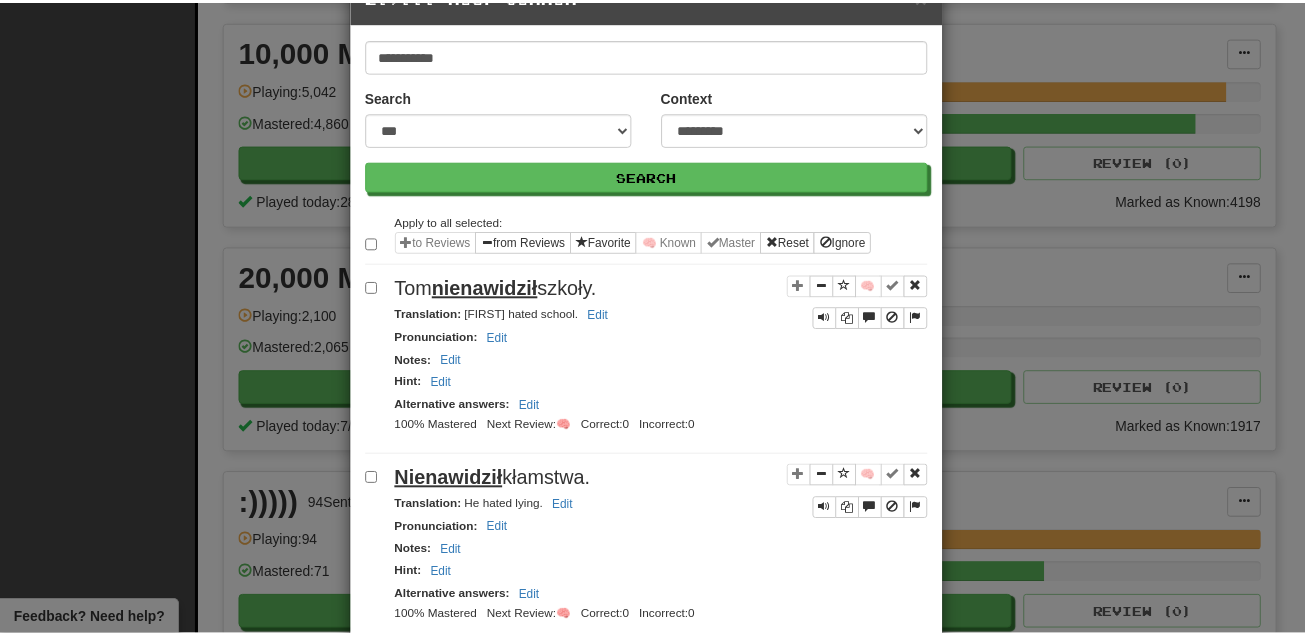 scroll, scrollTop: 0, scrollLeft: 0, axis: both 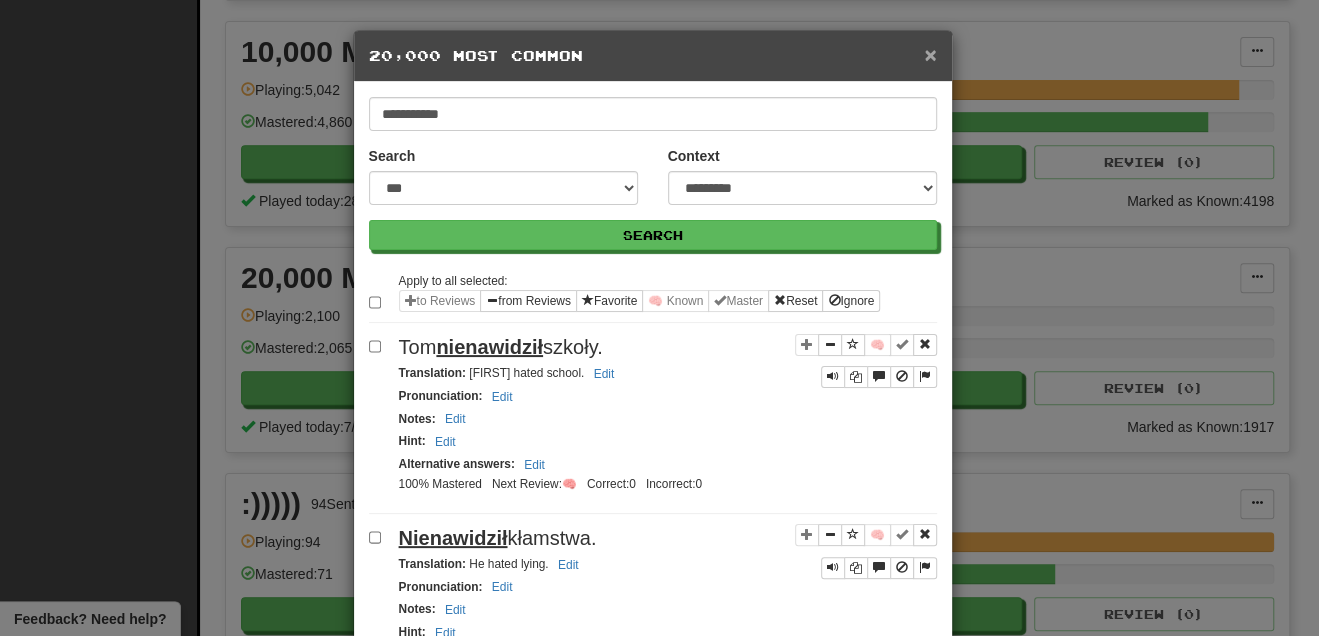 click on "×" at bounding box center [930, 54] 